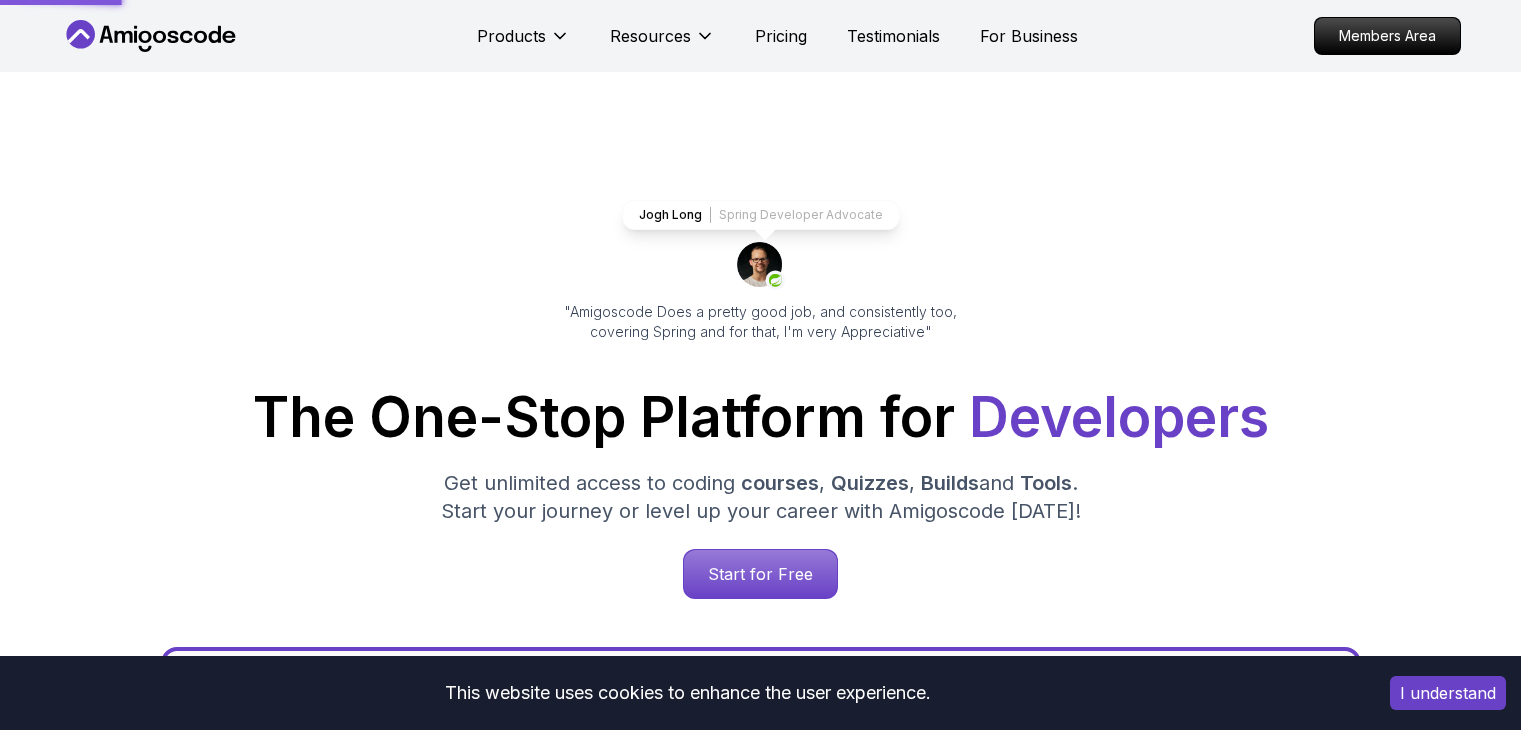 scroll, scrollTop: 0, scrollLeft: 0, axis: both 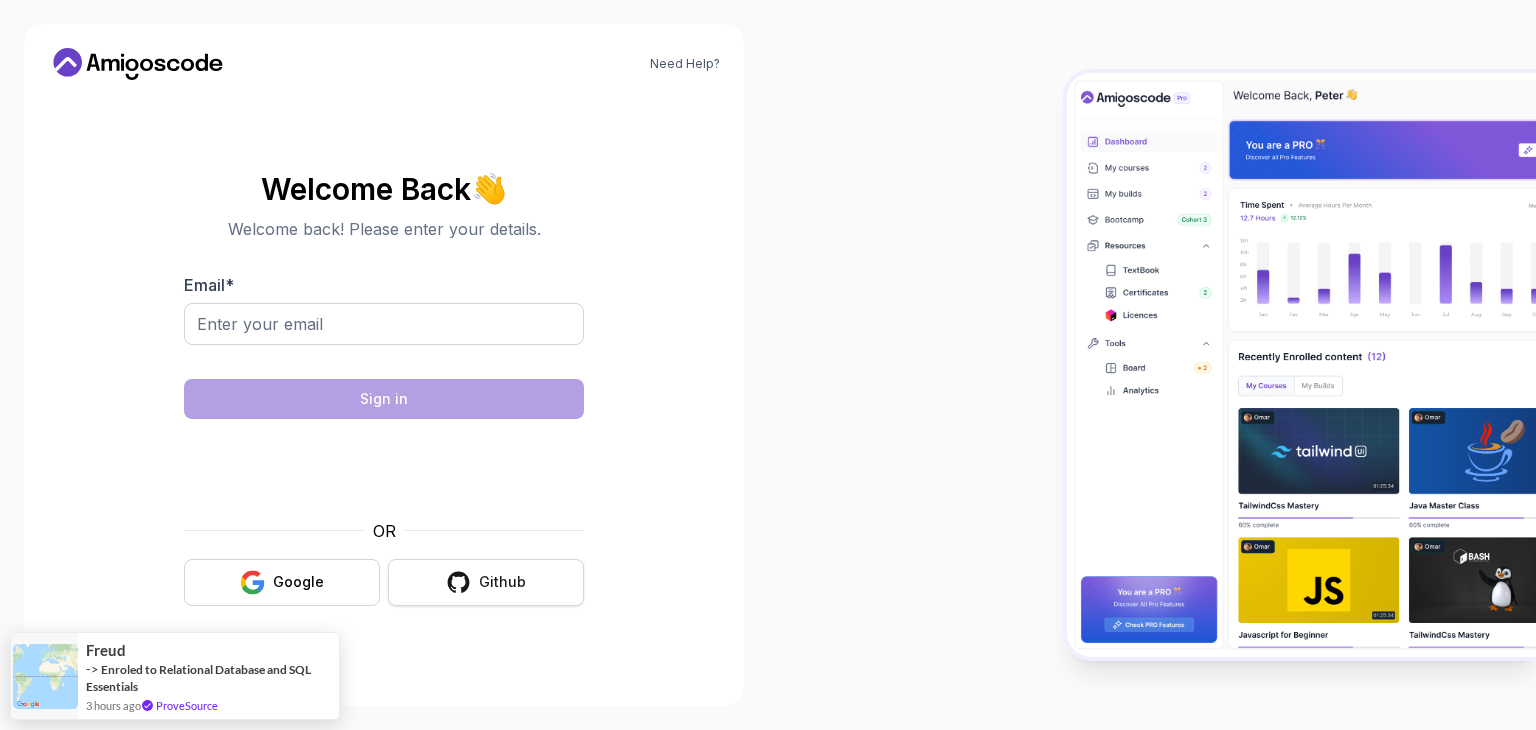 click on "Github" at bounding box center (486, 582) 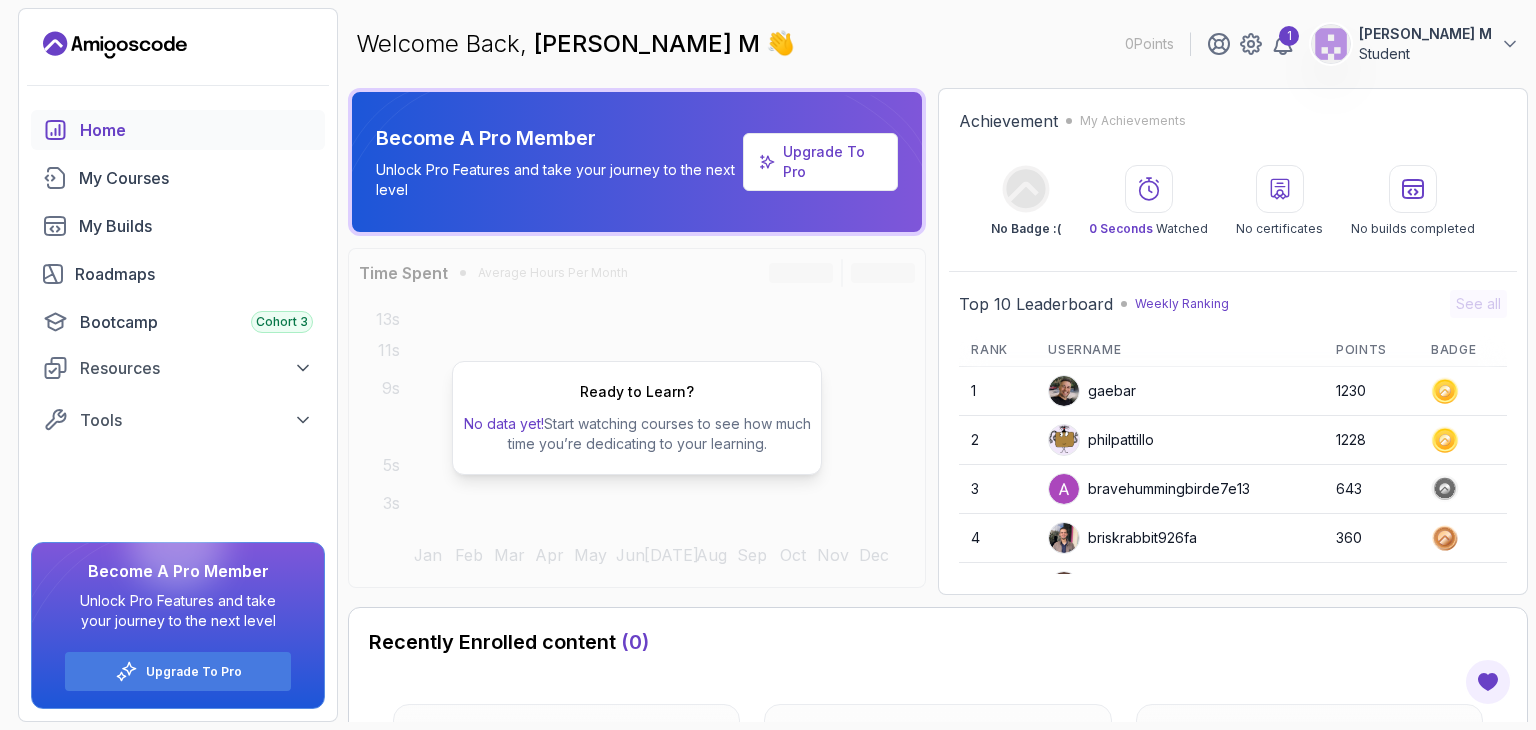 scroll, scrollTop: 0, scrollLeft: 0, axis: both 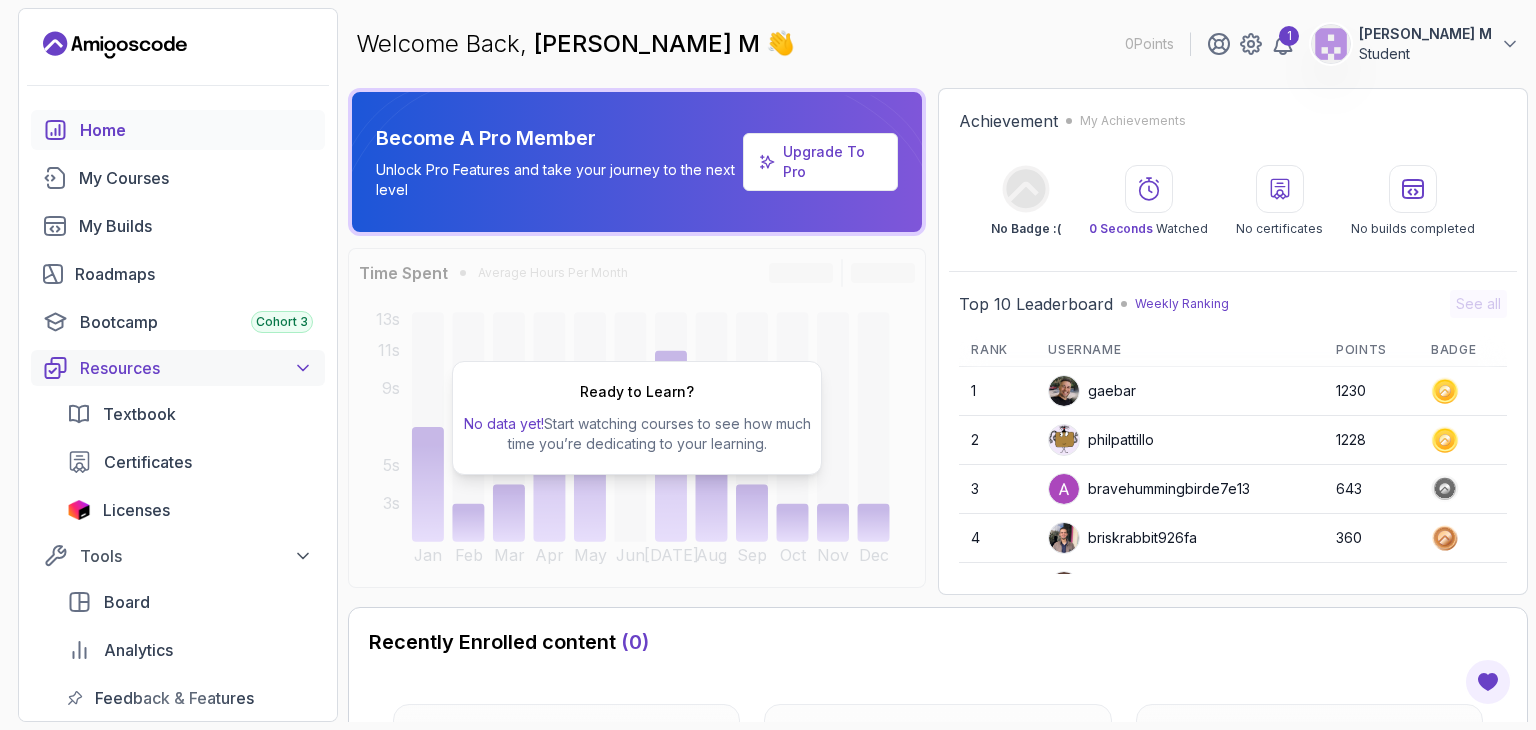 click on "Resources" at bounding box center [196, 368] 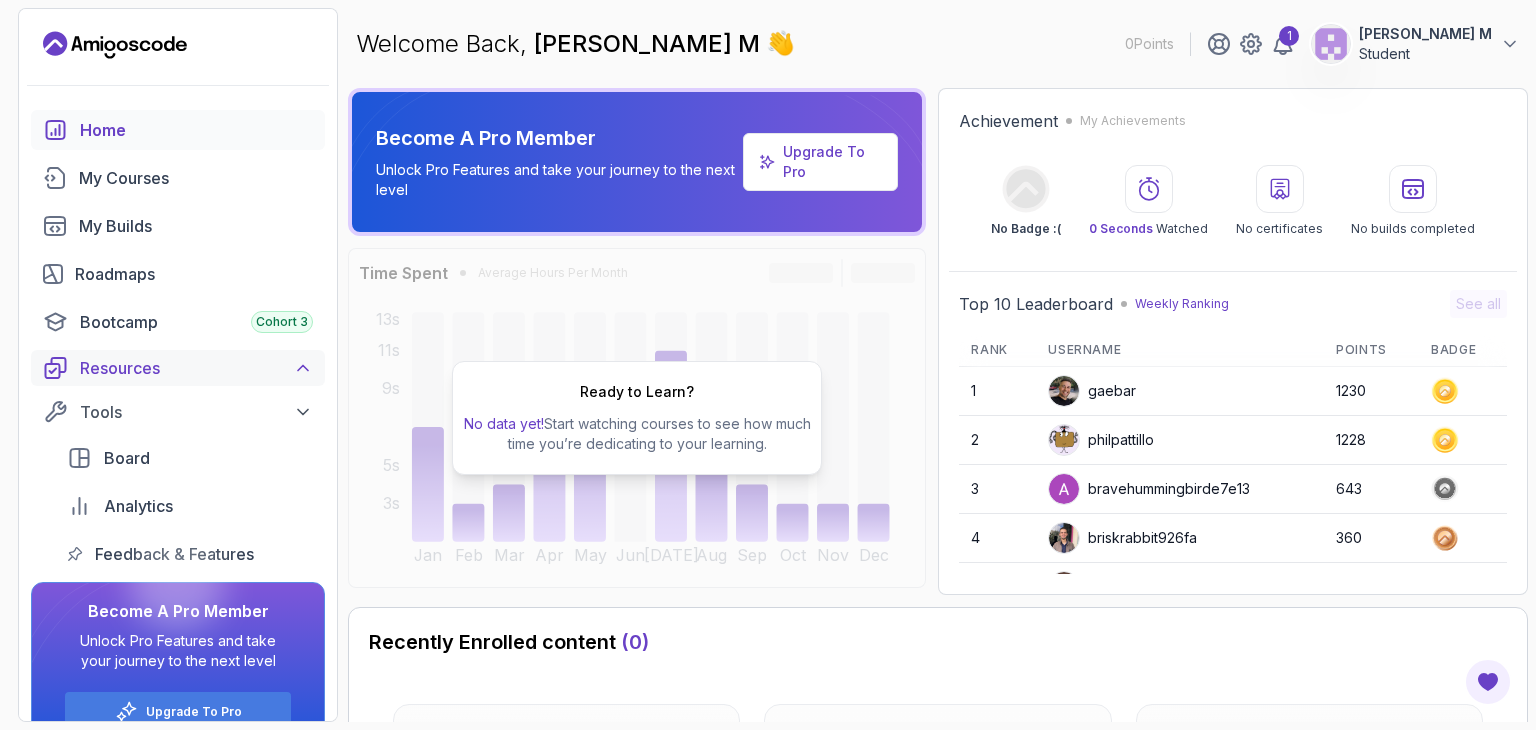 click on "Resources" at bounding box center [196, 368] 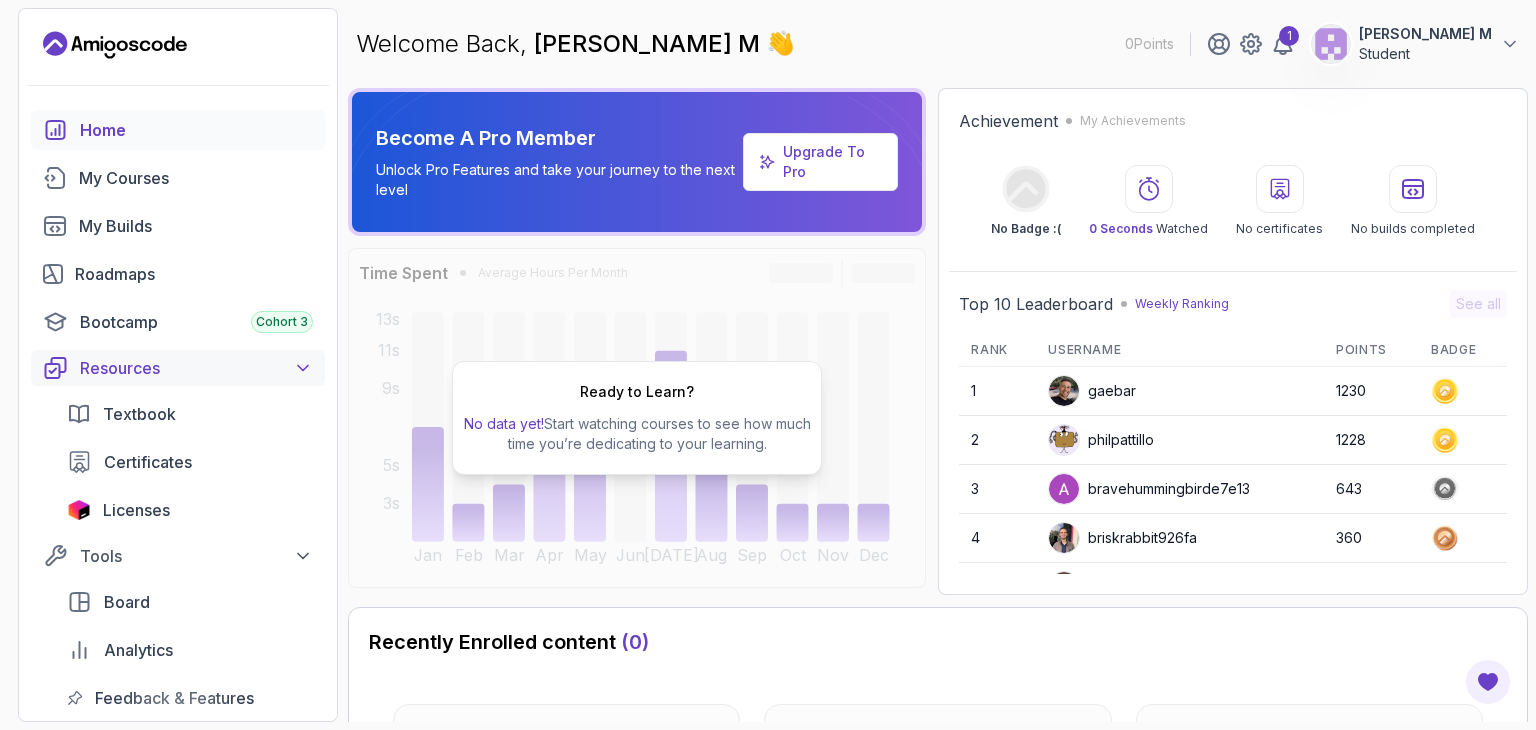 click on "Resources" at bounding box center [196, 368] 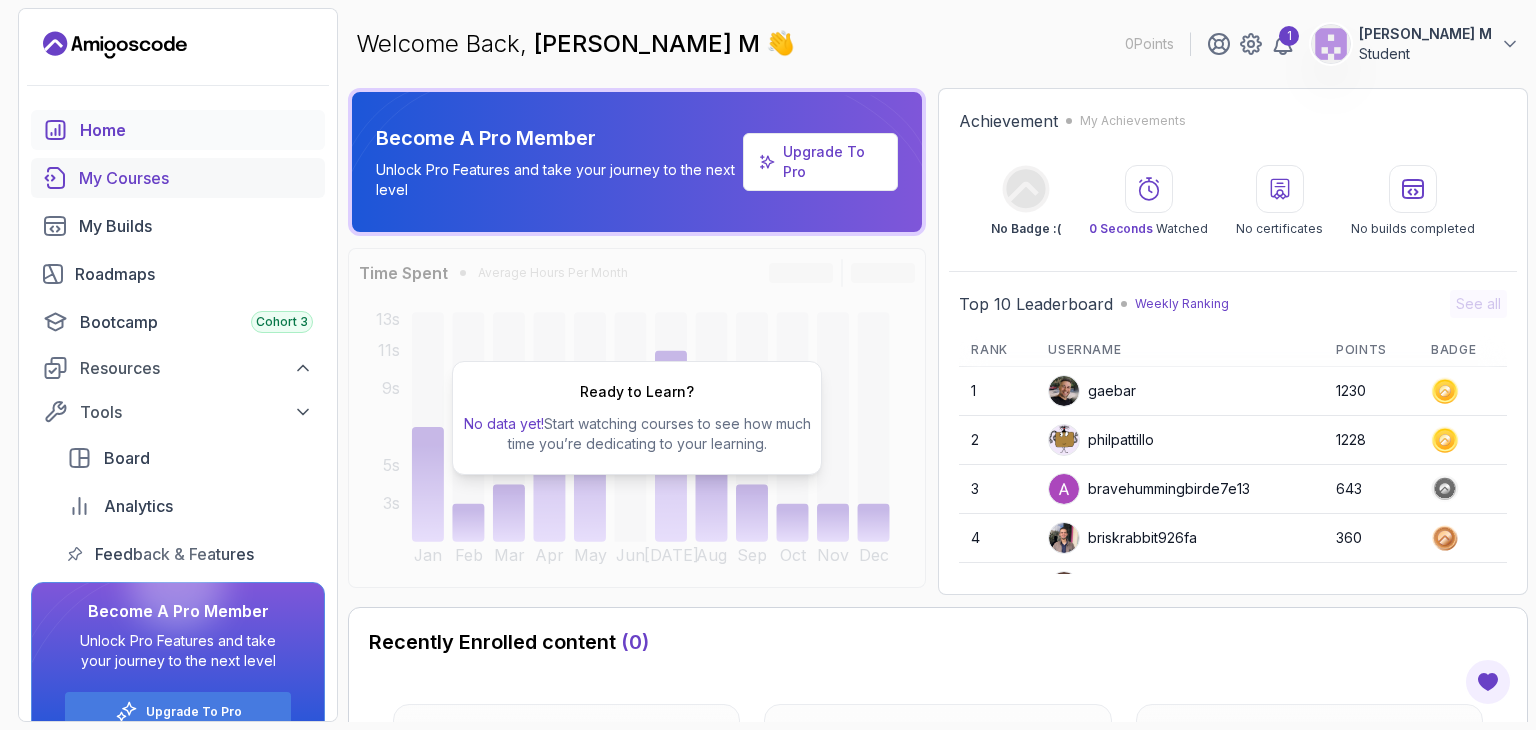 click on "My Courses" at bounding box center [196, 178] 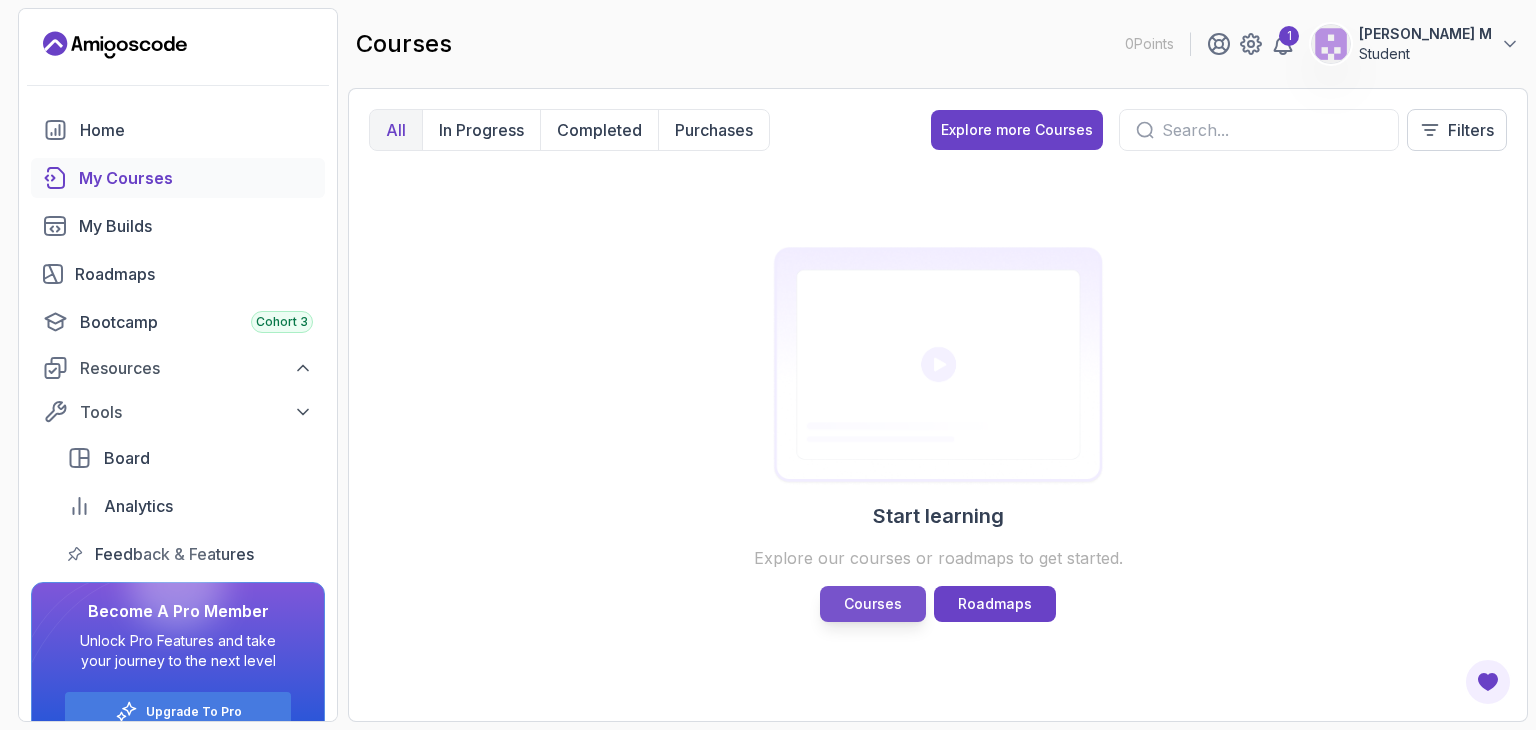 click on "Courses" at bounding box center (873, 604) 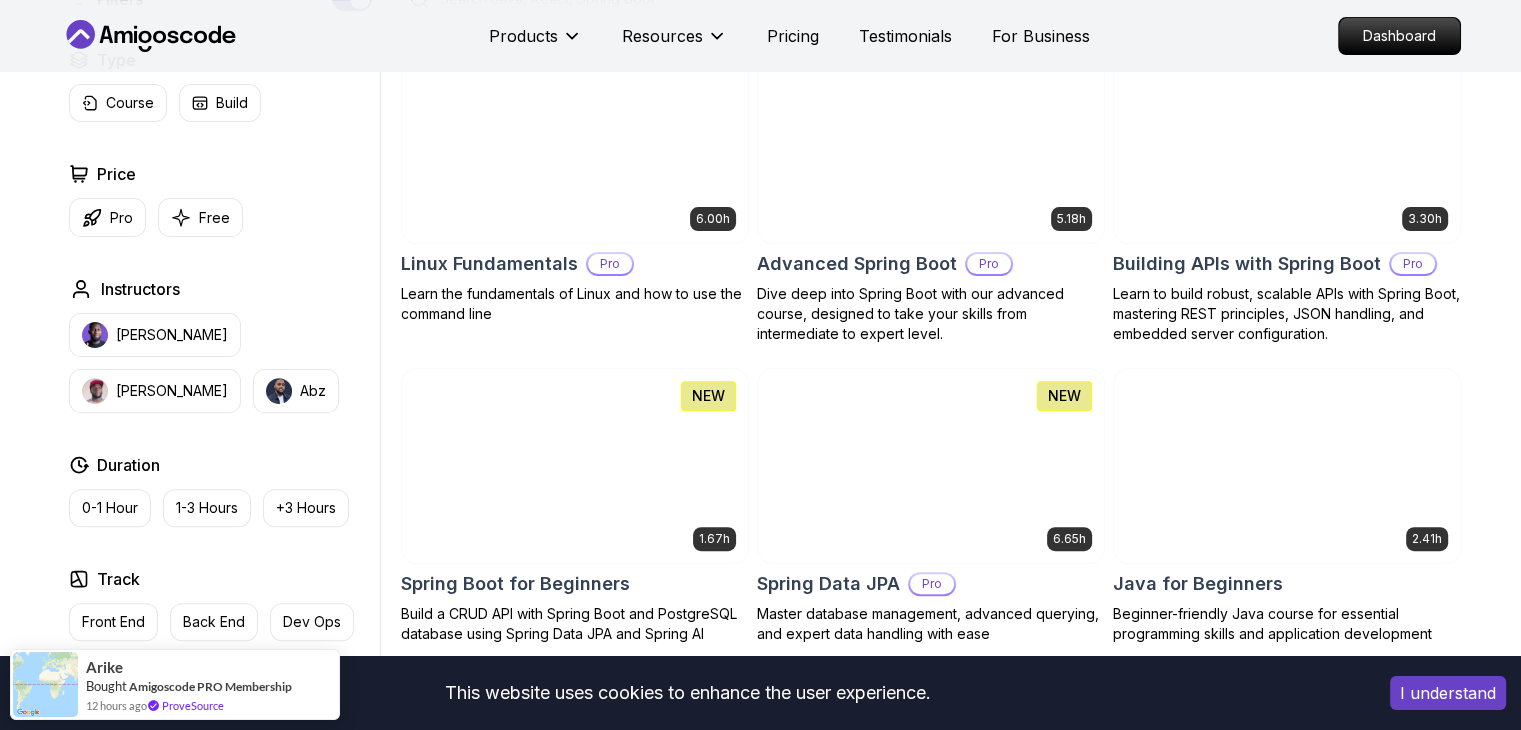 scroll, scrollTop: 586, scrollLeft: 0, axis: vertical 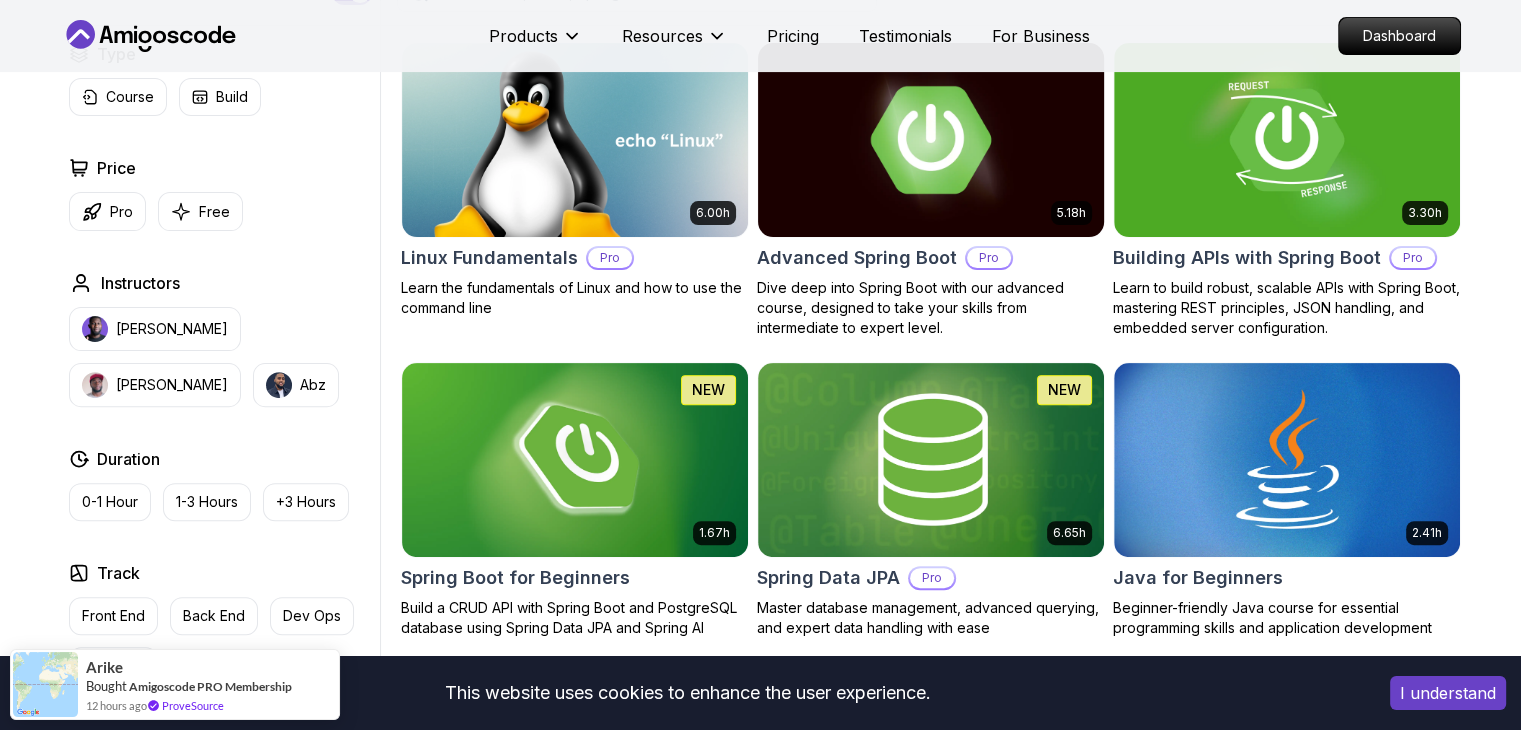 click on "This website uses cookies to enhance the user experience. I understand Products Resources Pricing Testimonials For Business Dashboard Products Resources Pricing Testimonials For Business Dashboard All Courses Learn Java, Spring Boot, DevOps & More with Amigoscode Premium Courses Master in-demand skills like Java, Spring Boot, DevOps, React, and more through hands-on, expert-led courses. Advance your software development career with real-world projects and practical learning. Filters Filters Type Course Build Price Pro Free Instructors Nelson Djalo Richard Abz Duration 0-1 Hour 1-3 Hours +3 Hours Track Front End Back End Dev Ops Full Stack Level Junior Mid-level Senior 6.00h Linux Fundamentals Pro Learn the fundamentals of Linux and how to use the command line 5.18h Advanced Spring Boot Pro Dive deep into Spring Boot with our advanced course, designed to take your skills from intermediate to expert level. 3.30h Building APIs with Spring Boot Pro 1.67h NEW Spring Boot for Beginners 6.65h NEW Spring Data JPA Pro" at bounding box center (760, 4399) 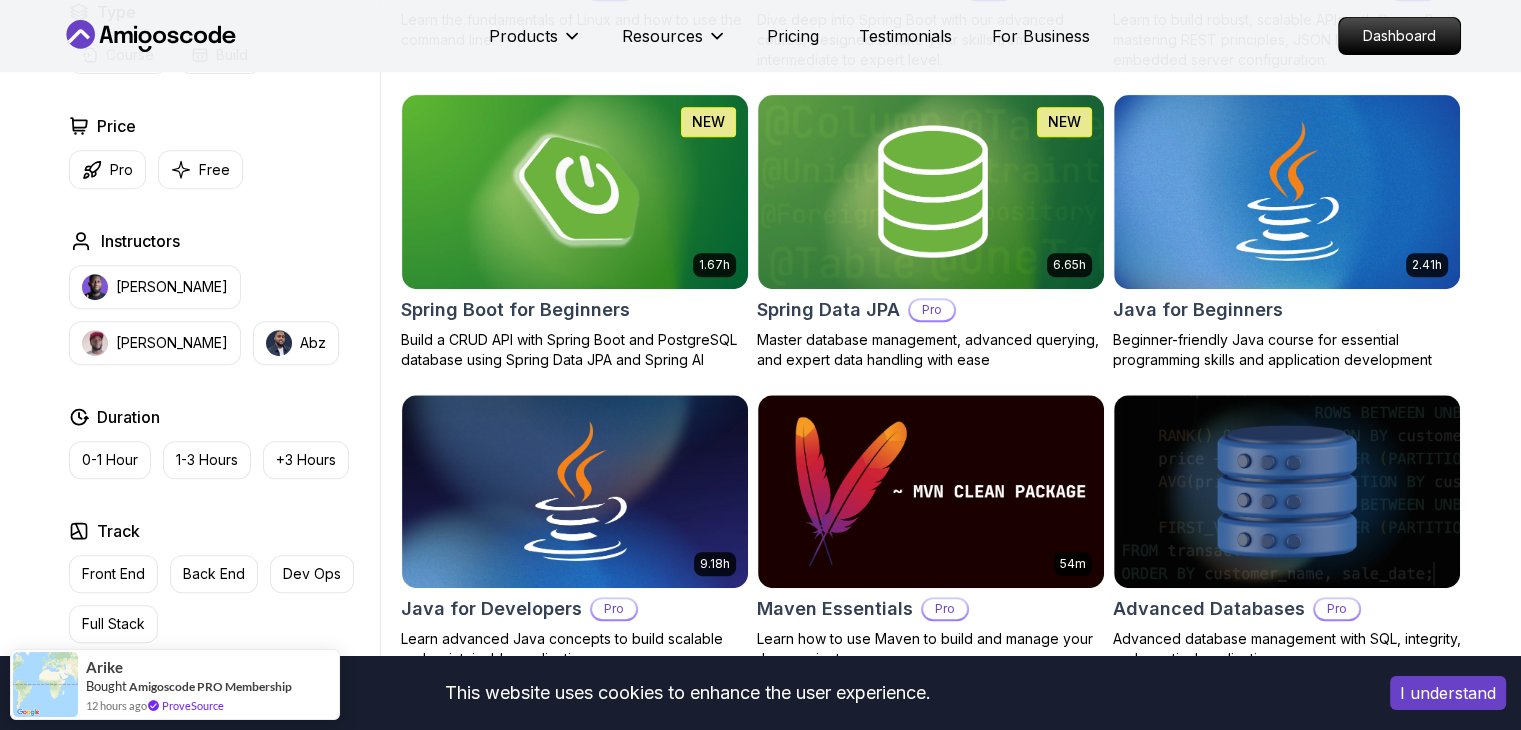 scroll, scrollTop: 852, scrollLeft: 0, axis: vertical 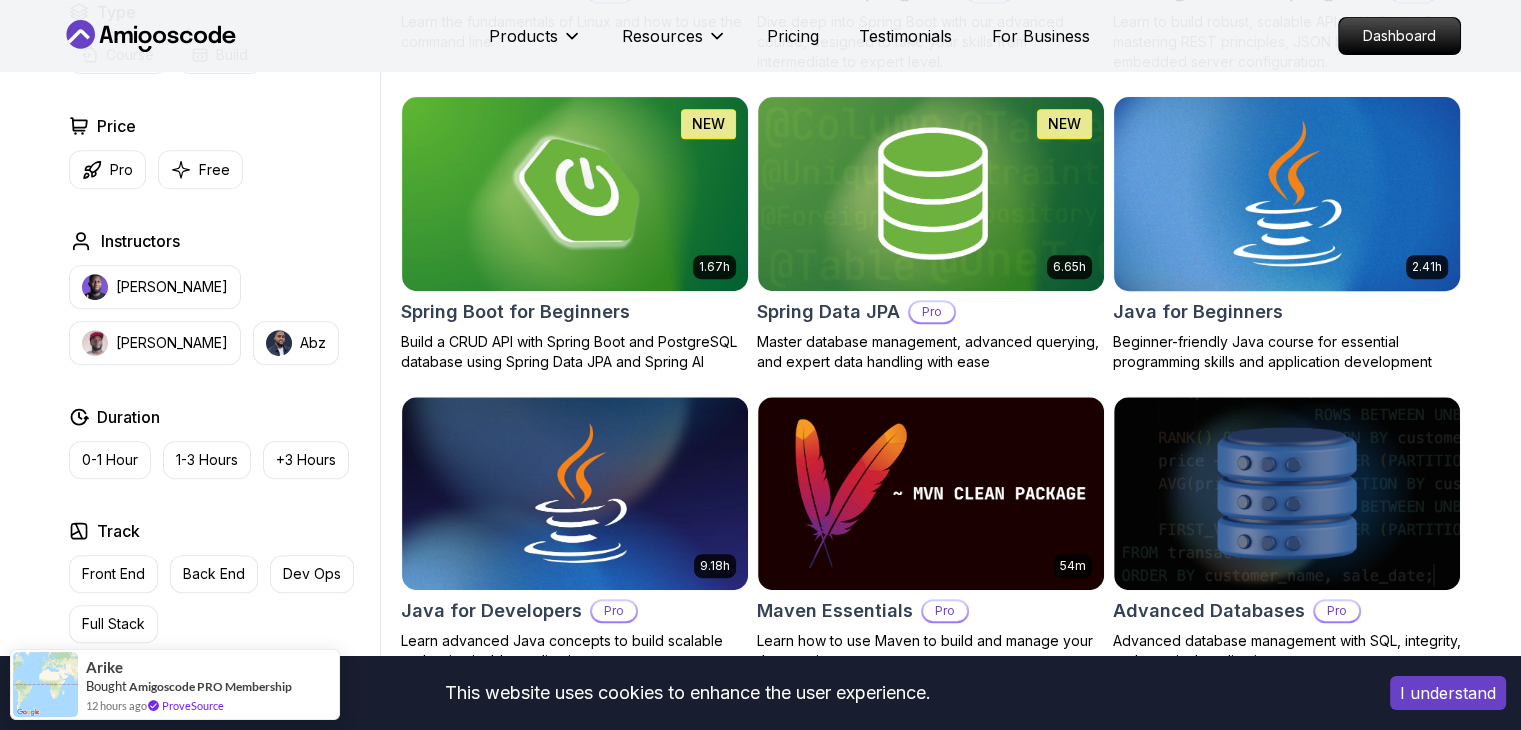 click at bounding box center [1286, 193] 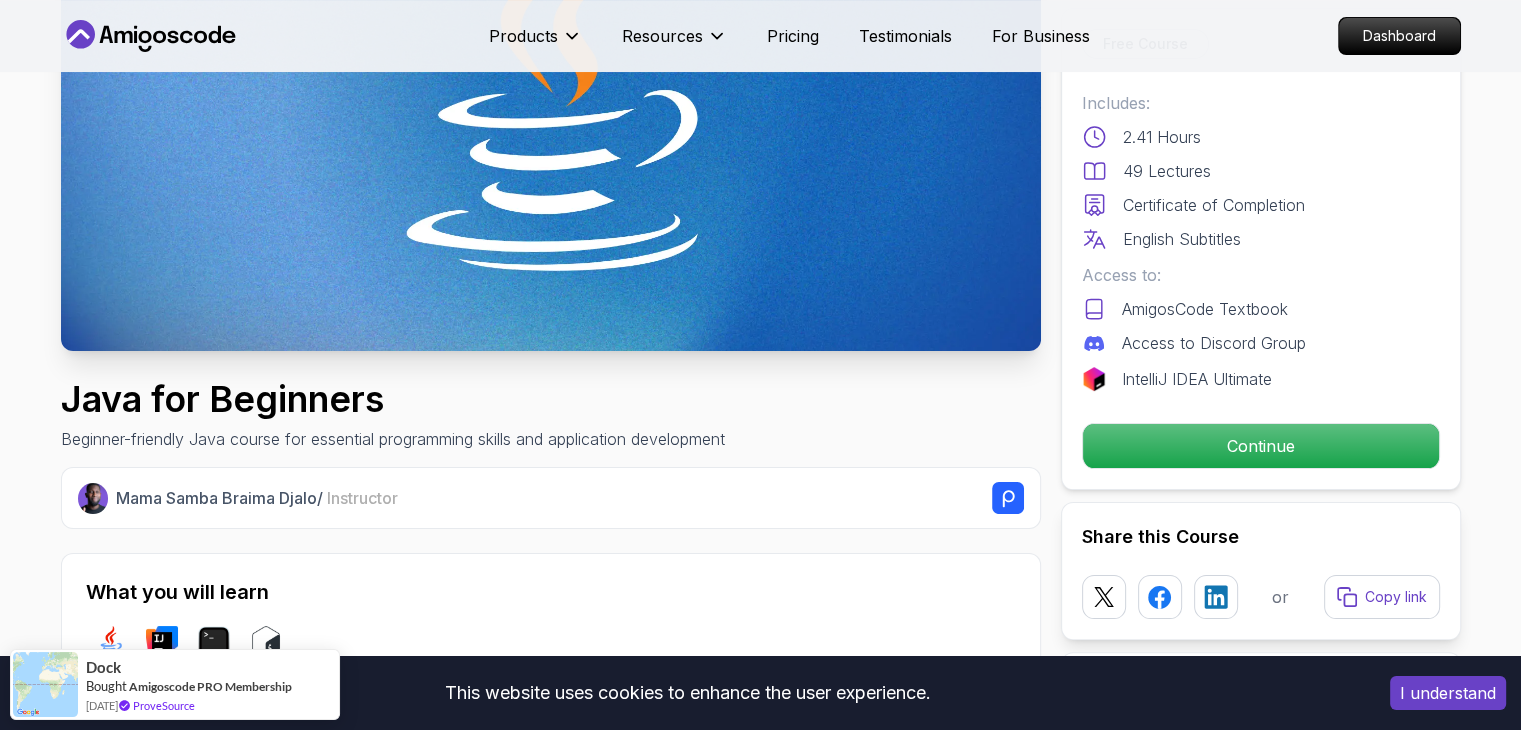 scroll, scrollTop: 319, scrollLeft: 0, axis: vertical 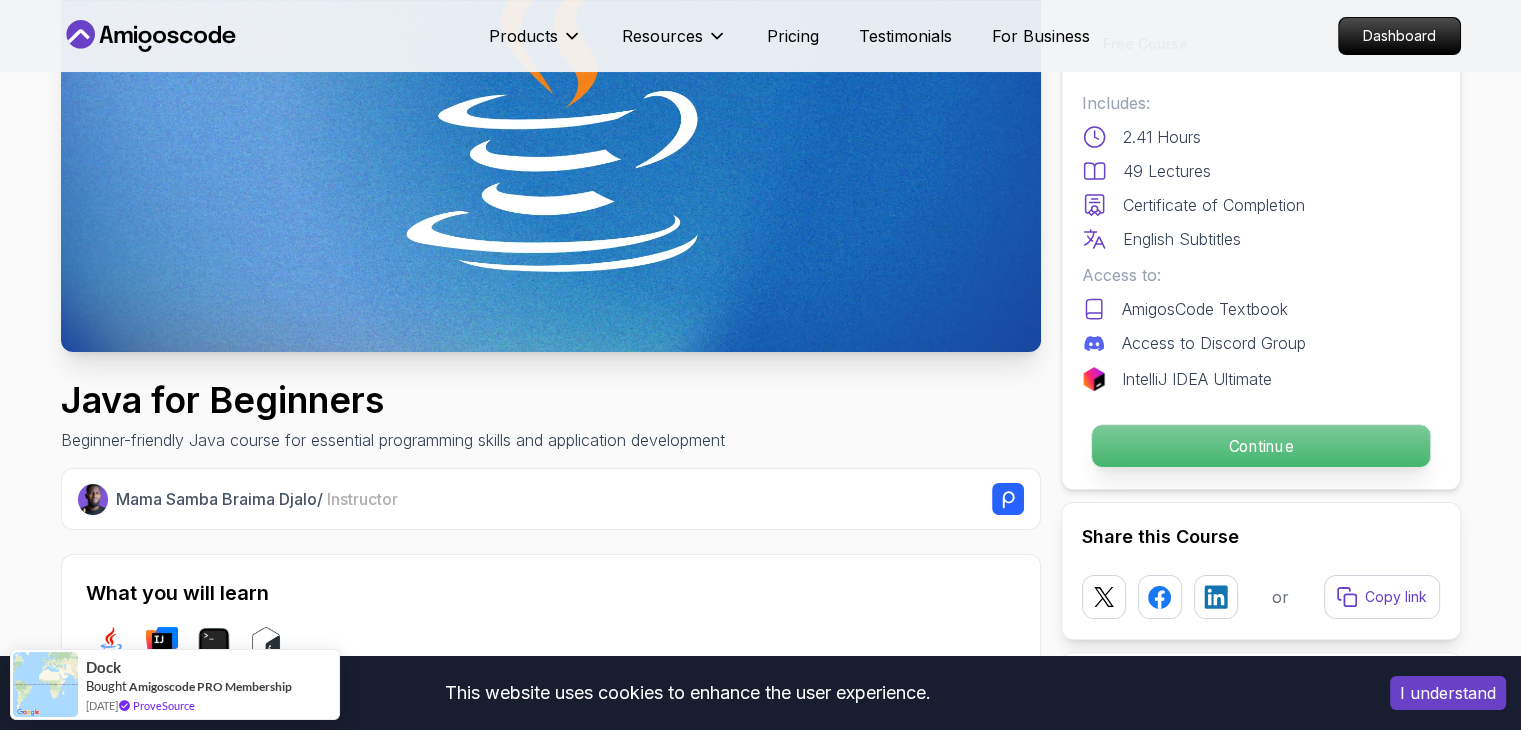 click on "Continue" at bounding box center [1260, 446] 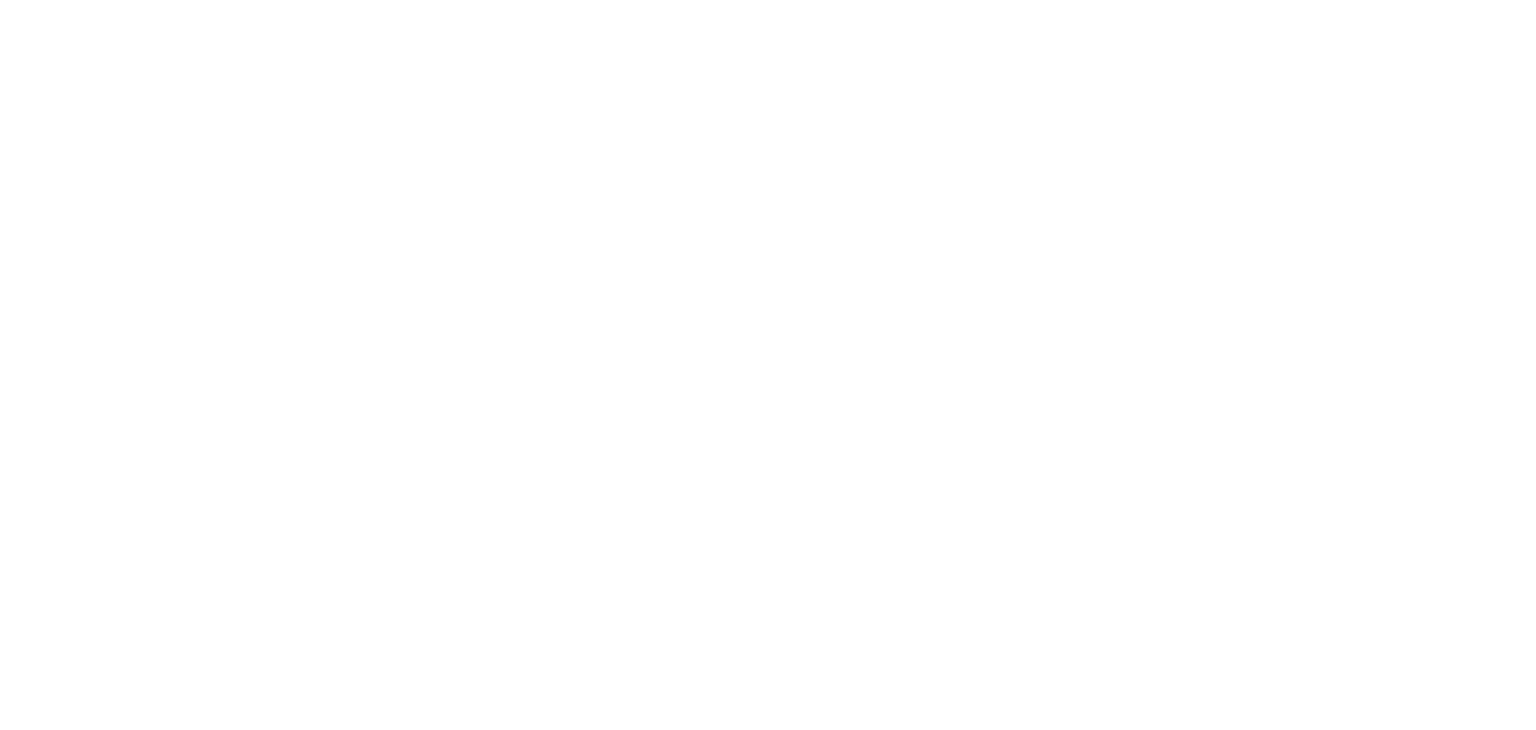 scroll, scrollTop: 0, scrollLeft: 0, axis: both 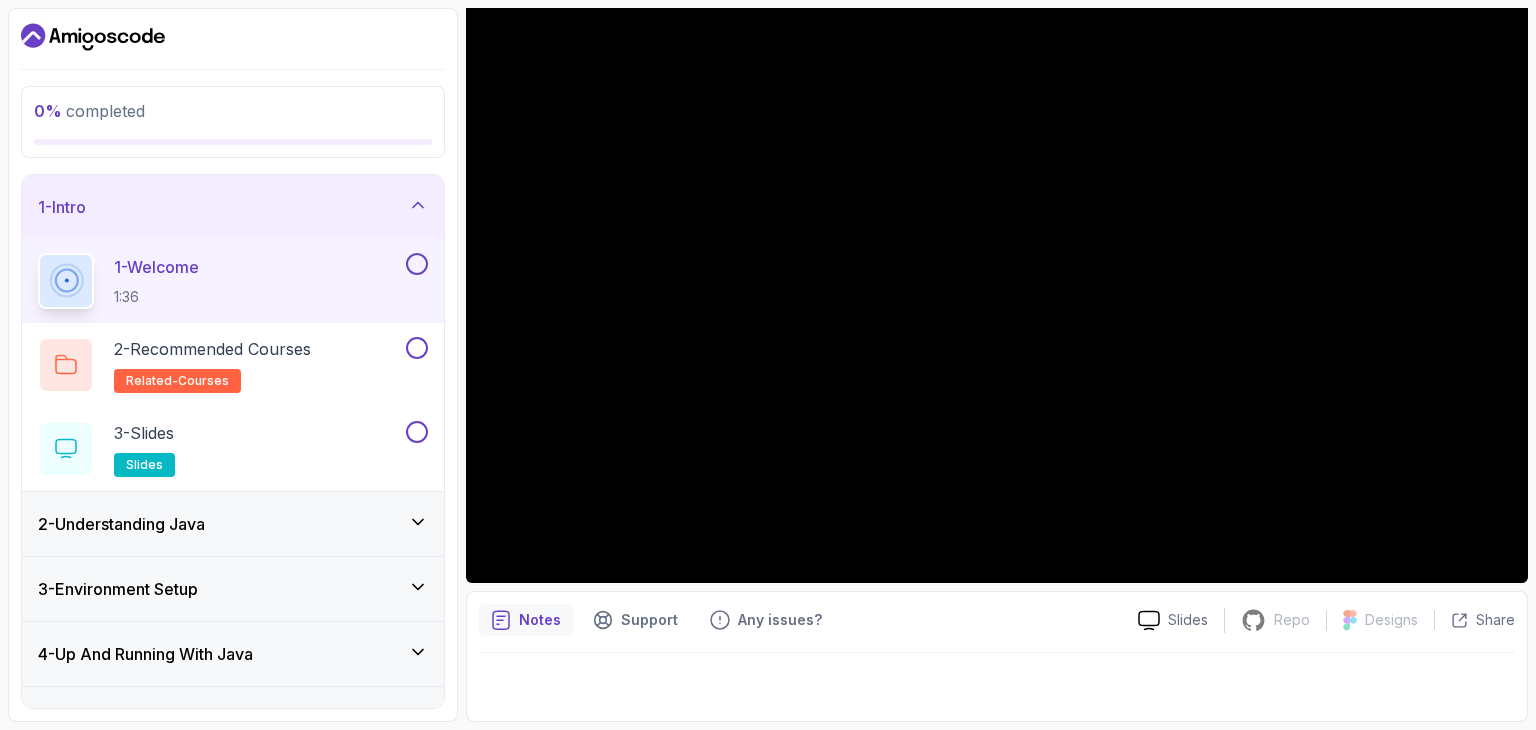 click on "Notes Support Any issues?" at bounding box center [800, 620] 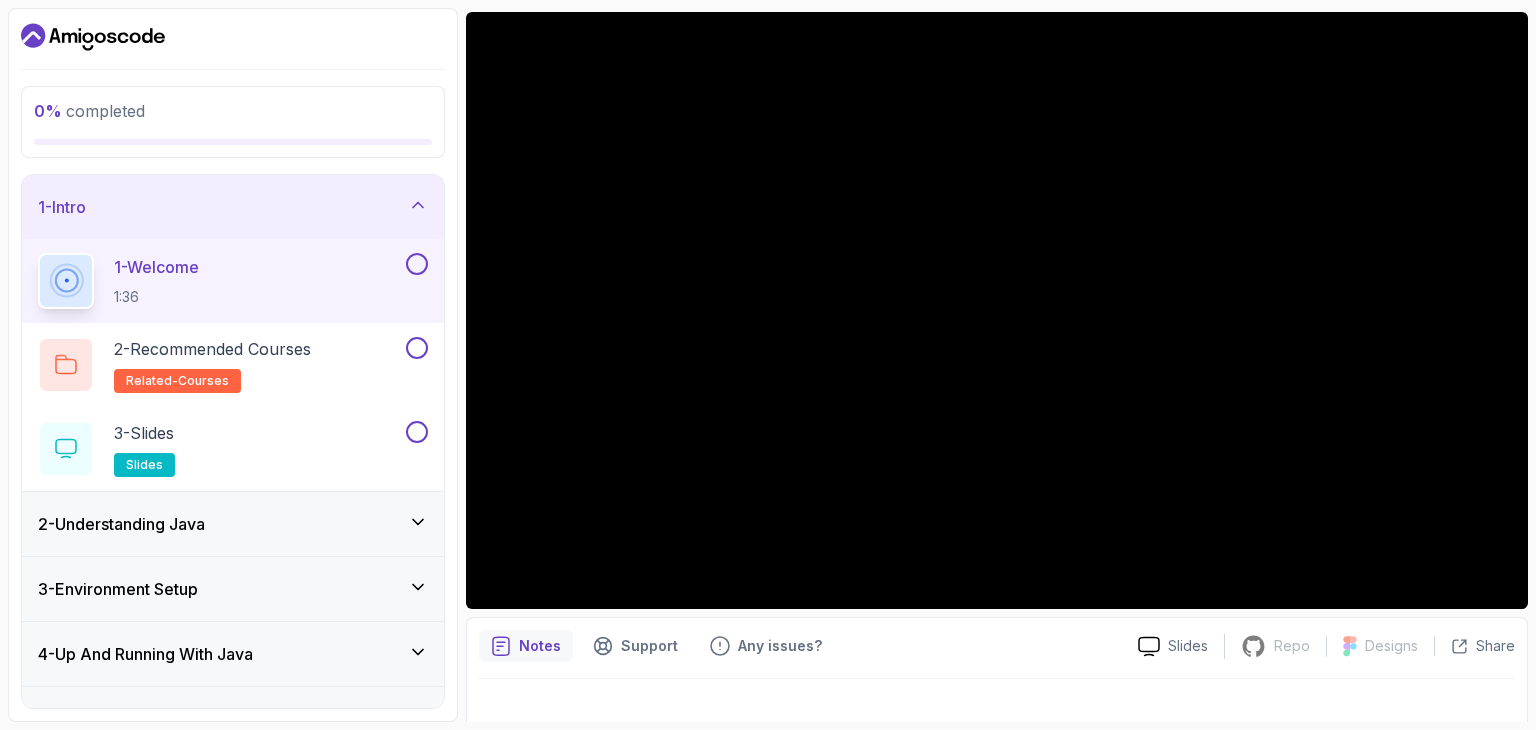 scroll, scrollTop: 163, scrollLeft: 0, axis: vertical 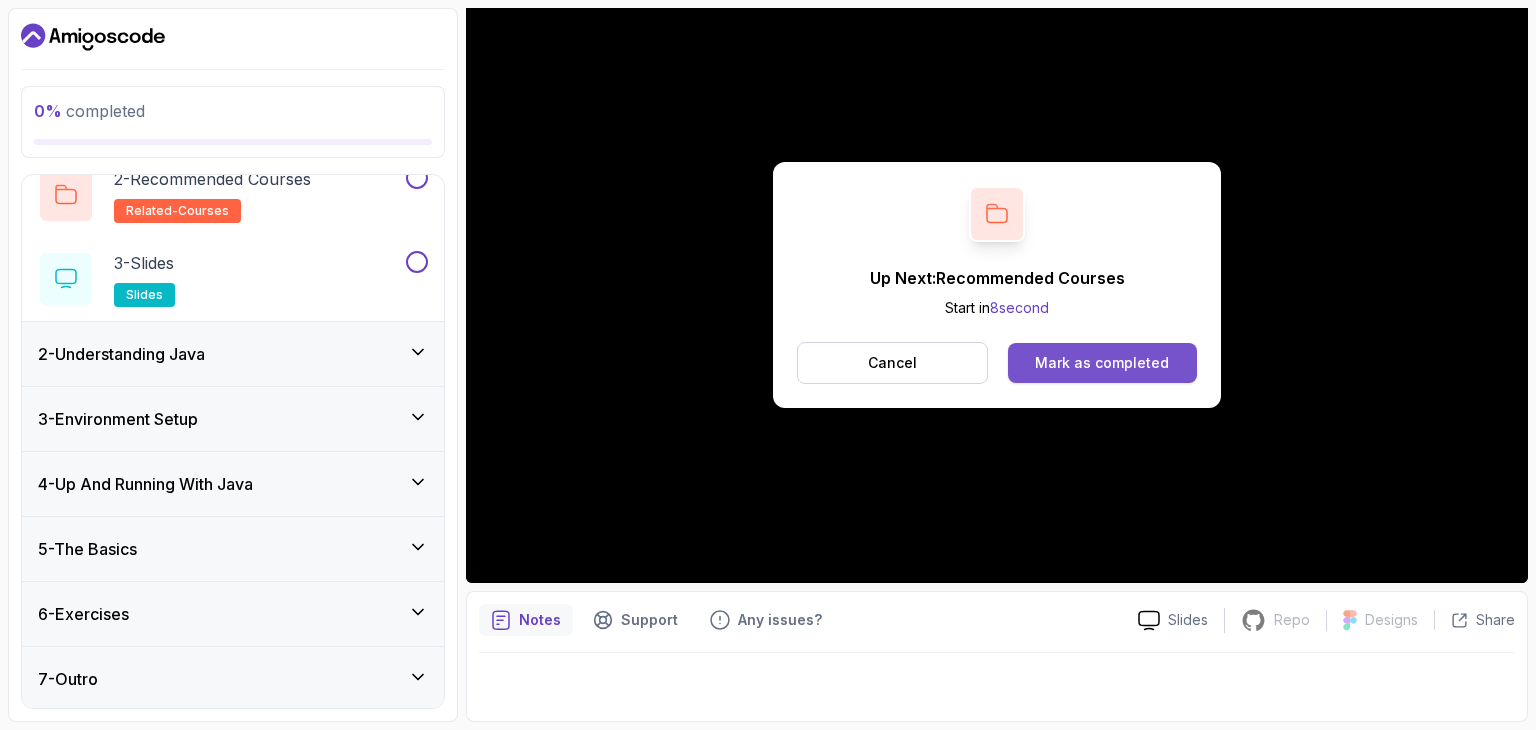 click on "Mark as completed" at bounding box center [1102, 363] 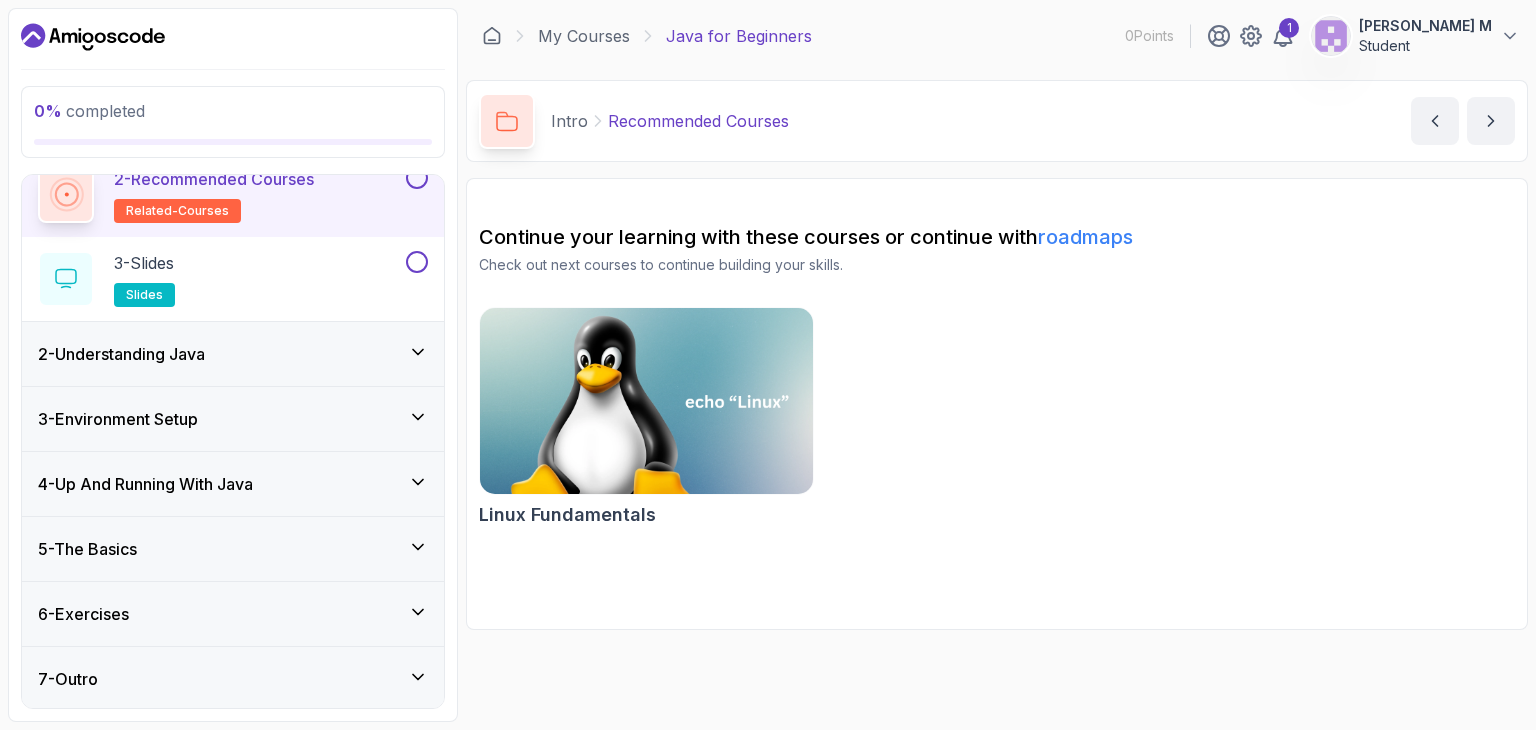 scroll, scrollTop: 0, scrollLeft: 0, axis: both 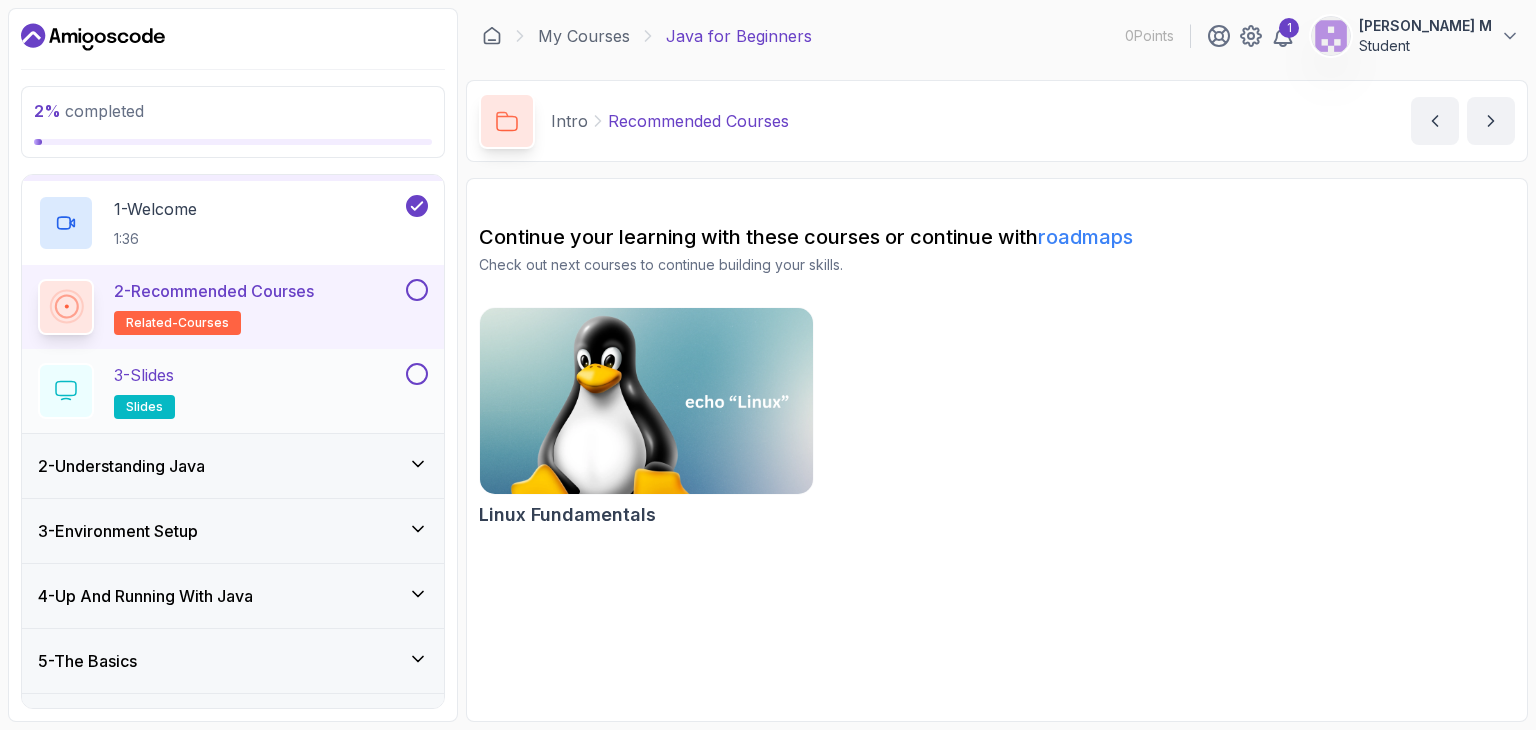 click on "3  -  Slides slides" at bounding box center (220, 391) 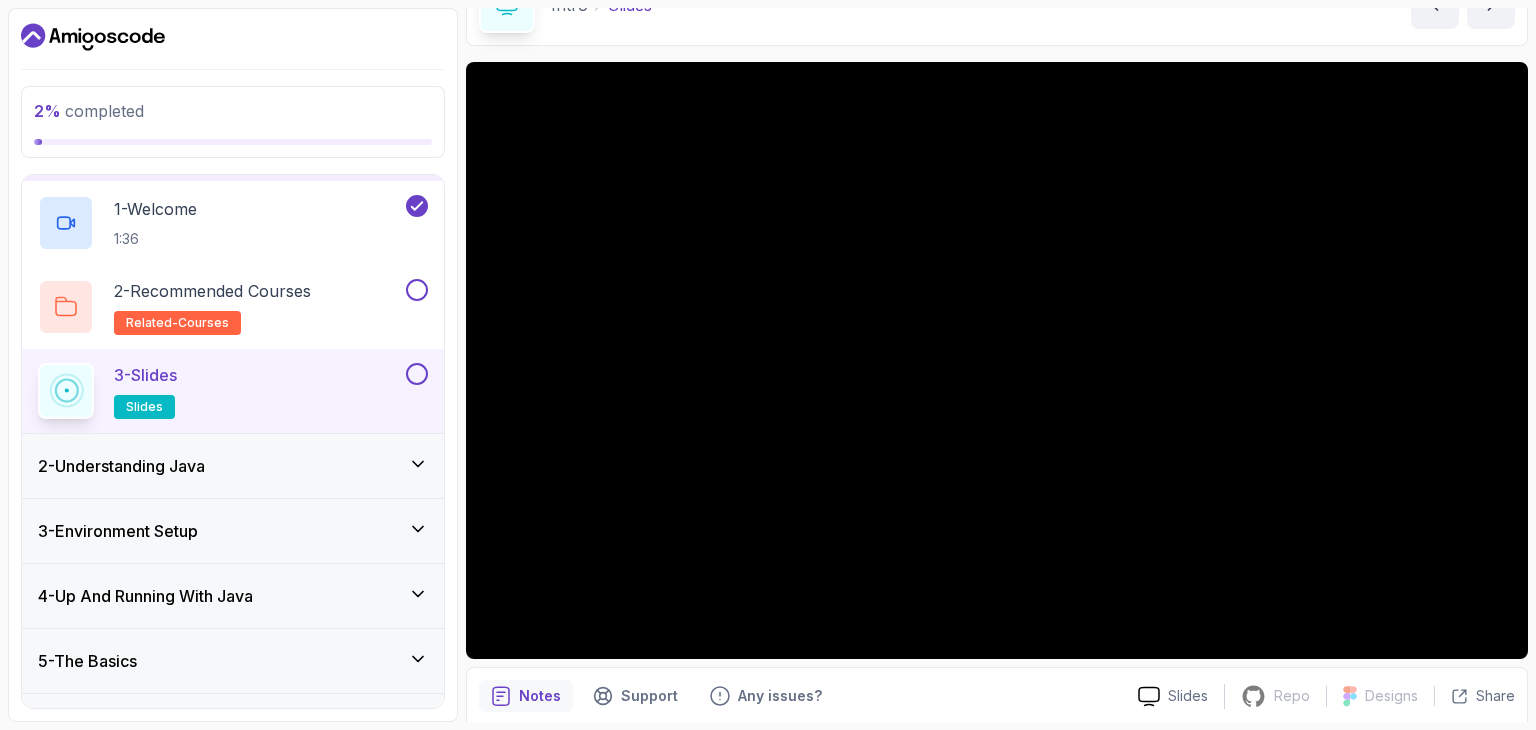 scroll, scrollTop: 192, scrollLeft: 0, axis: vertical 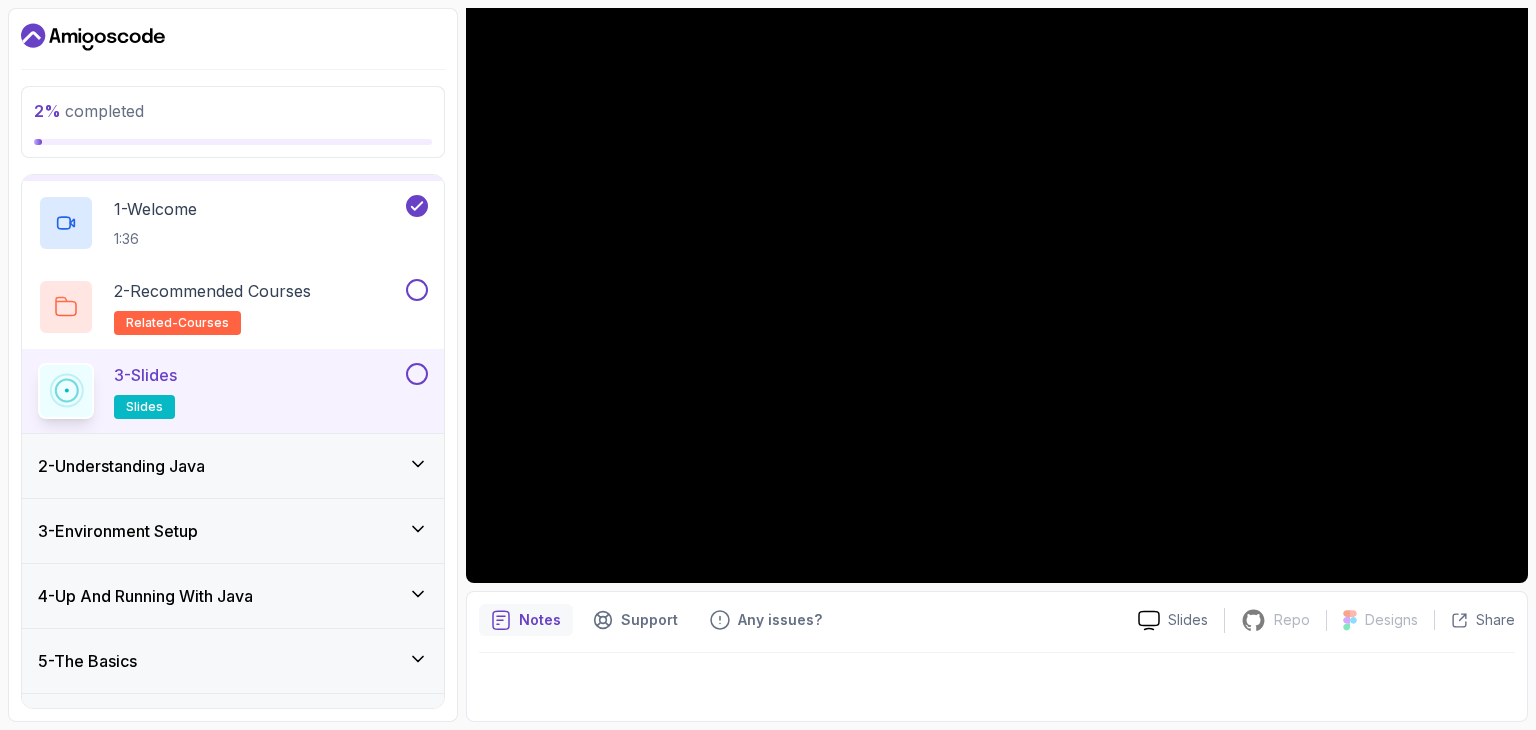 click on "Notes Support Any issues?" at bounding box center (800, 620) 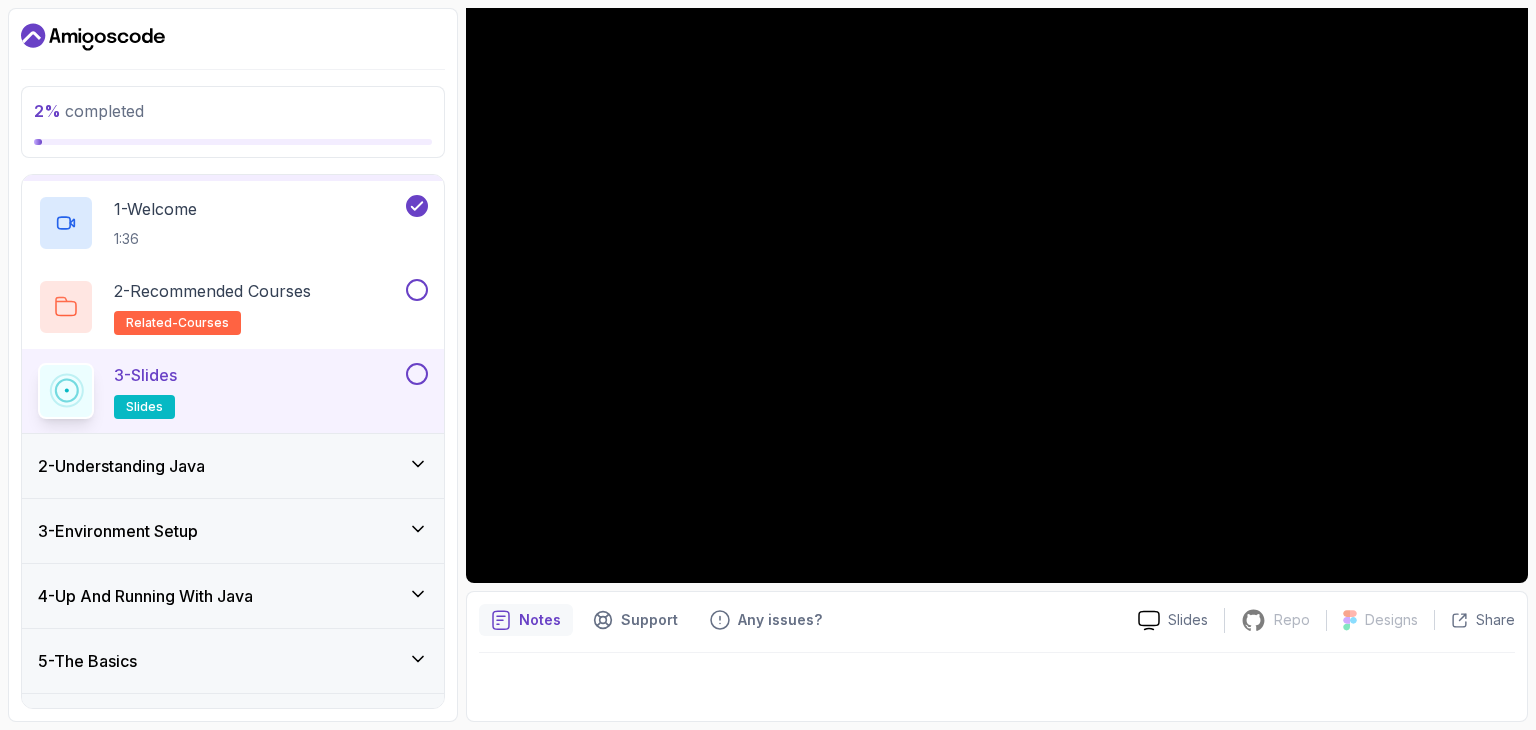 click at bounding box center [417, 374] 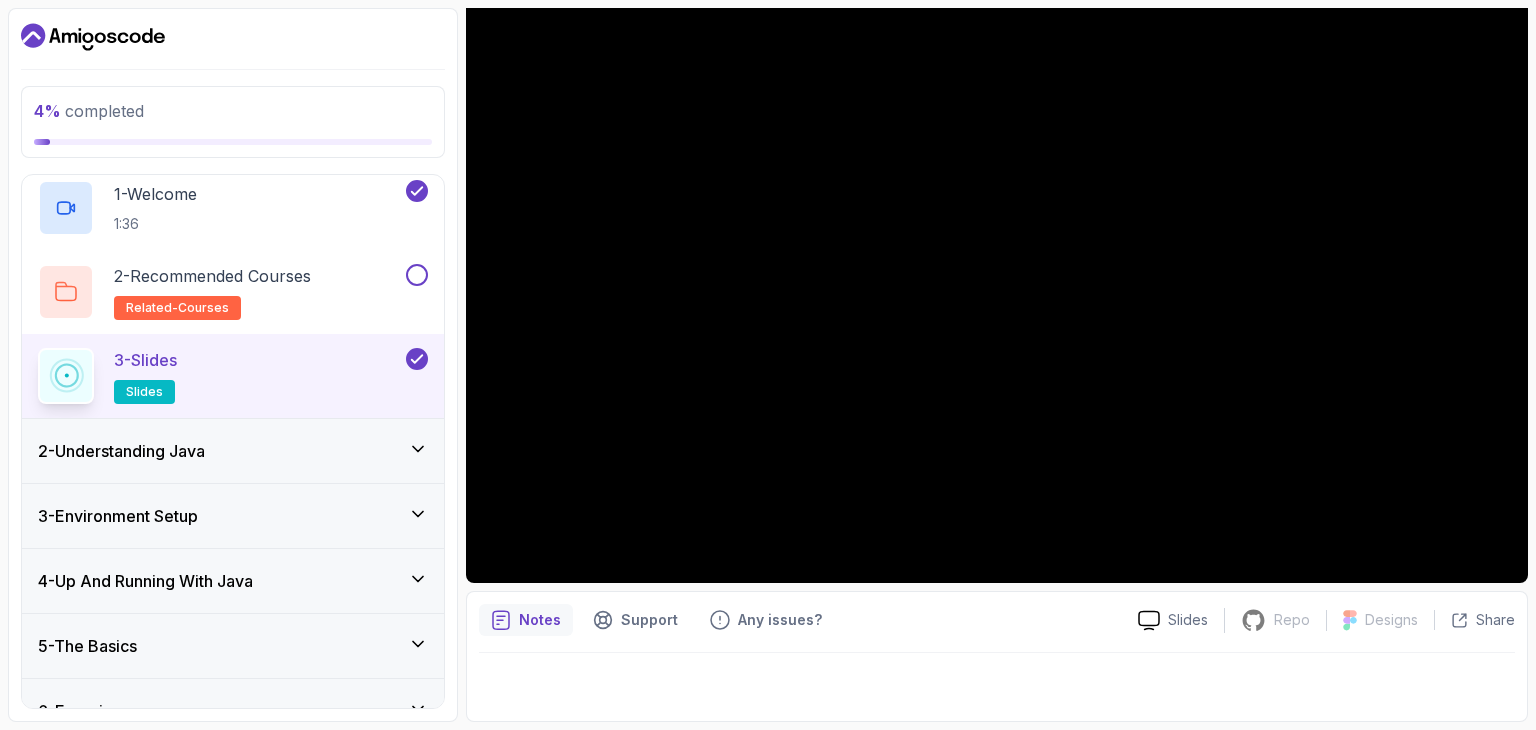 scroll, scrollTop: 0, scrollLeft: 0, axis: both 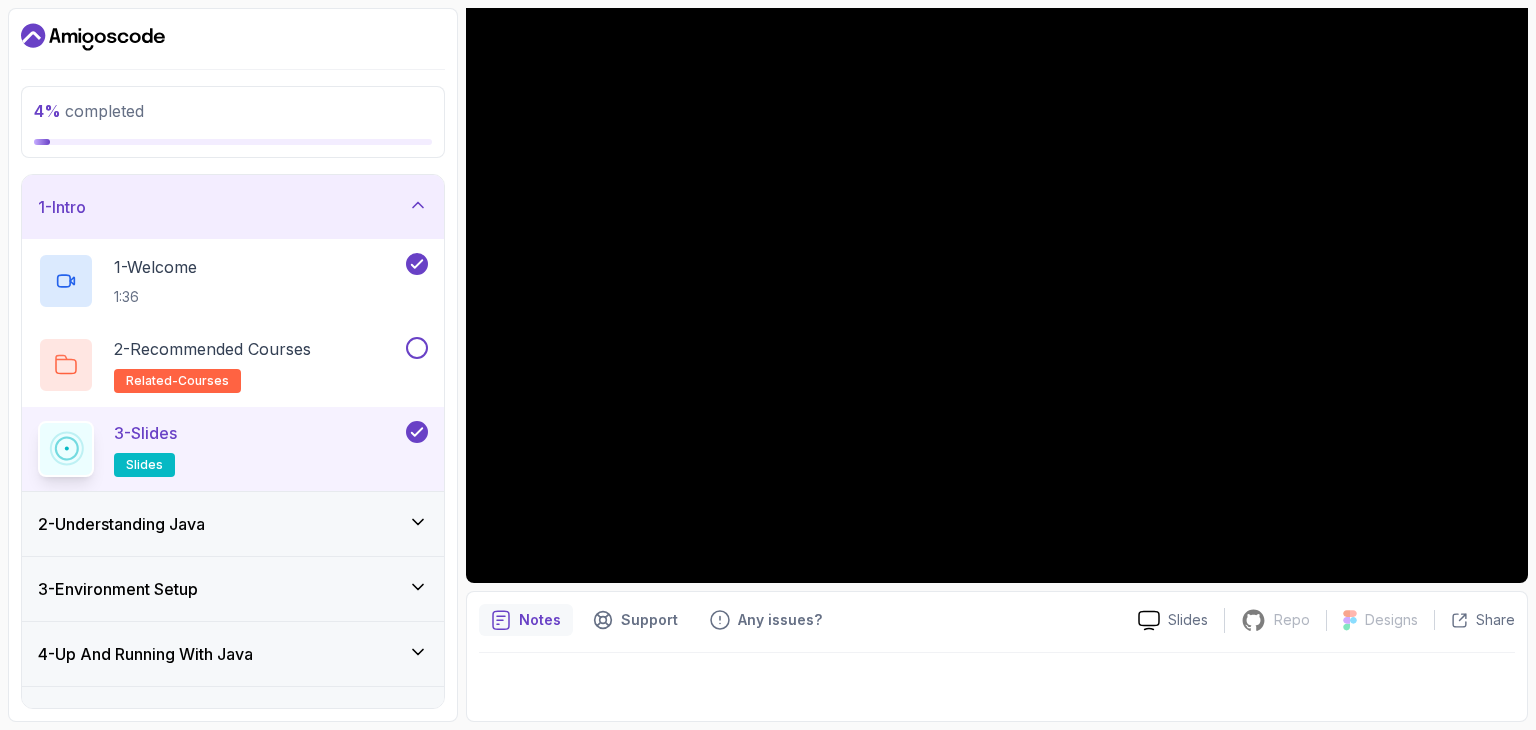 click 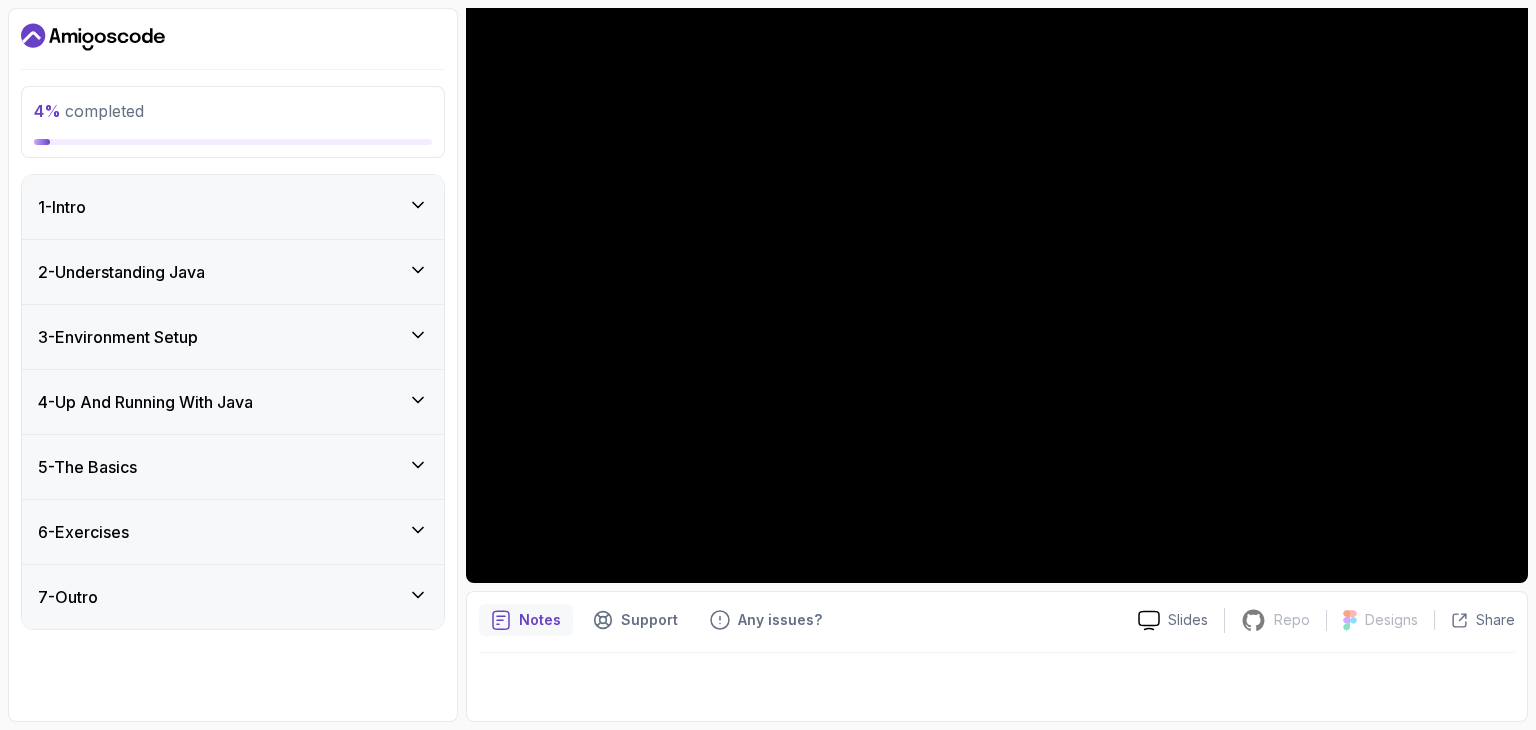 click on "1  -  Intro" at bounding box center [233, 207] 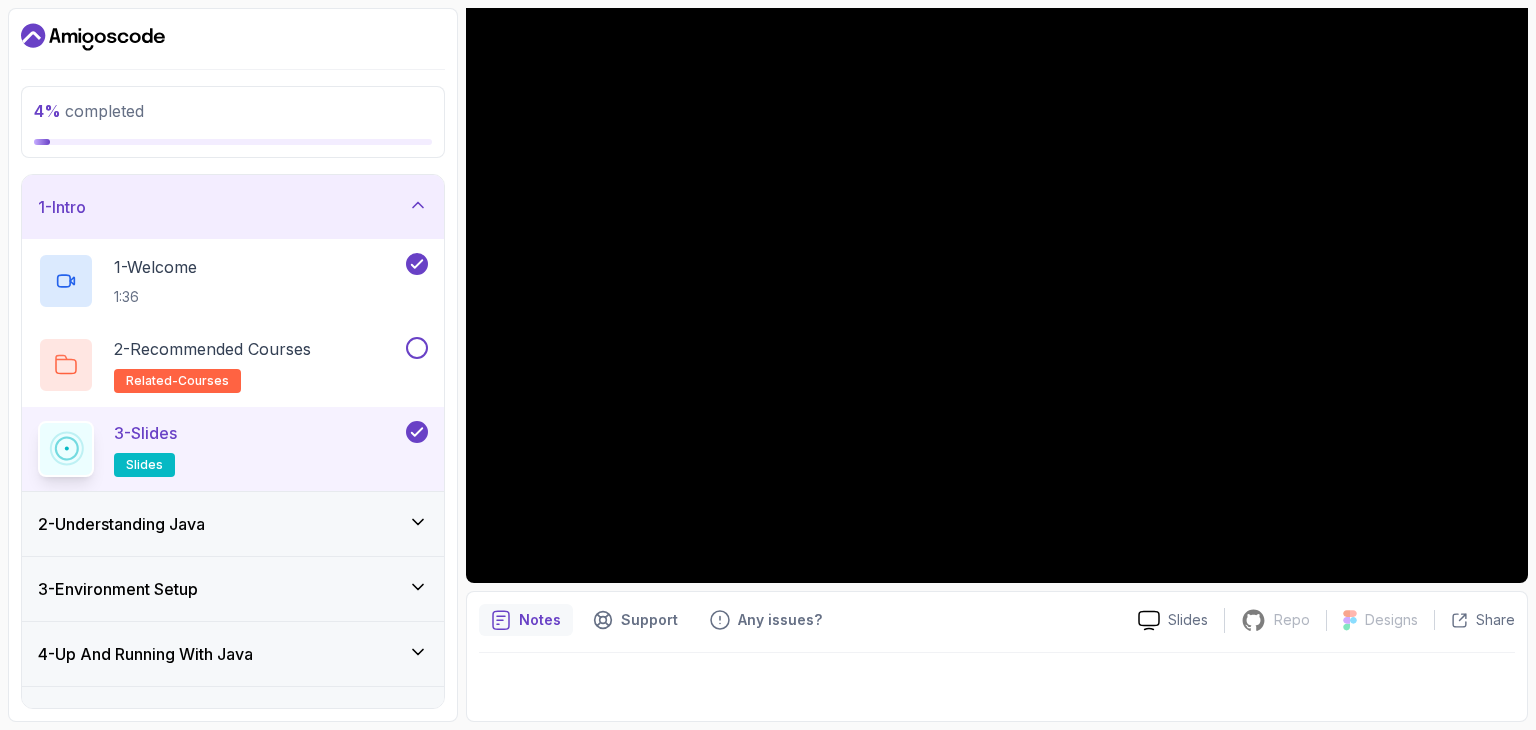 click on "1  -  Intro" at bounding box center [233, 207] 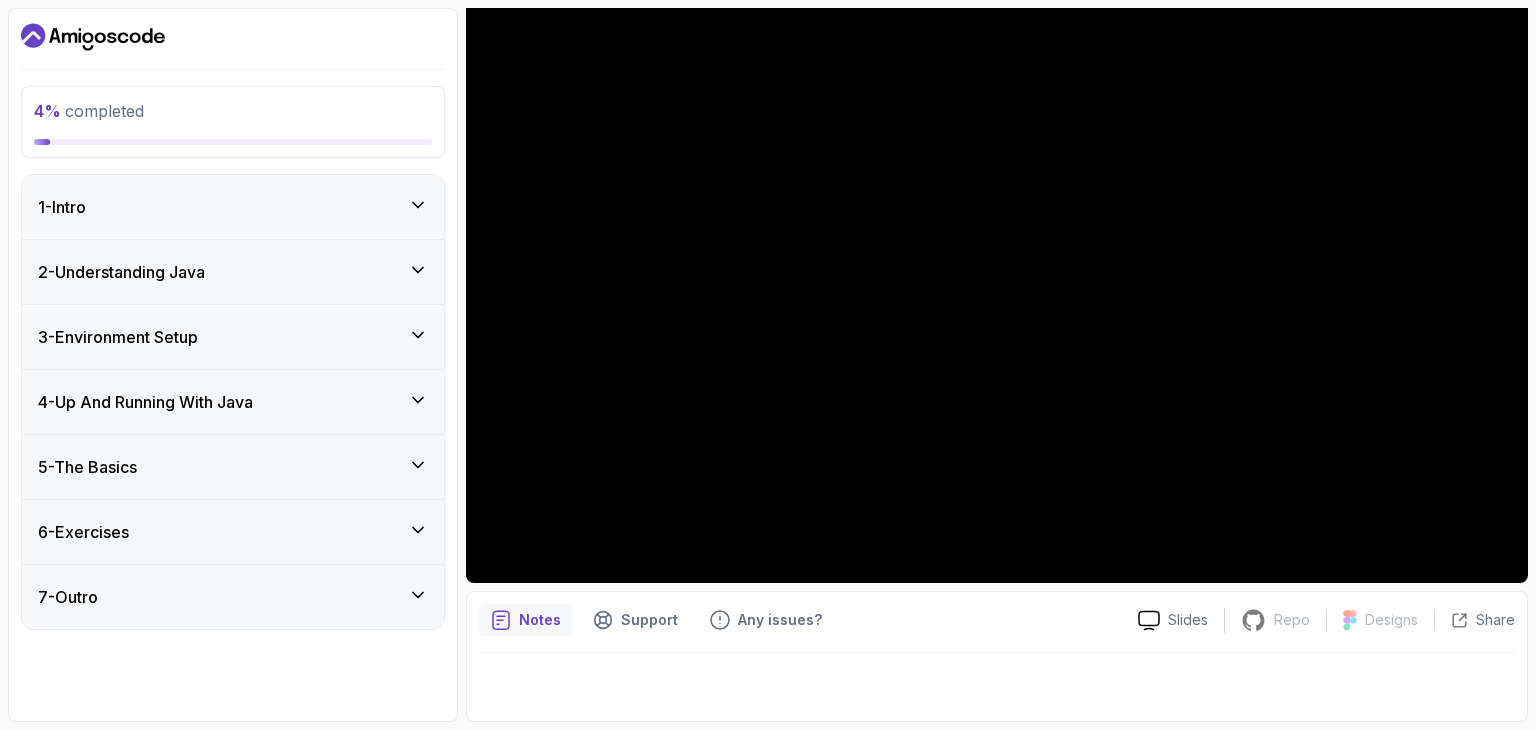 click on "2  -  Understanding Java" at bounding box center (233, 272) 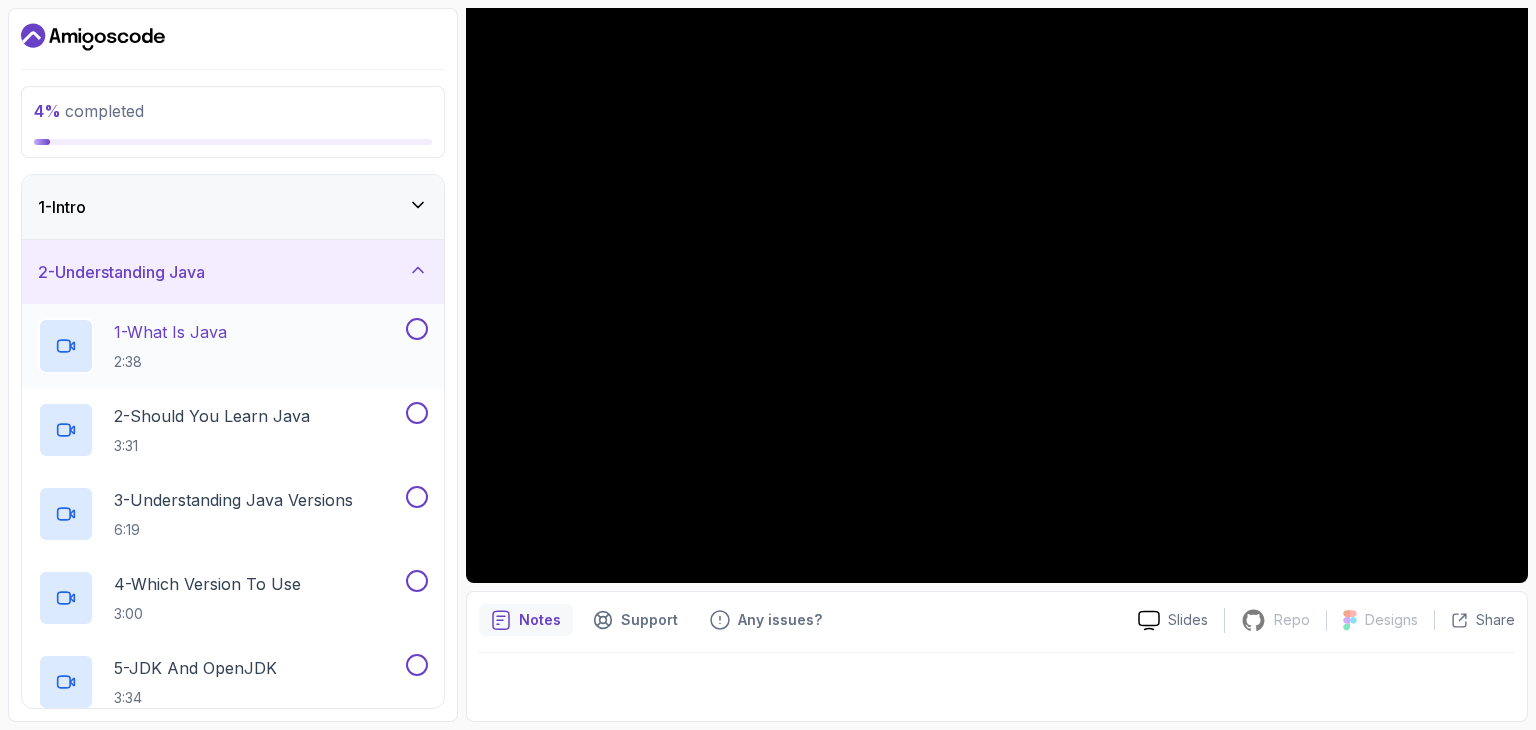 click on "1  -  What Is Java 2:38" at bounding box center [220, 346] 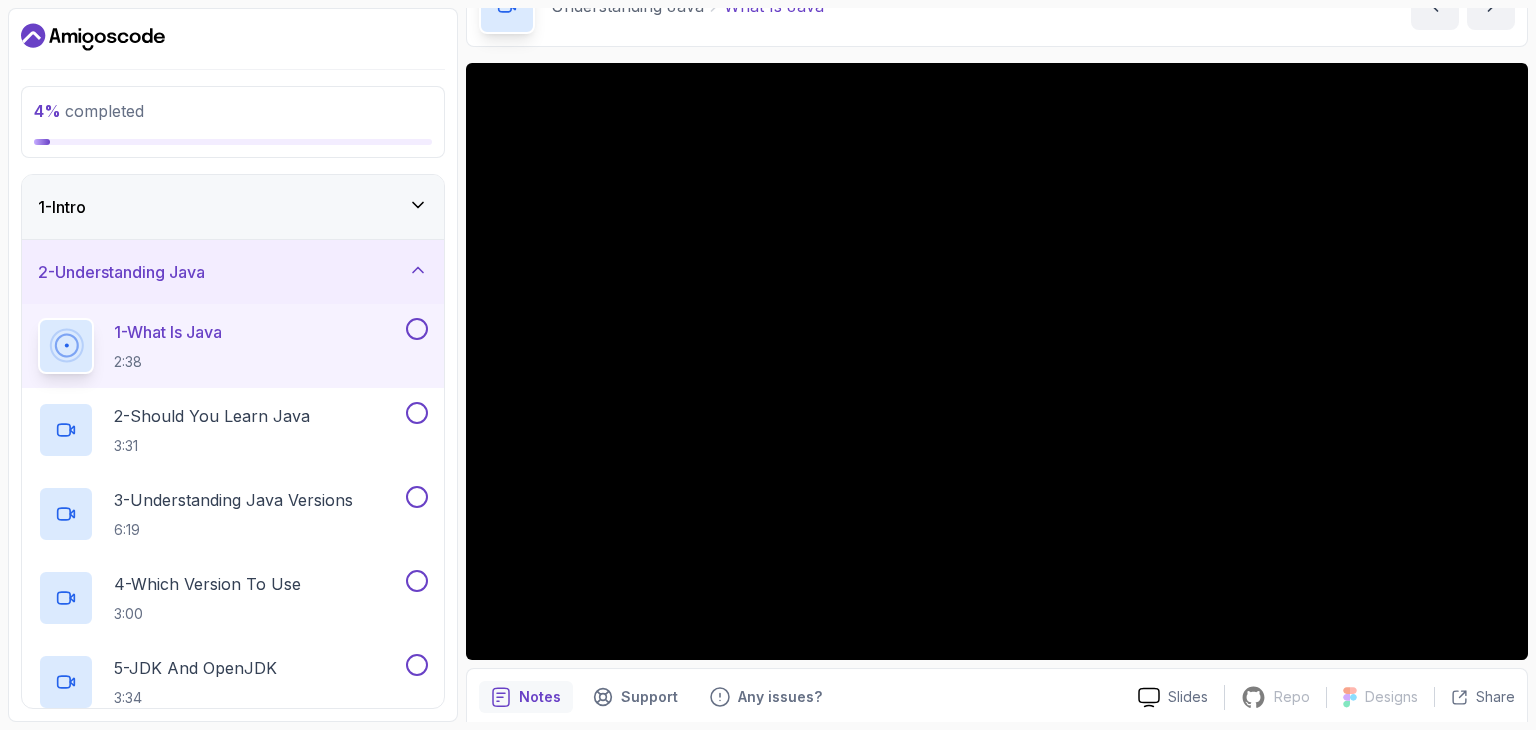 scroll, scrollTop: 108, scrollLeft: 0, axis: vertical 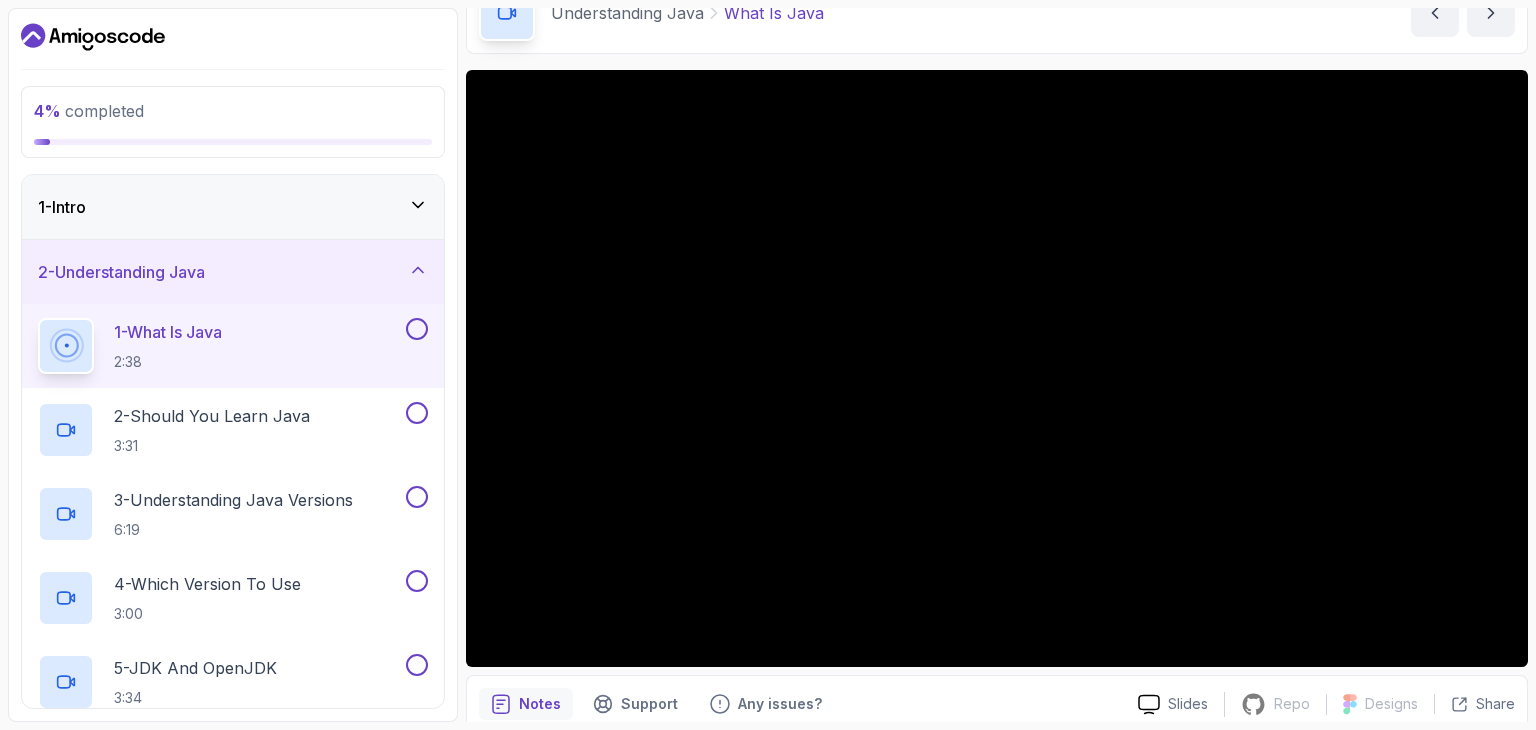 type 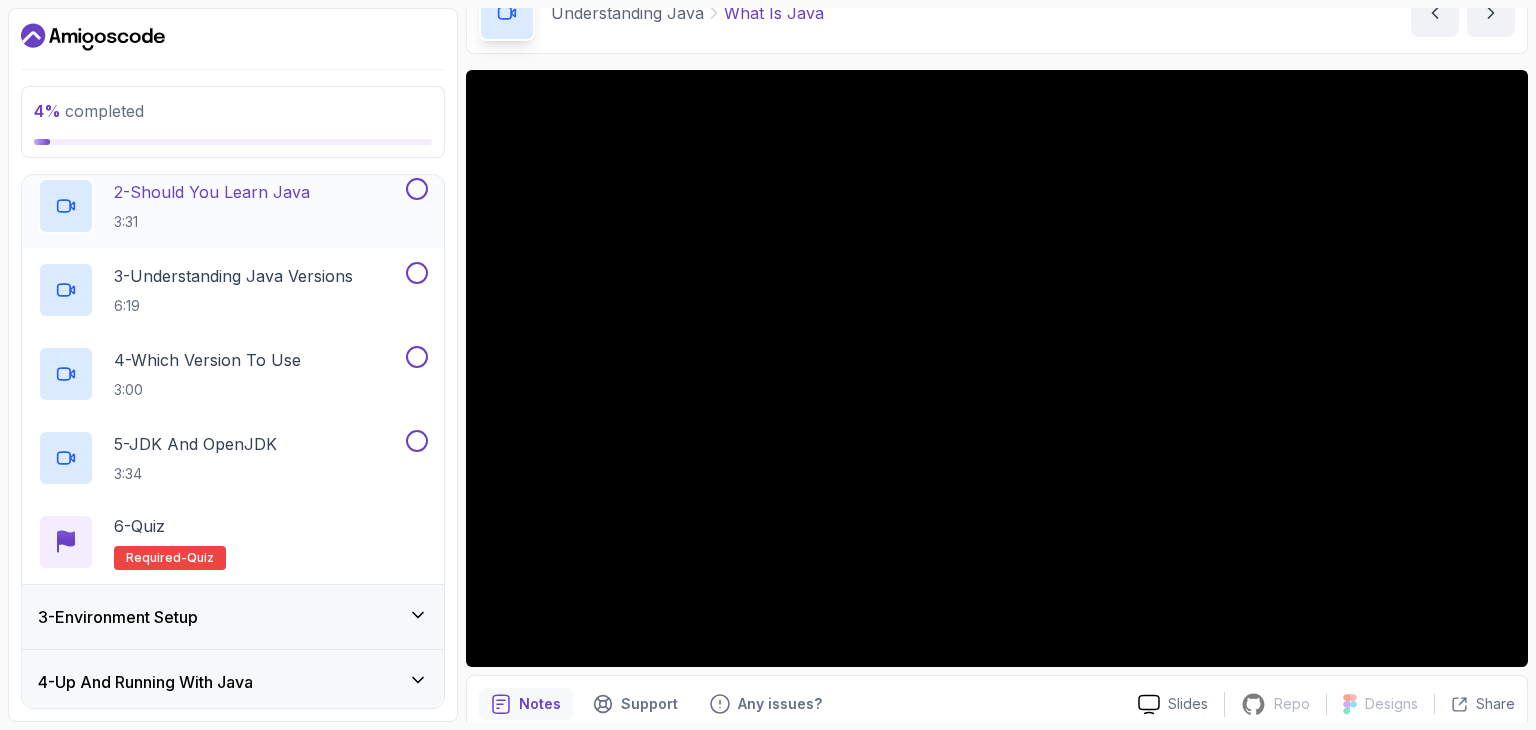 scroll, scrollTop: 224, scrollLeft: 0, axis: vertical 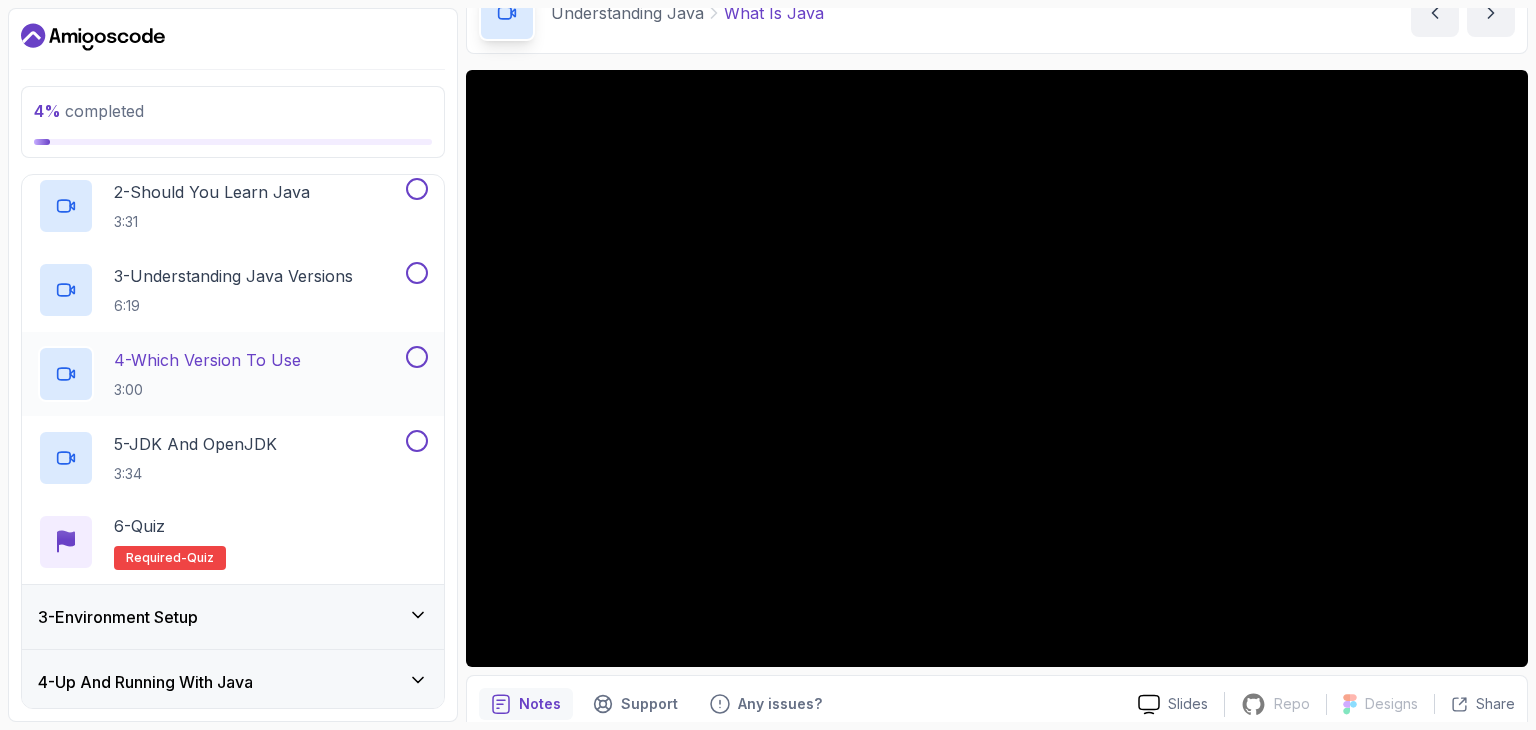 click on "3:00" at bounding box center [207, 390] 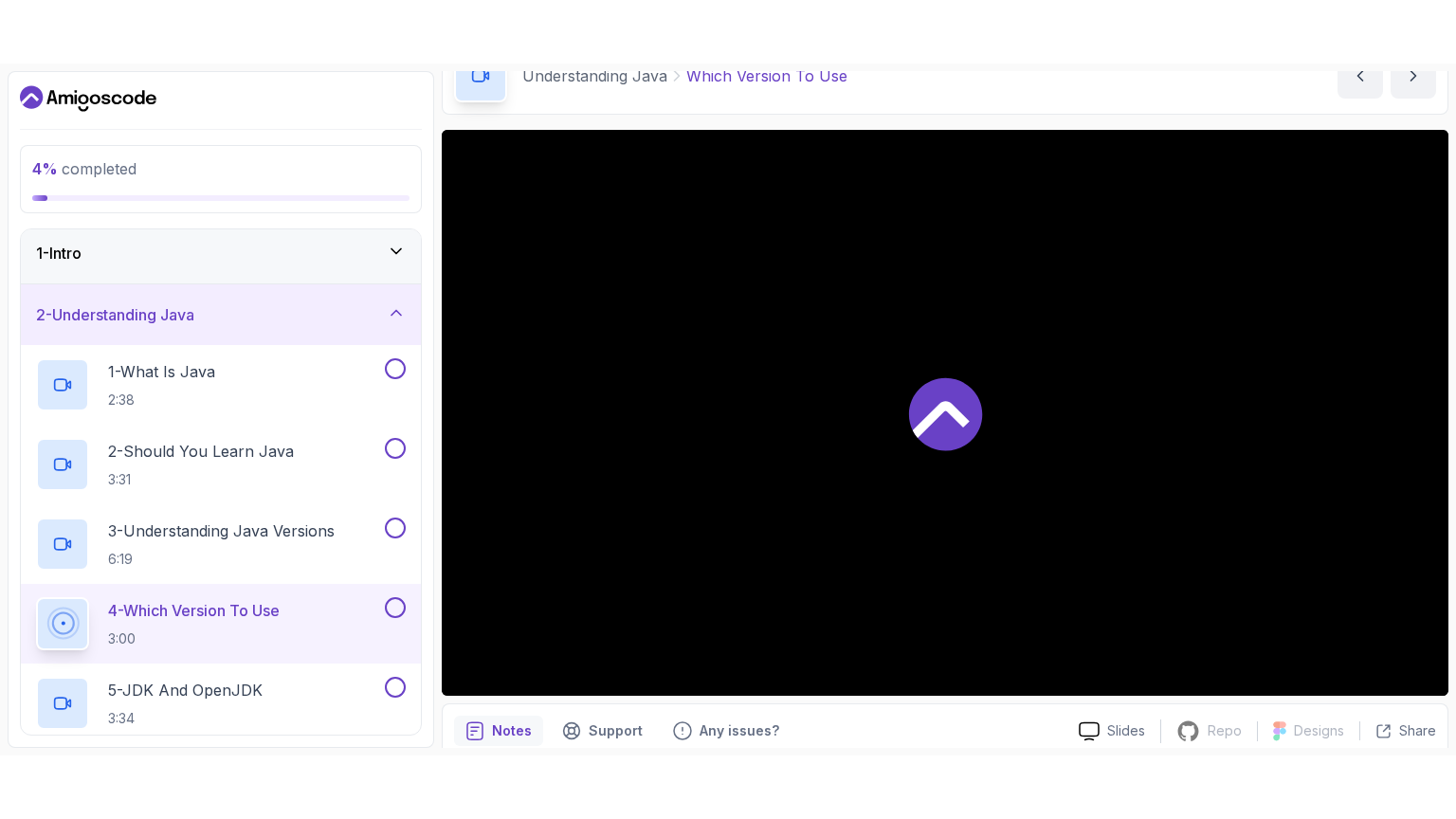 scroll, scrollTop: 6, scrollLeft: 0, axis: vertical 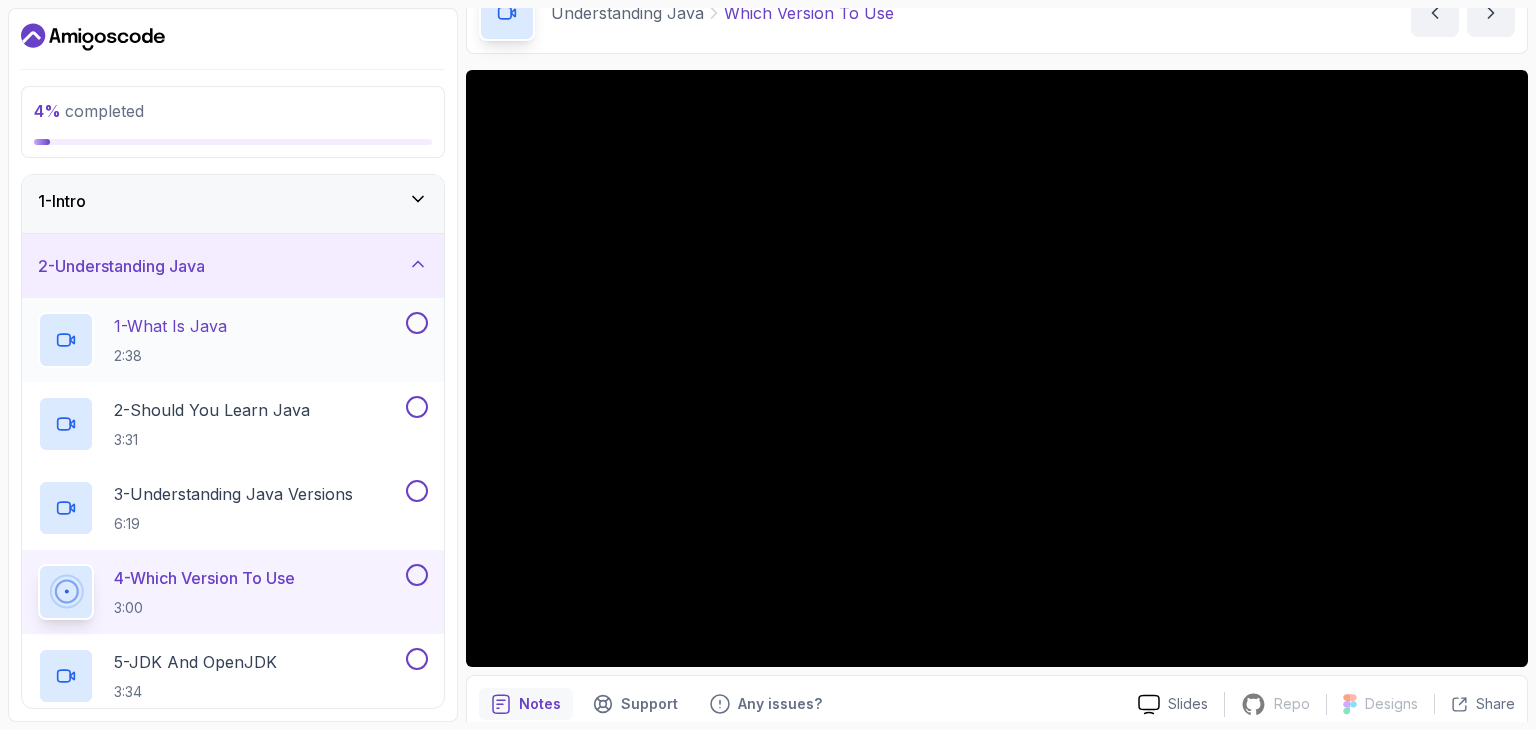 click at bounding box center [417, 323] 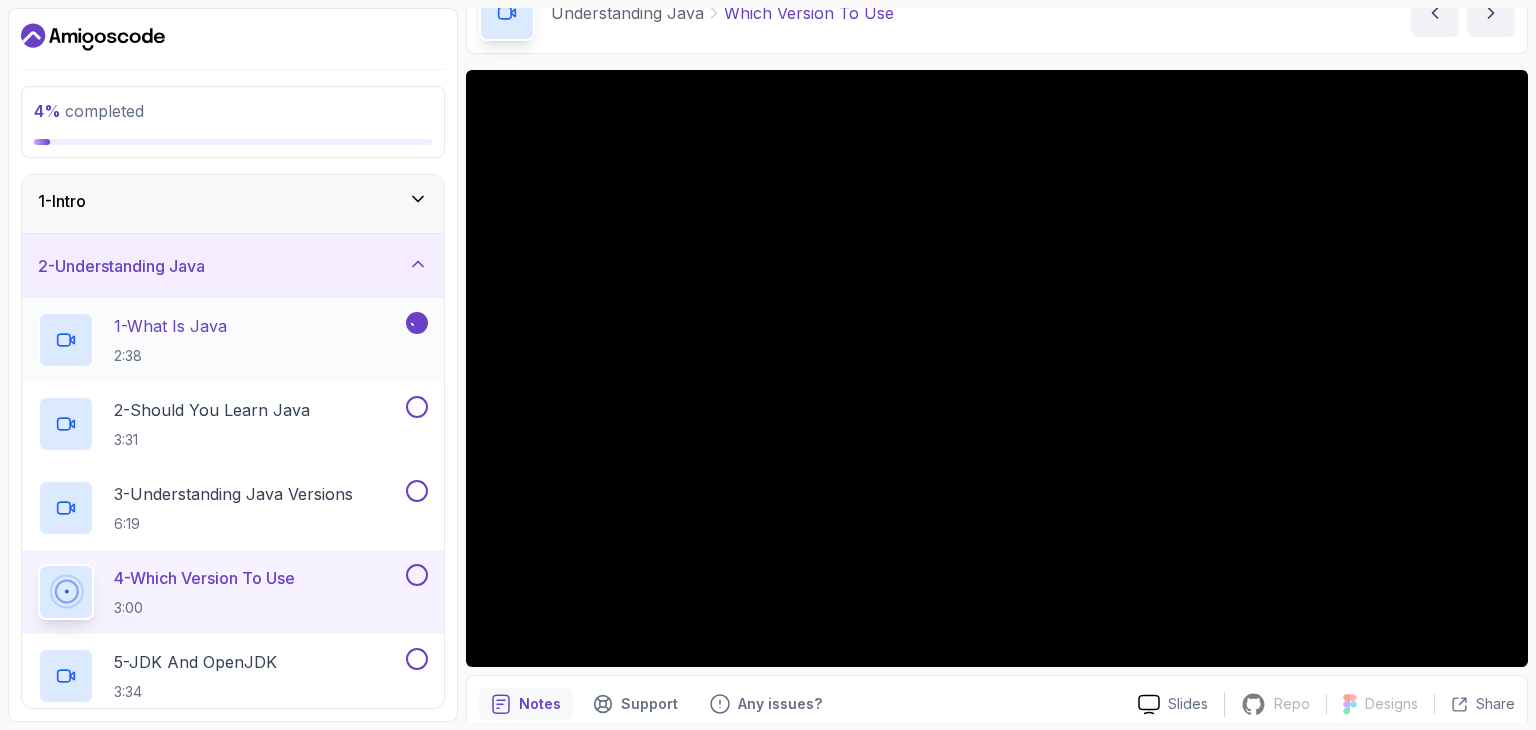 click 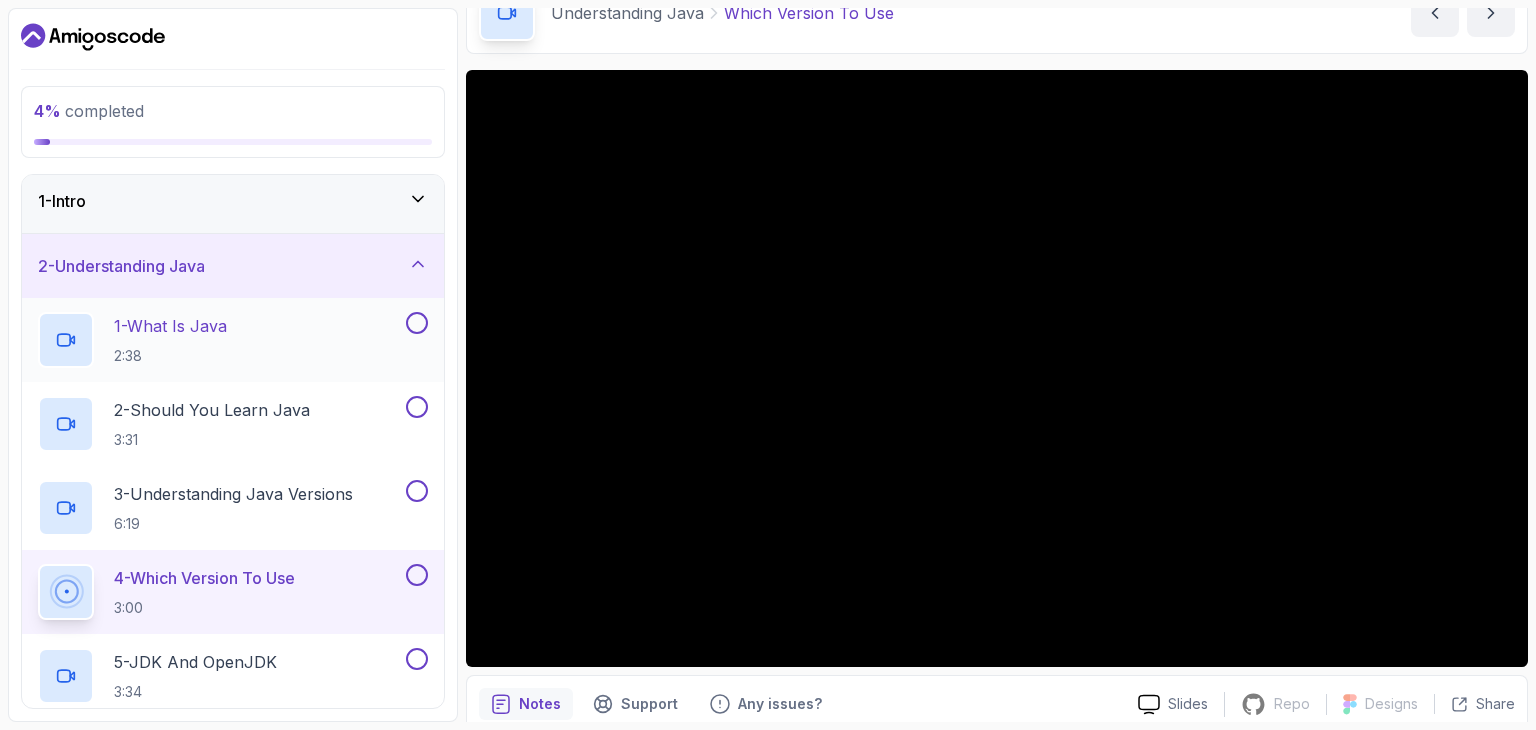 click at bounding box center [417, 323] 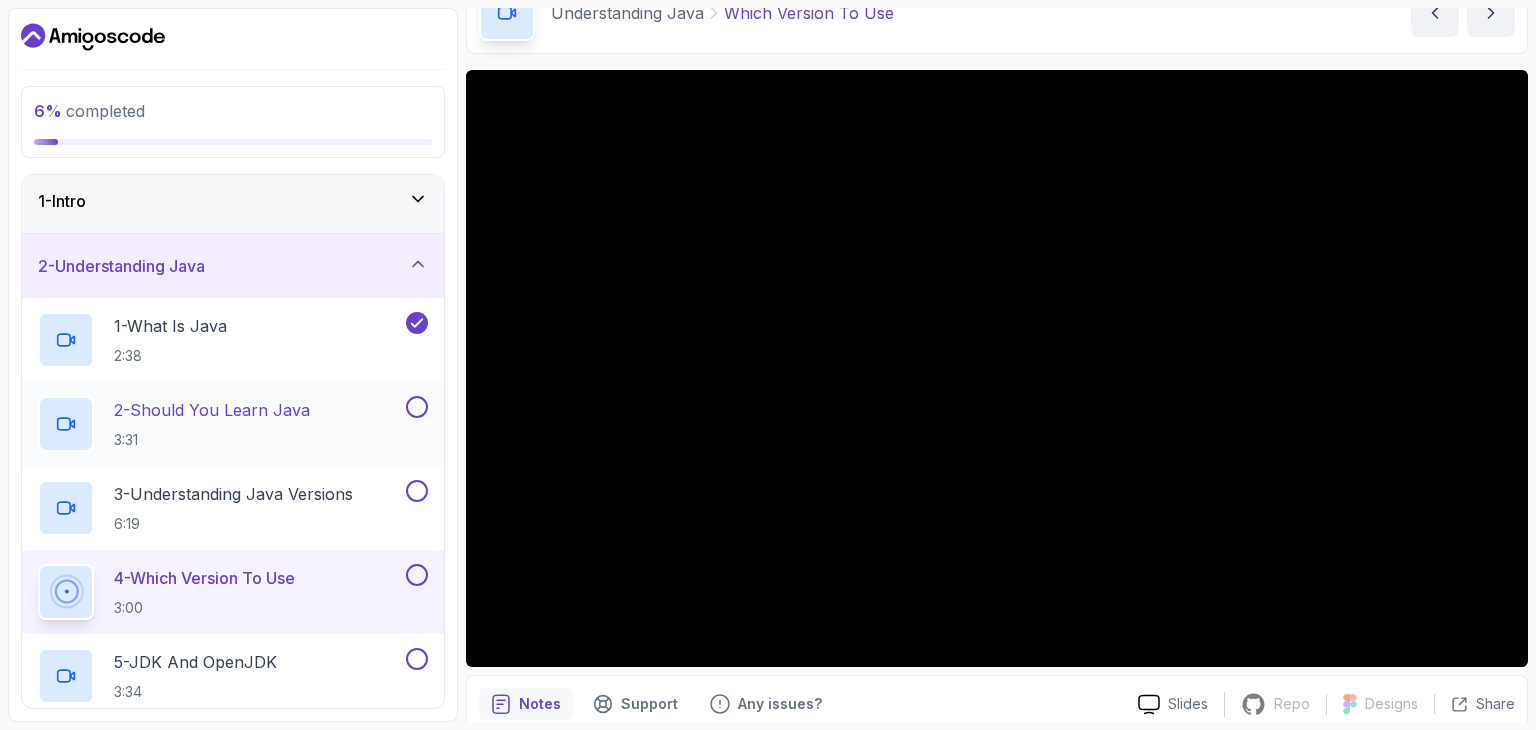 click on "2  -  Should You Learn Java" at bounding box center (212, 410) 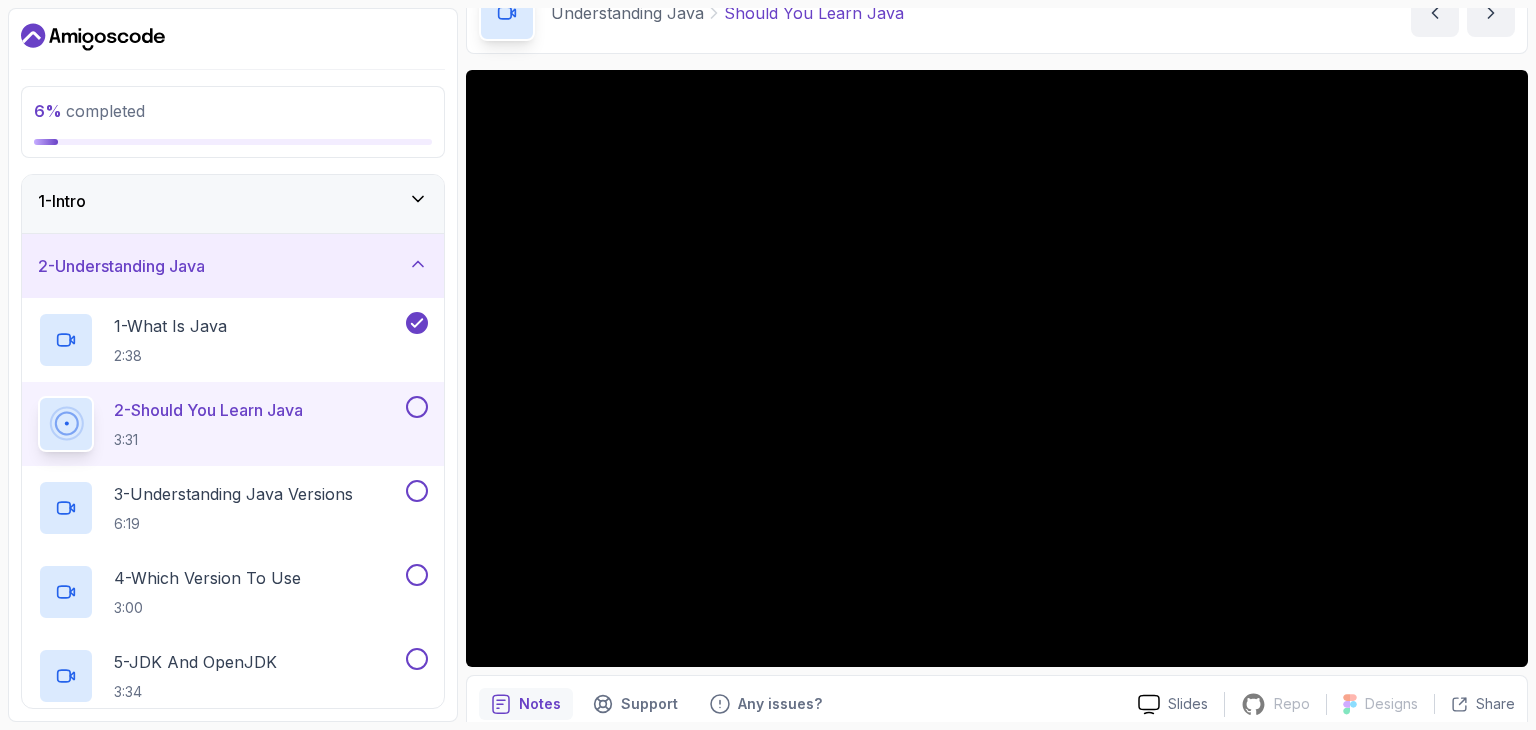 type 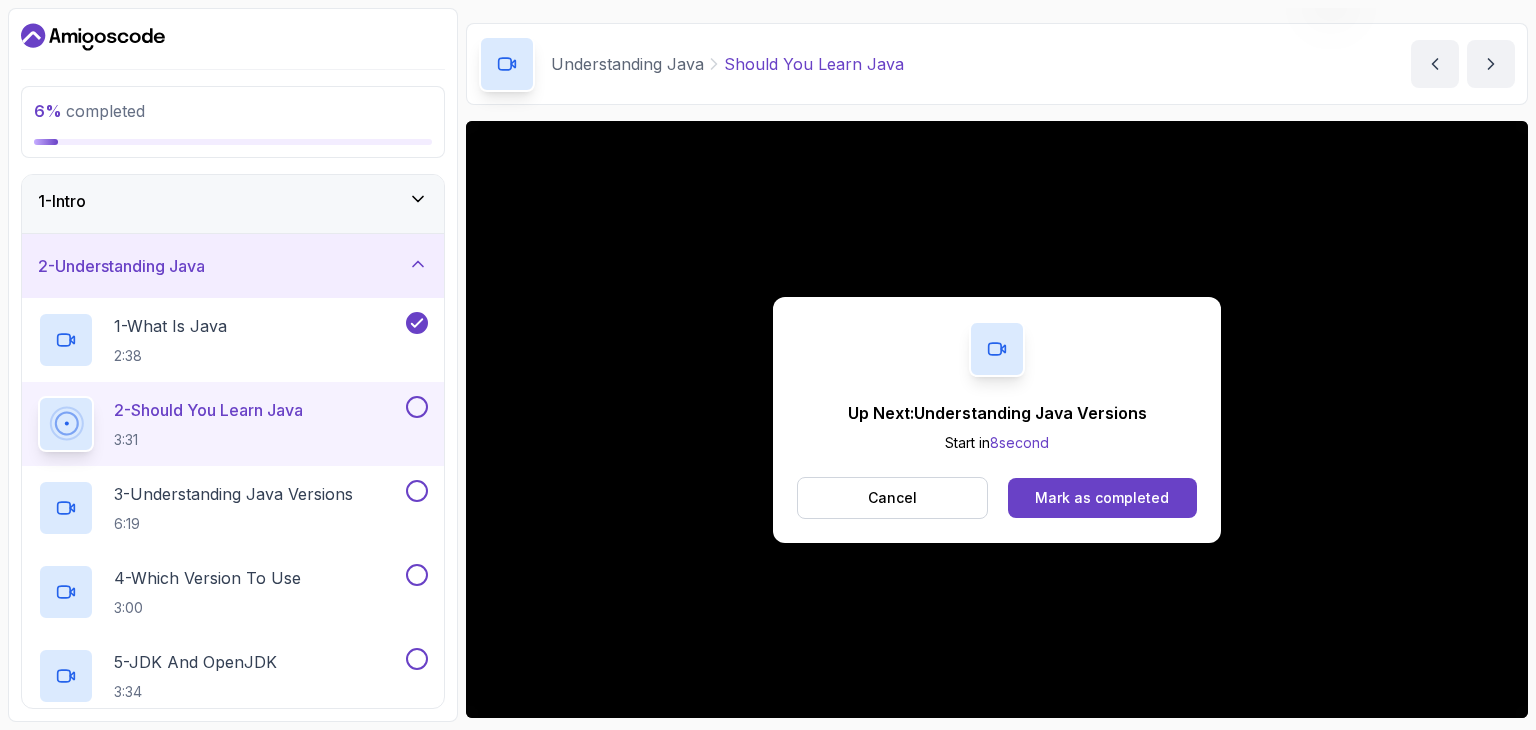 scroll, scrollTop: 108, scrollLeft: 0, axis: vertical 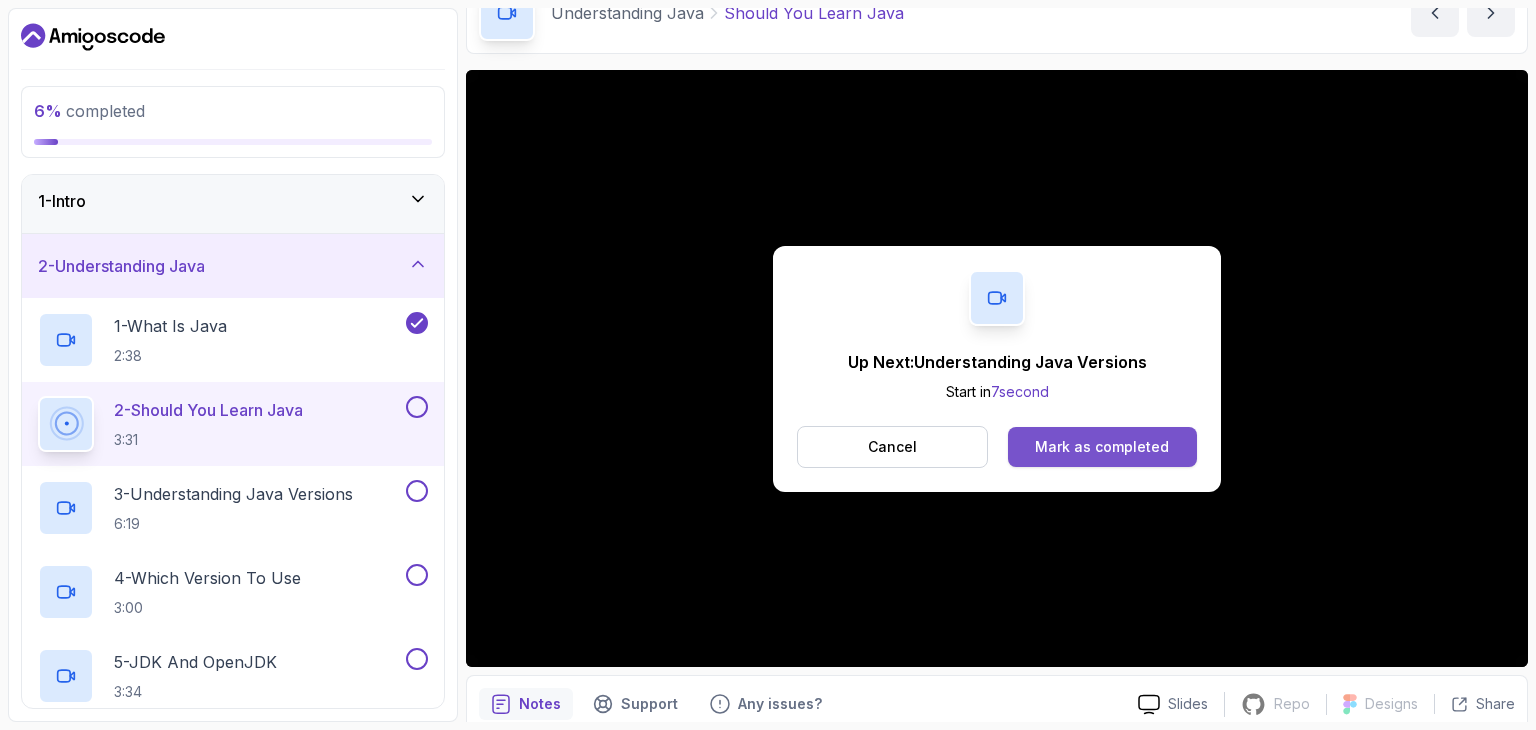 click on "Mark as completed" at bounding box center [1102, 447] 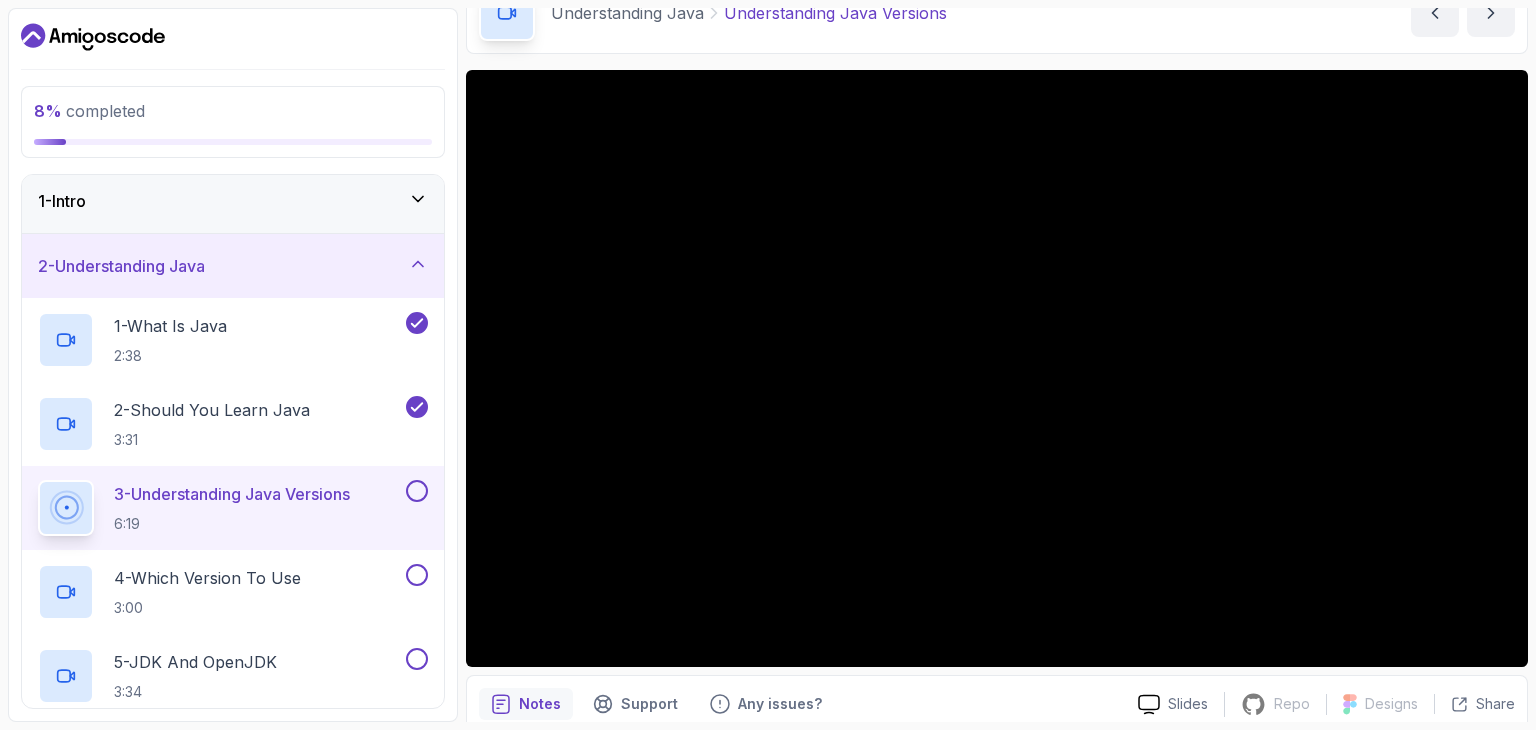 click at bounding box center [417, 491] 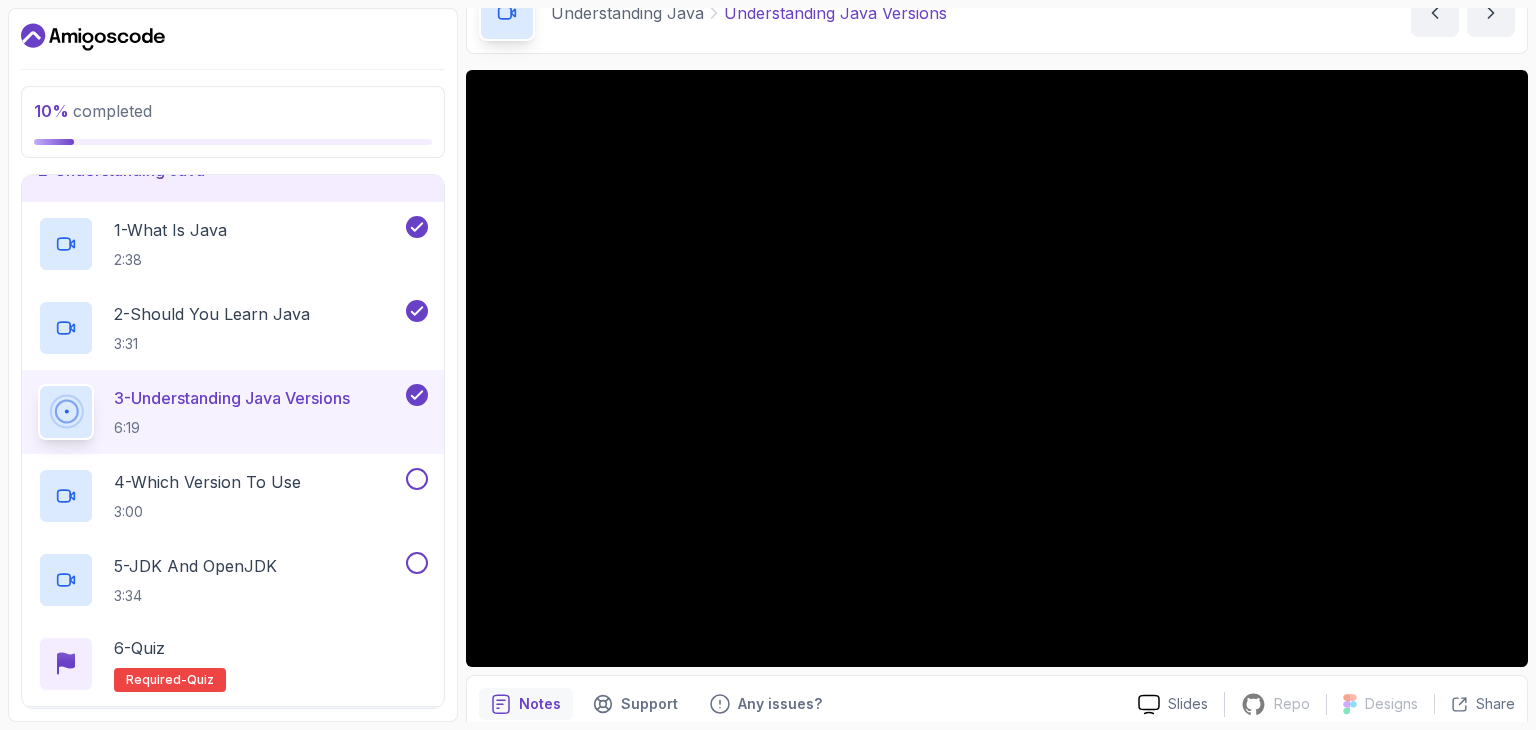 scroll, scrollTop: 103, scrollLeft: 0, axis: vertical 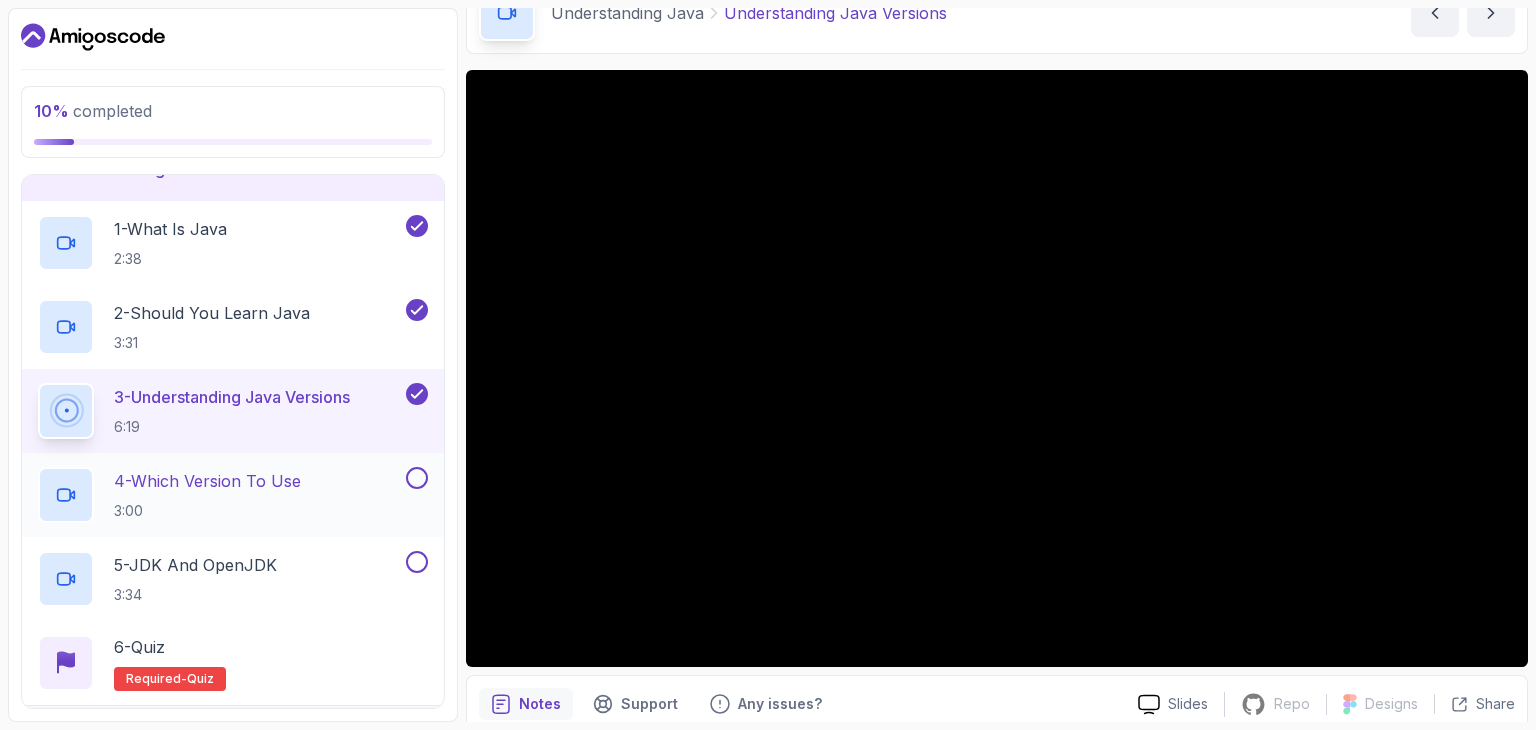 click on "4  -  Which Version To Use 3:00" at bounding box center [220, 495] 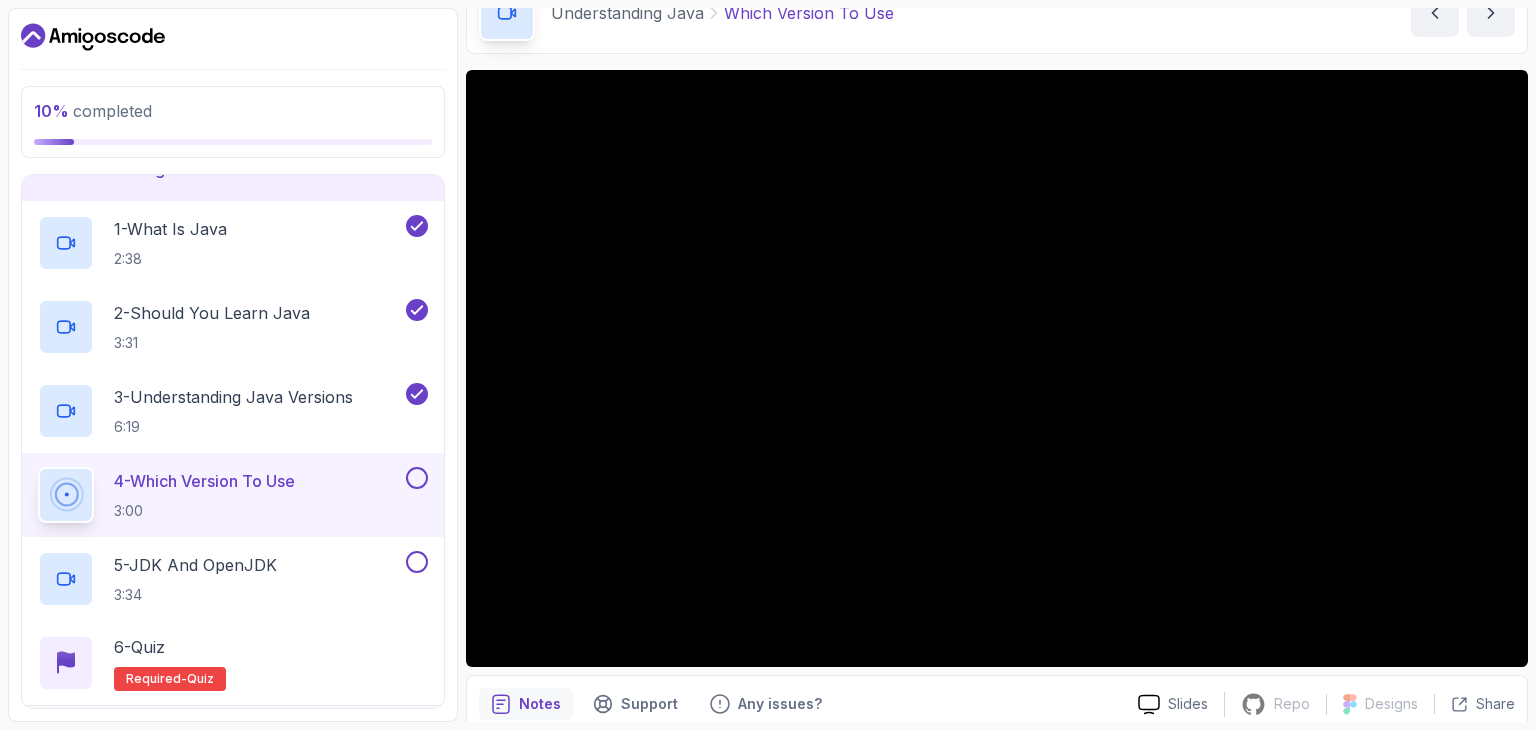 type 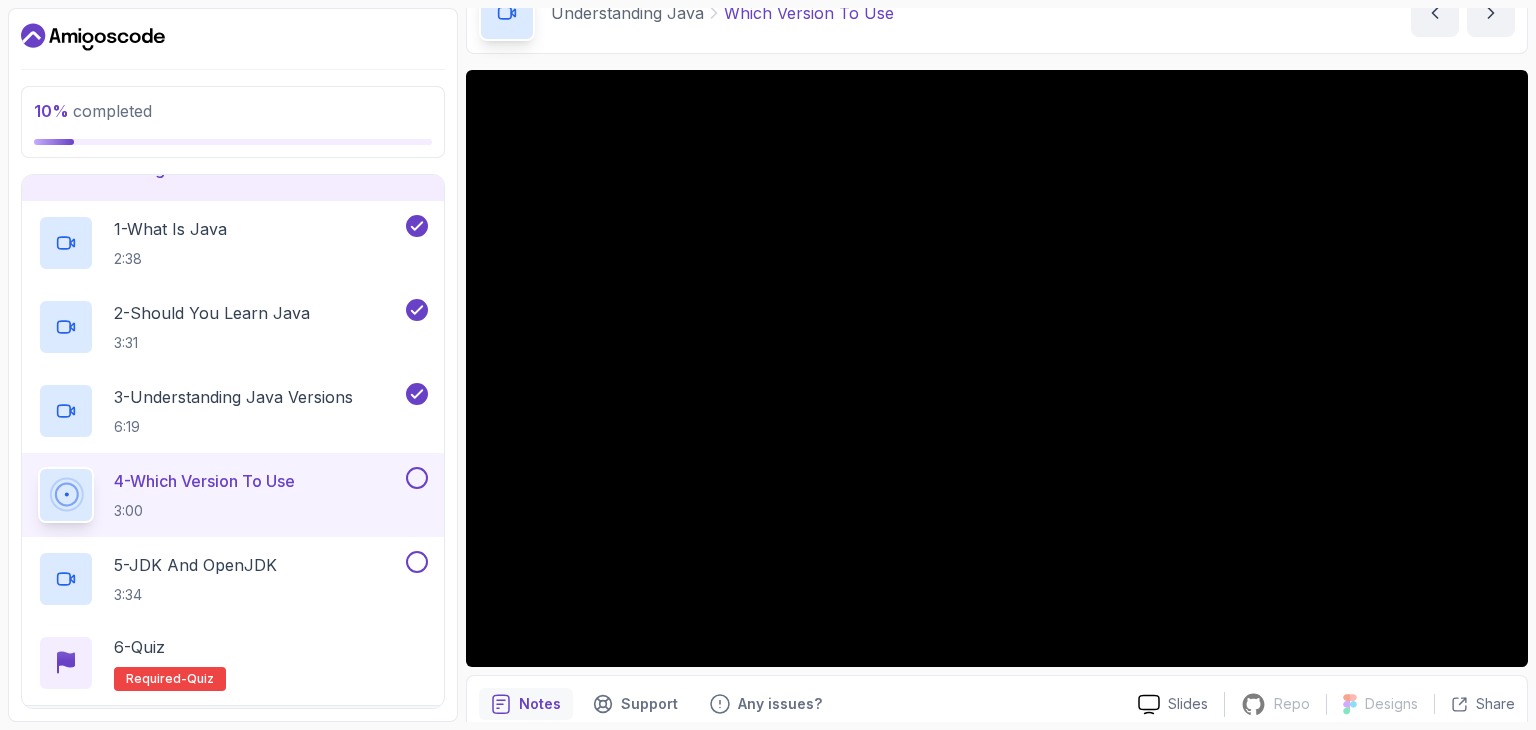 click at bounding box center (417, 478) 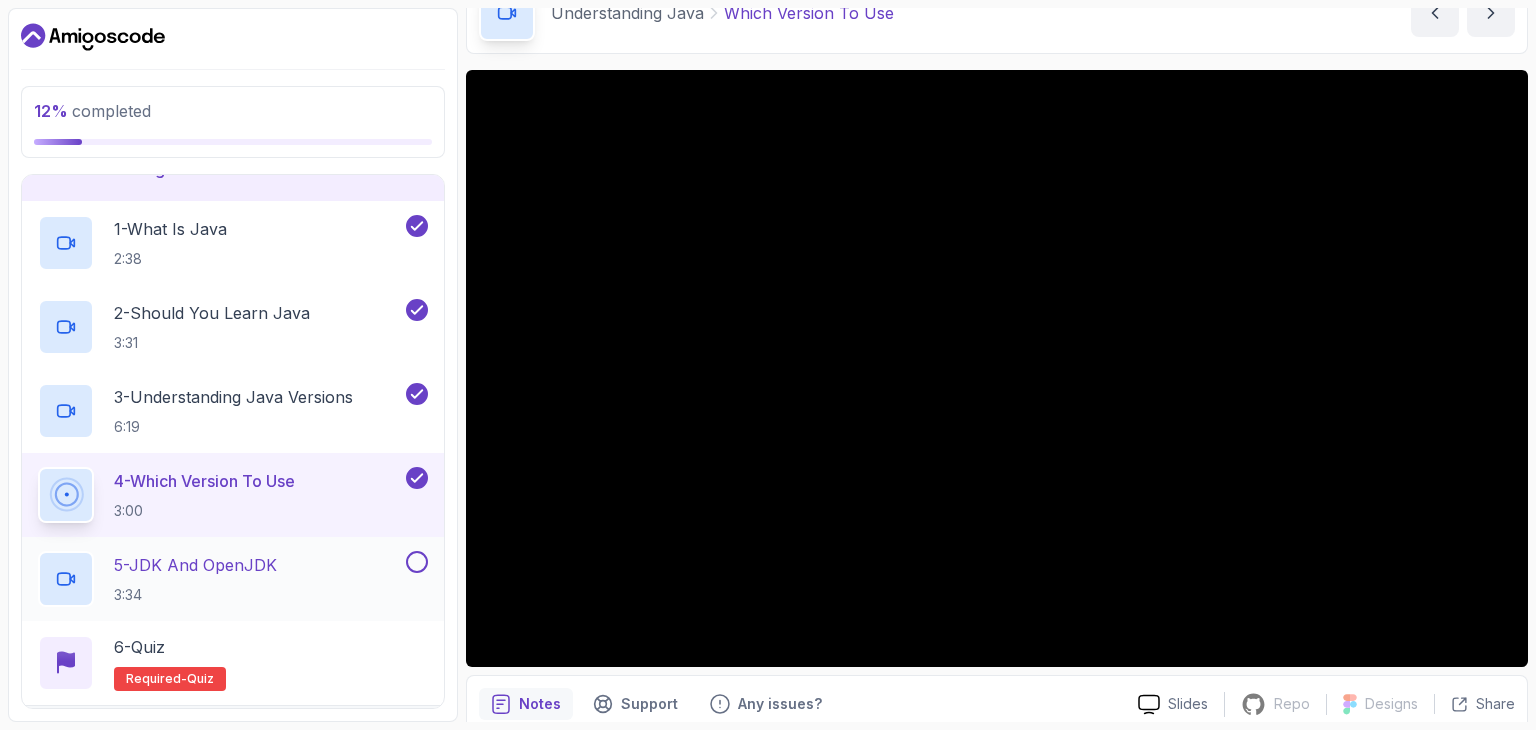 click on "5  -  JDK And OpenJDK 3:34" at bounding box center (220, 579) 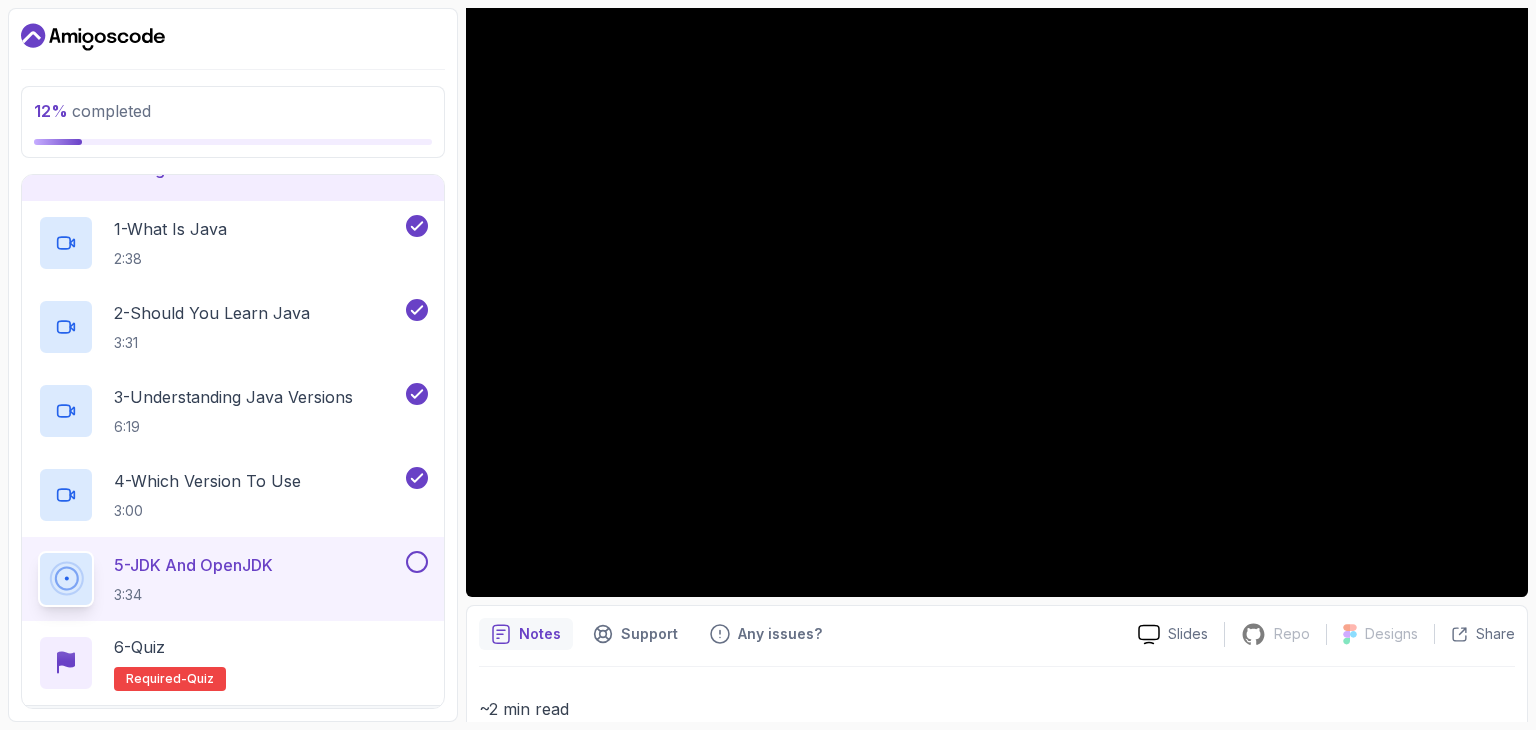 scroll, scrollTop: 179, scrollLeft: 0, axis: vertical 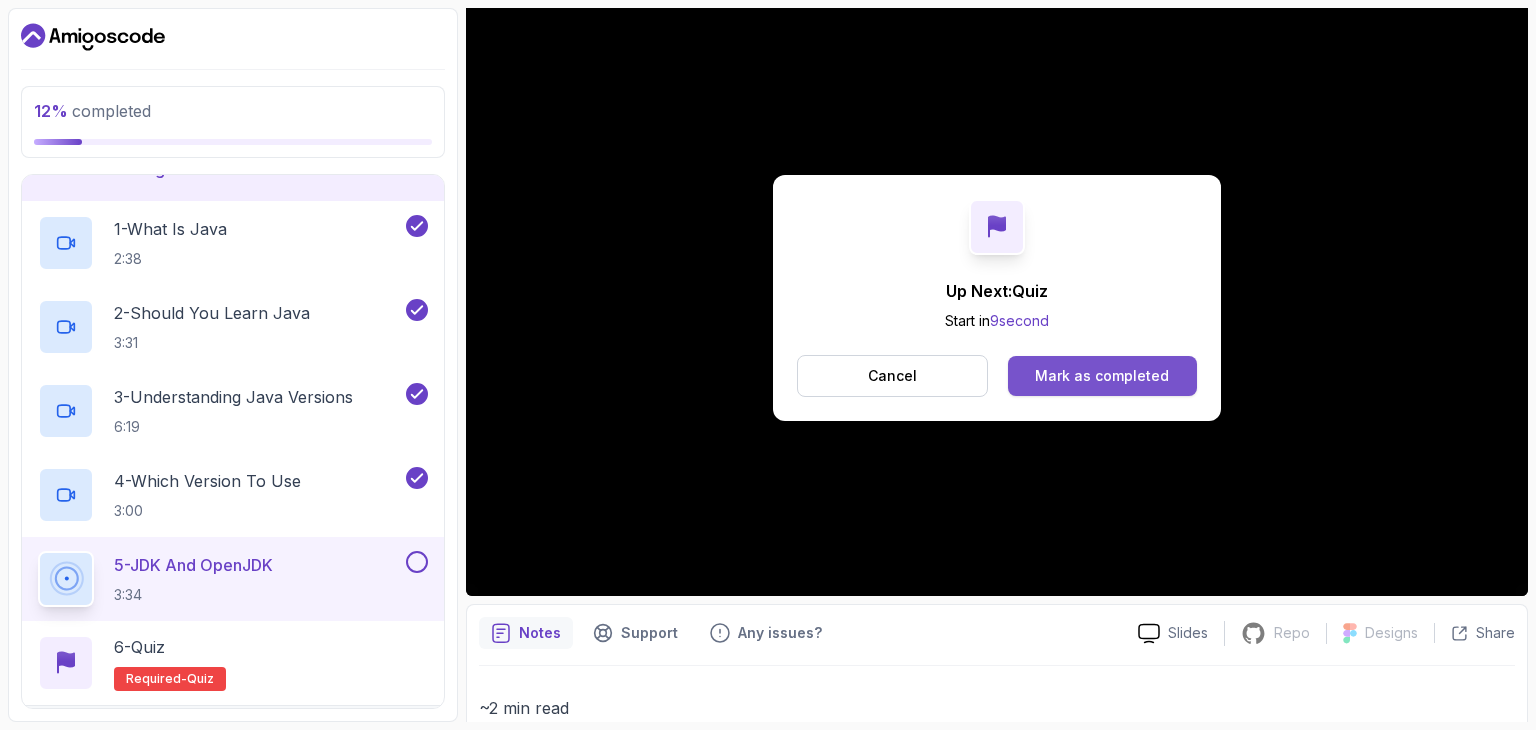 click on "Mark as completed" at bounding box center (1102, 376) 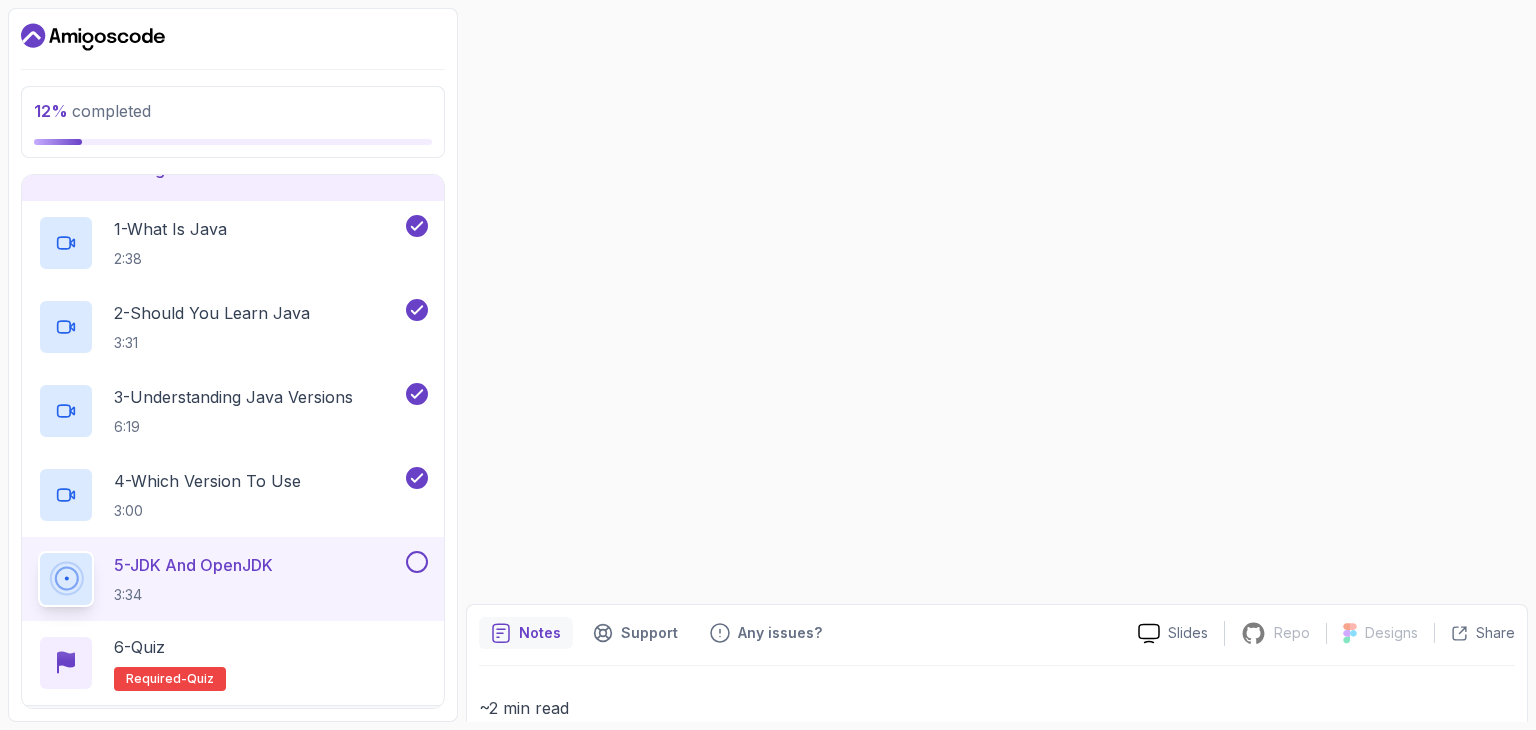 scroll, scrollTop: 0, scrollLeft: 0, axis: both 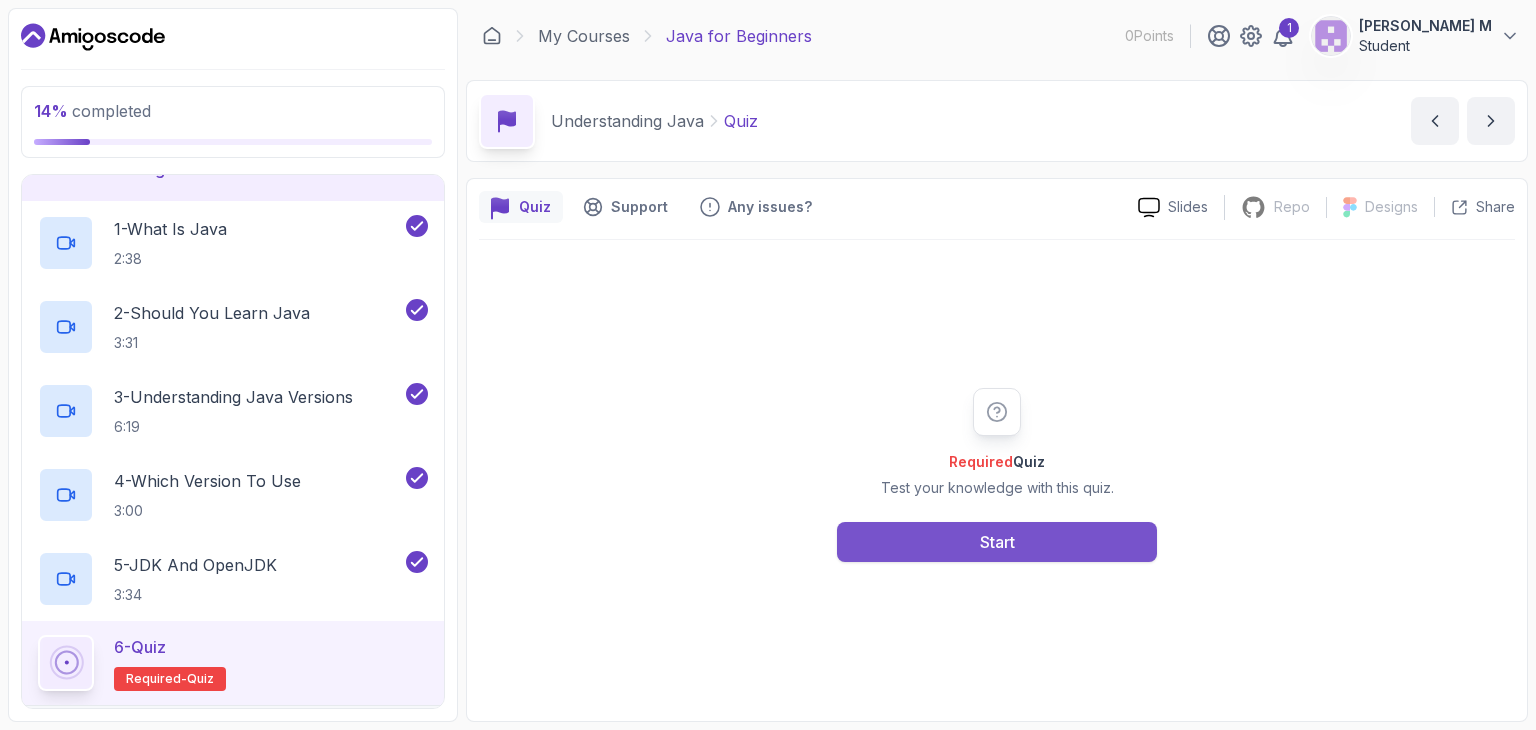 click on "Start" at bounding box center (997, 542) 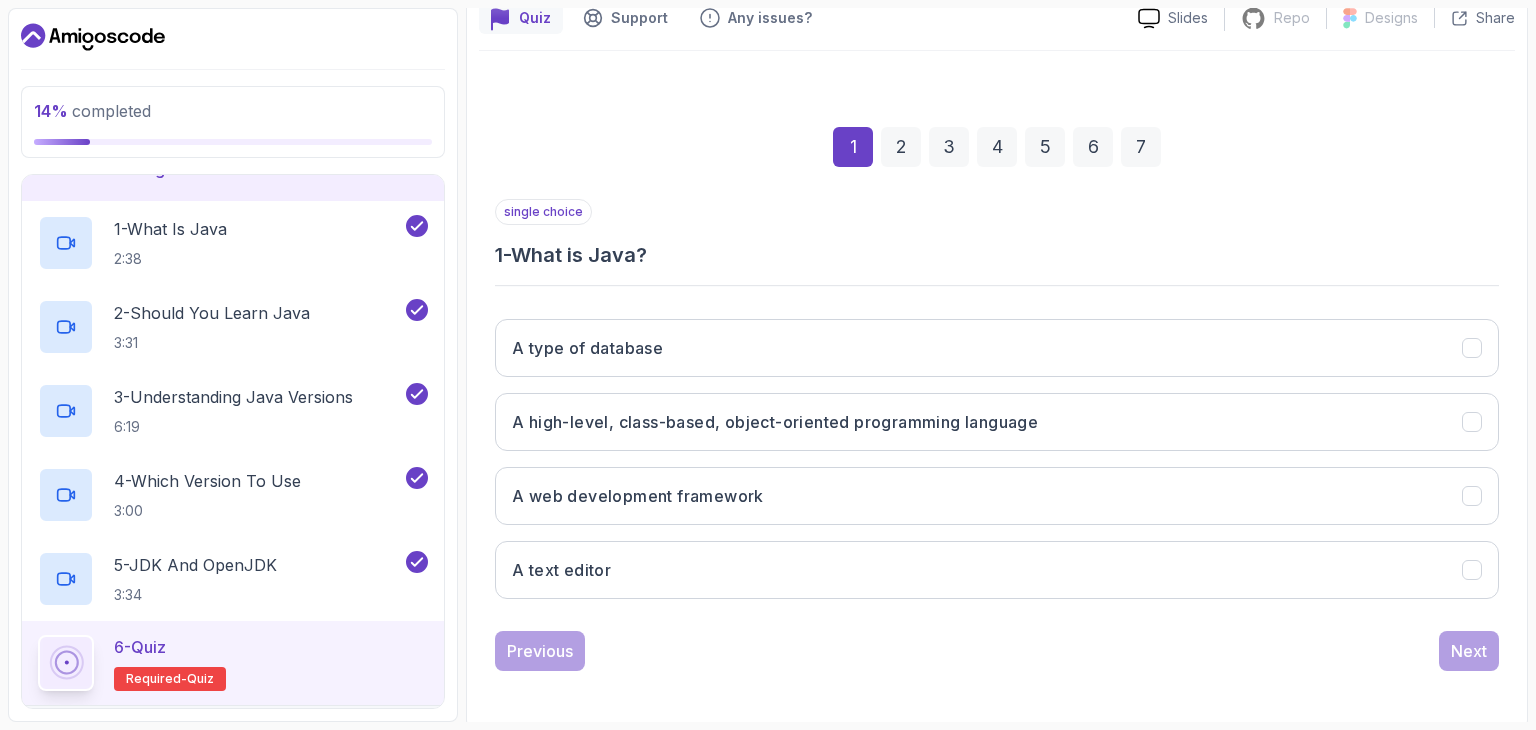 scroll, scrollTop: 187, scrollLeft: 0, axis: vertical 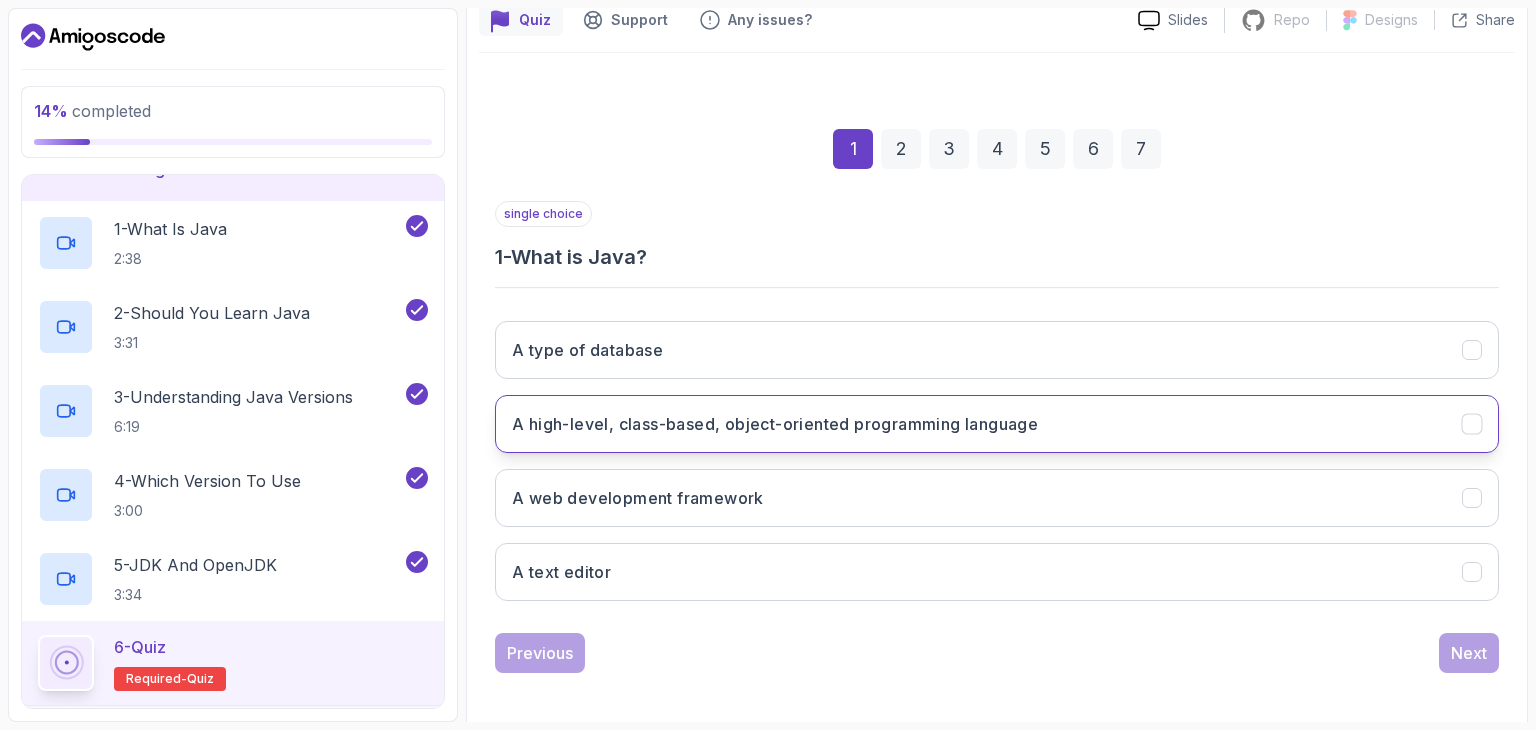 click on "A high-level, class-based, object-oriented programming language" at bounding box center [775, 424] 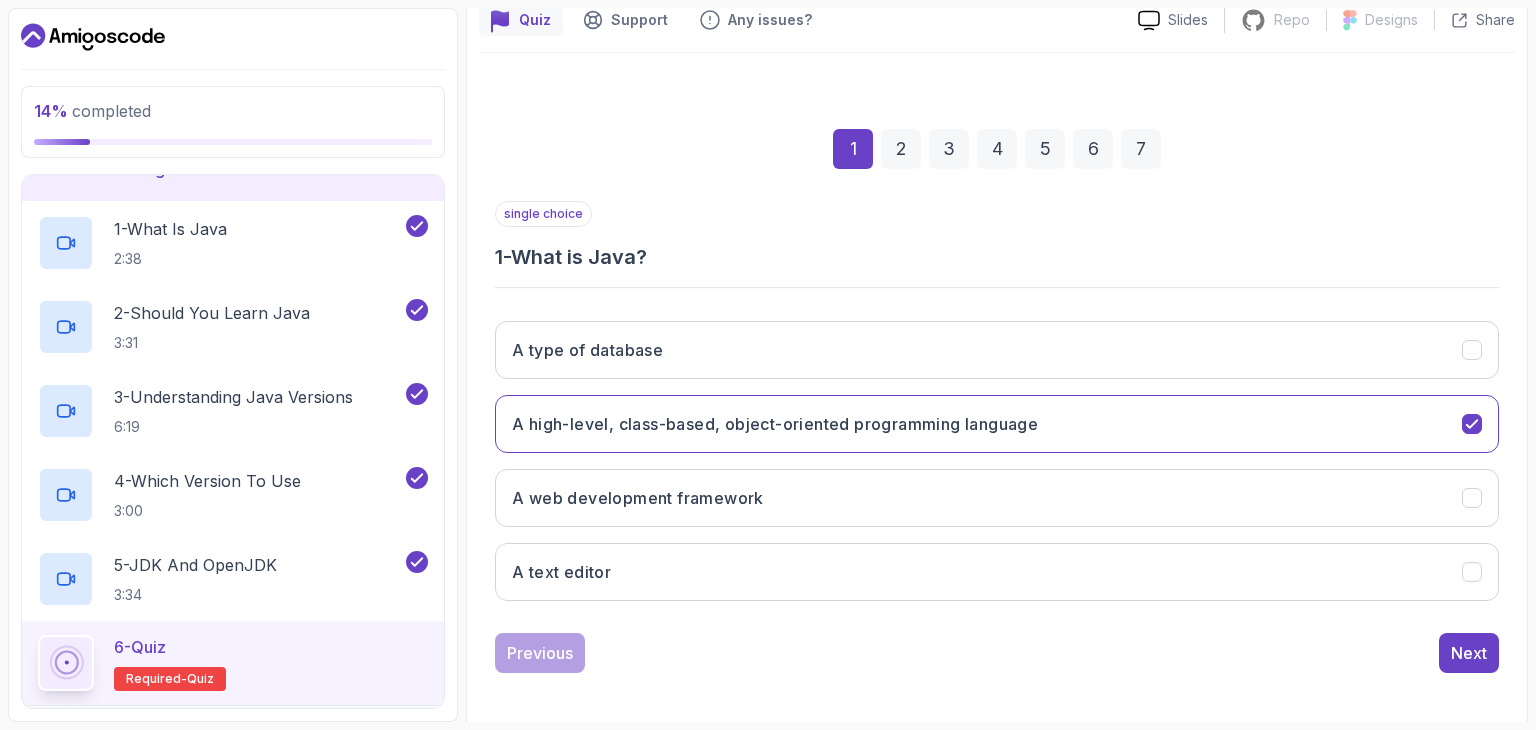 click on "Previous Next" at bounding box center [997, 653] 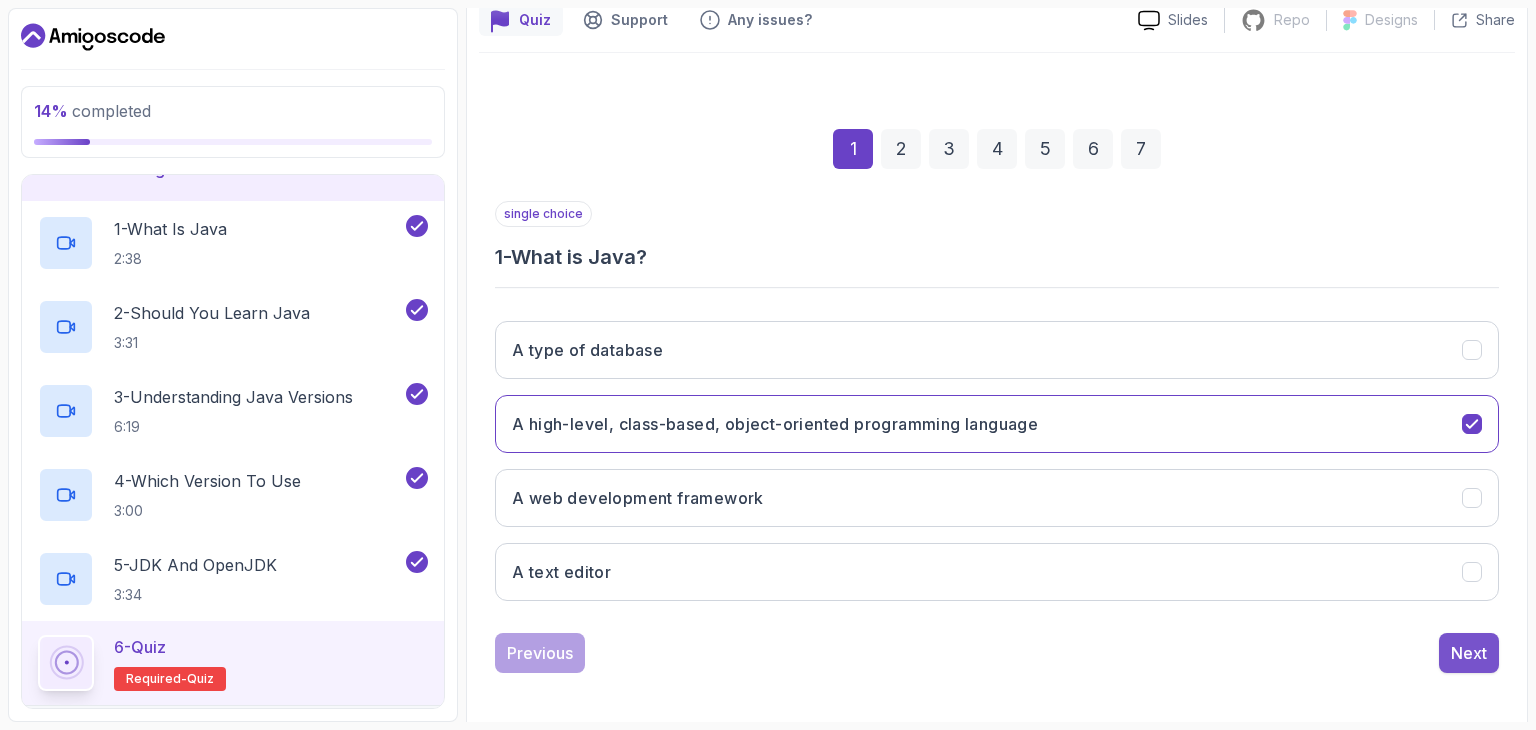 click on "Next" at bounding box center [1469, 653] 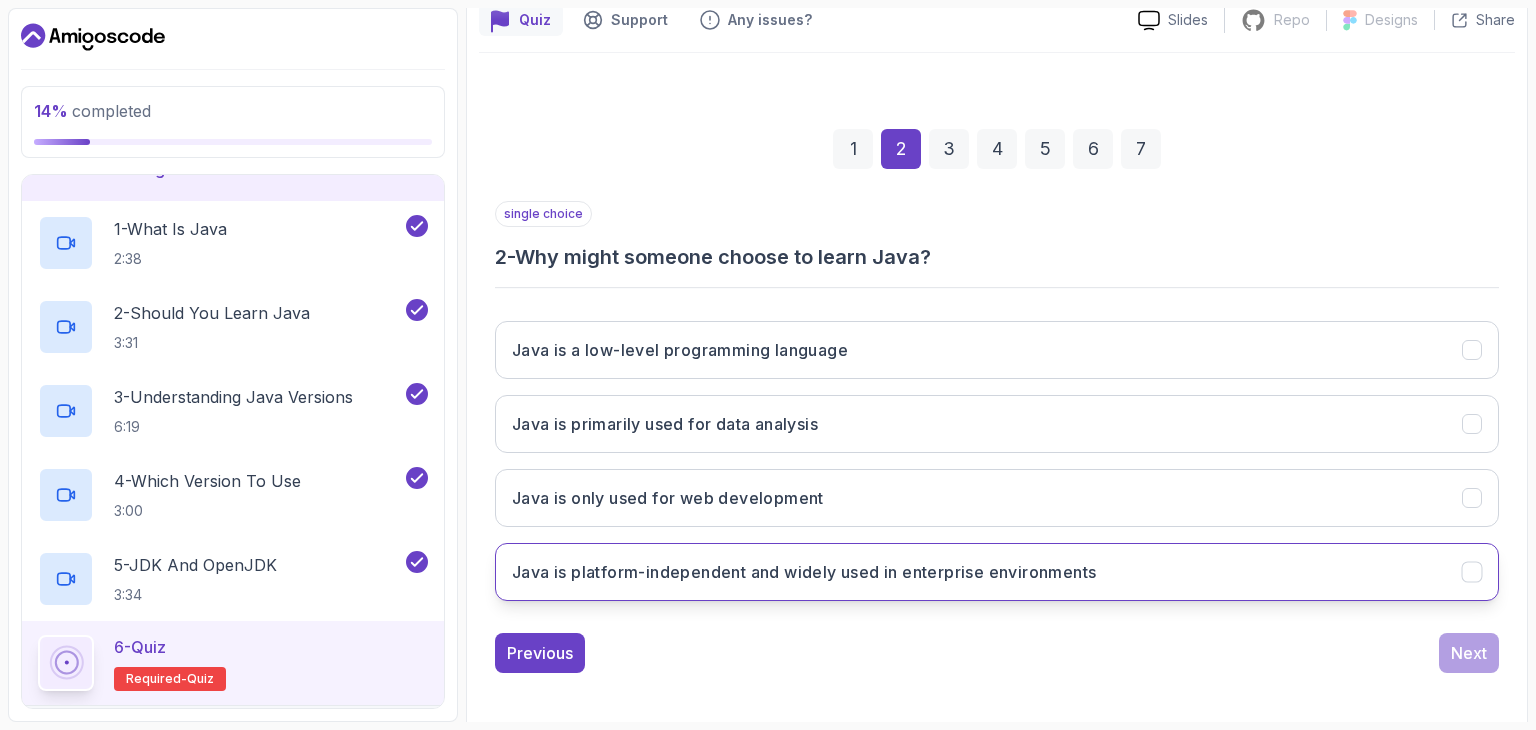 click on "Java is platform-independent and widely used in enterprise environments" at bounding box center [804, 572] 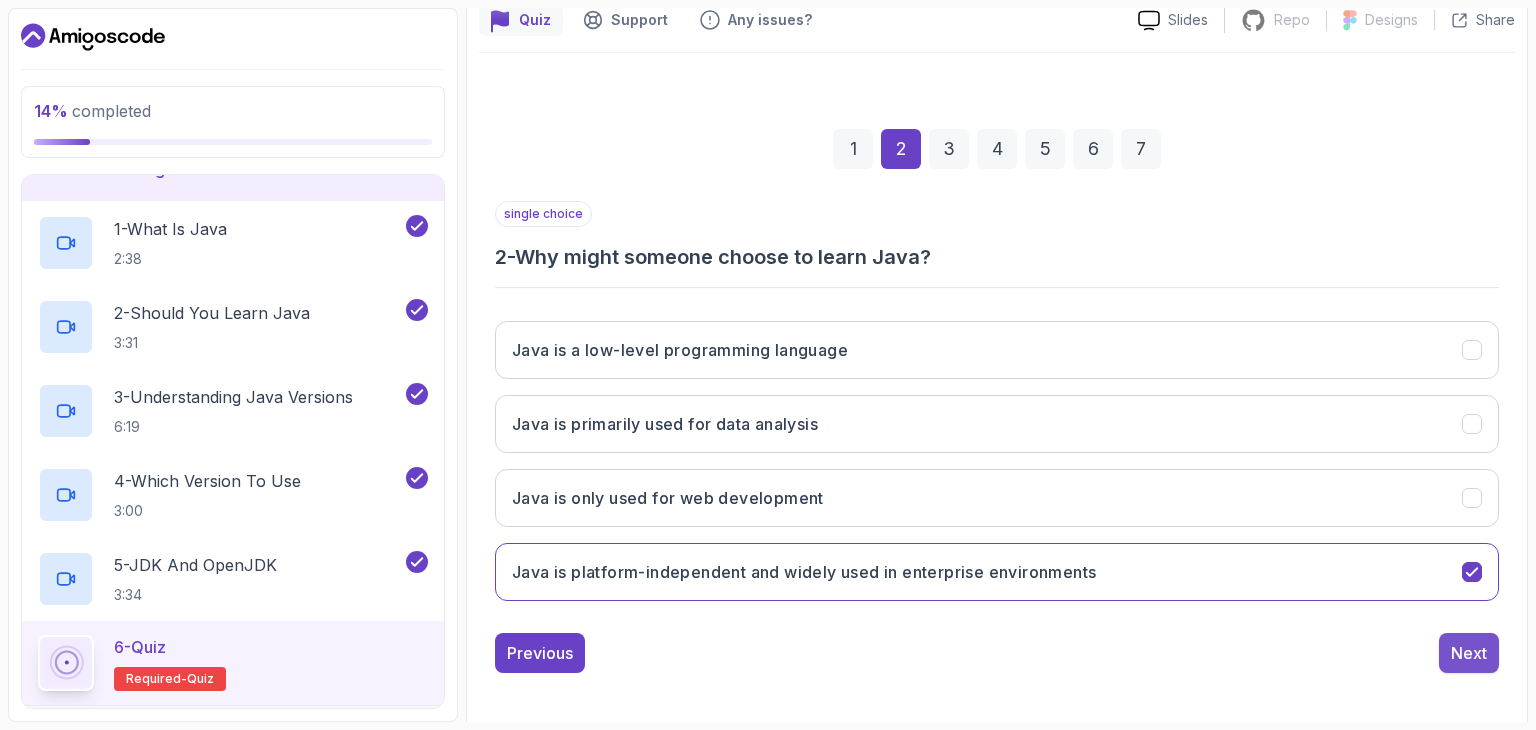 click on "Next" at bounding box center [1469, 653] 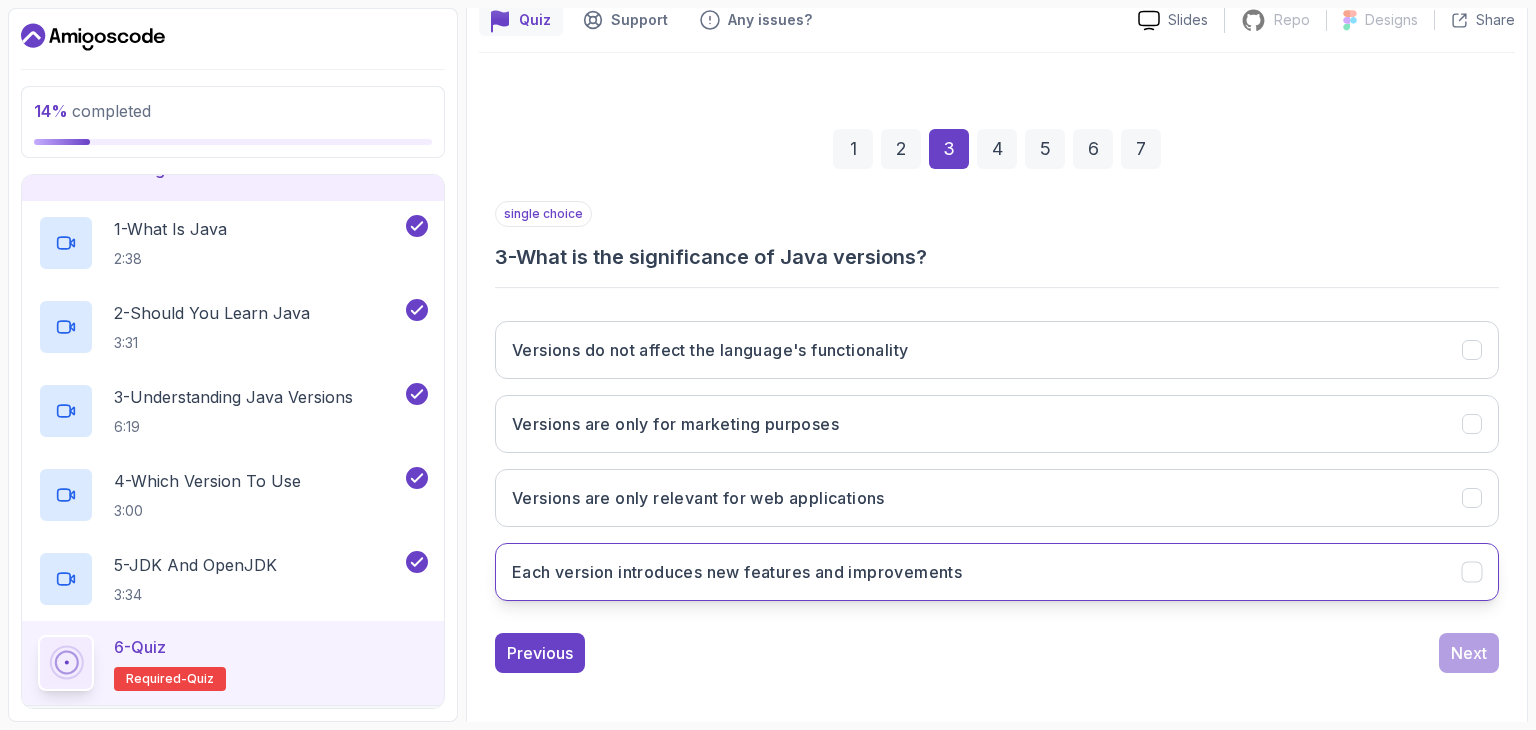 click on "Each version introduces new features and improvements" at bounding box center (997, 572) 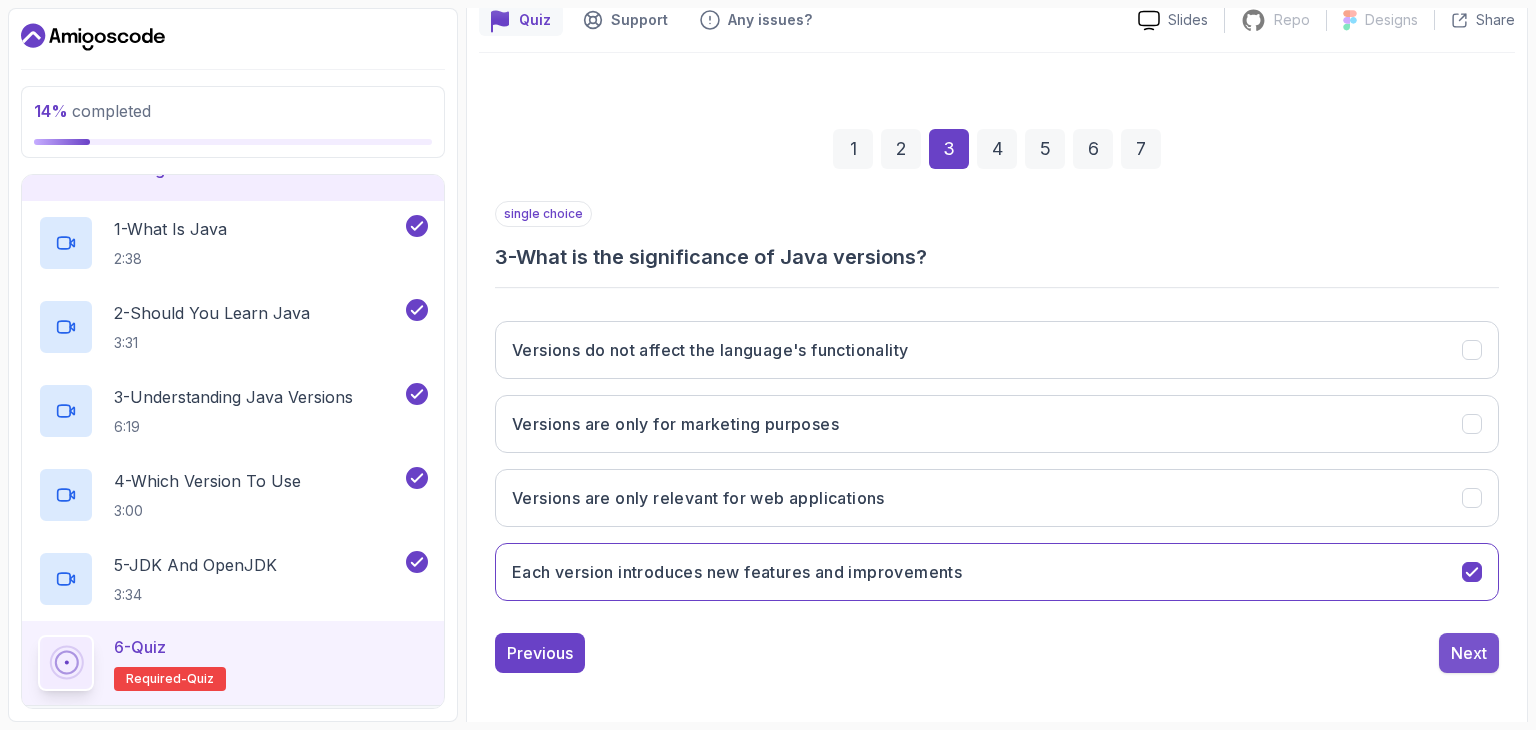 click on "Next" at bounding box center [1469, 653] 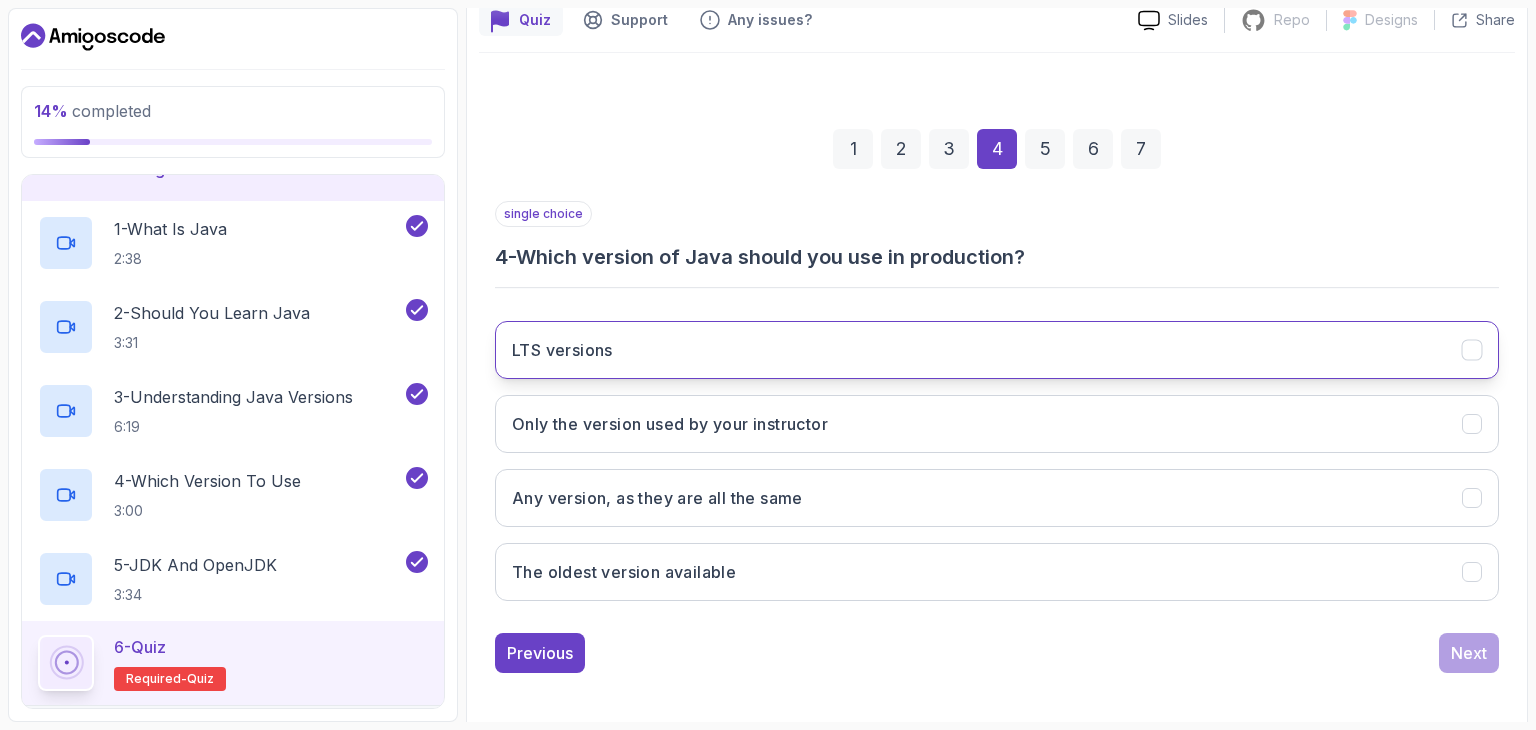 click on "LTS versions" at bounding box center [997, 350] 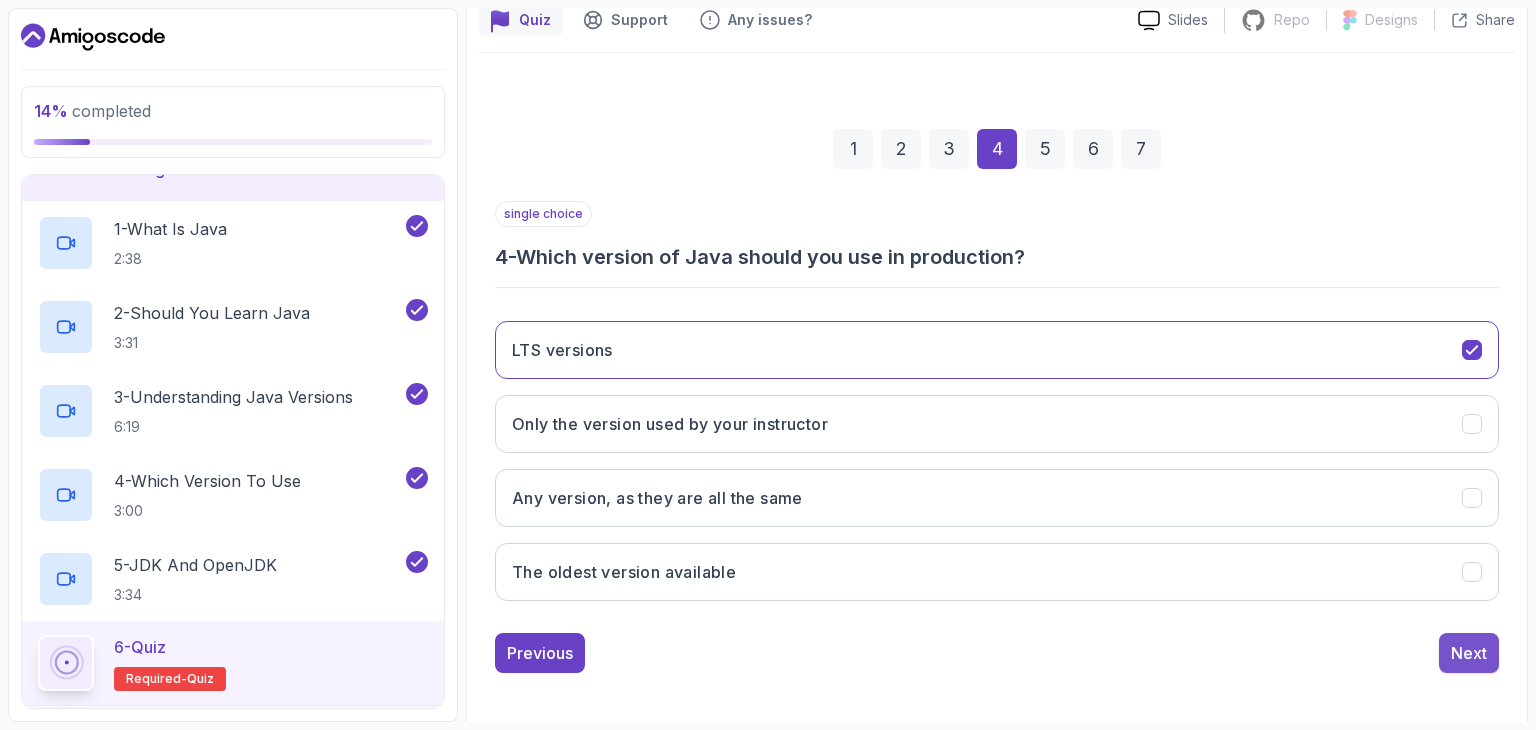 click on "Next" at bounding box center (1469, 653) 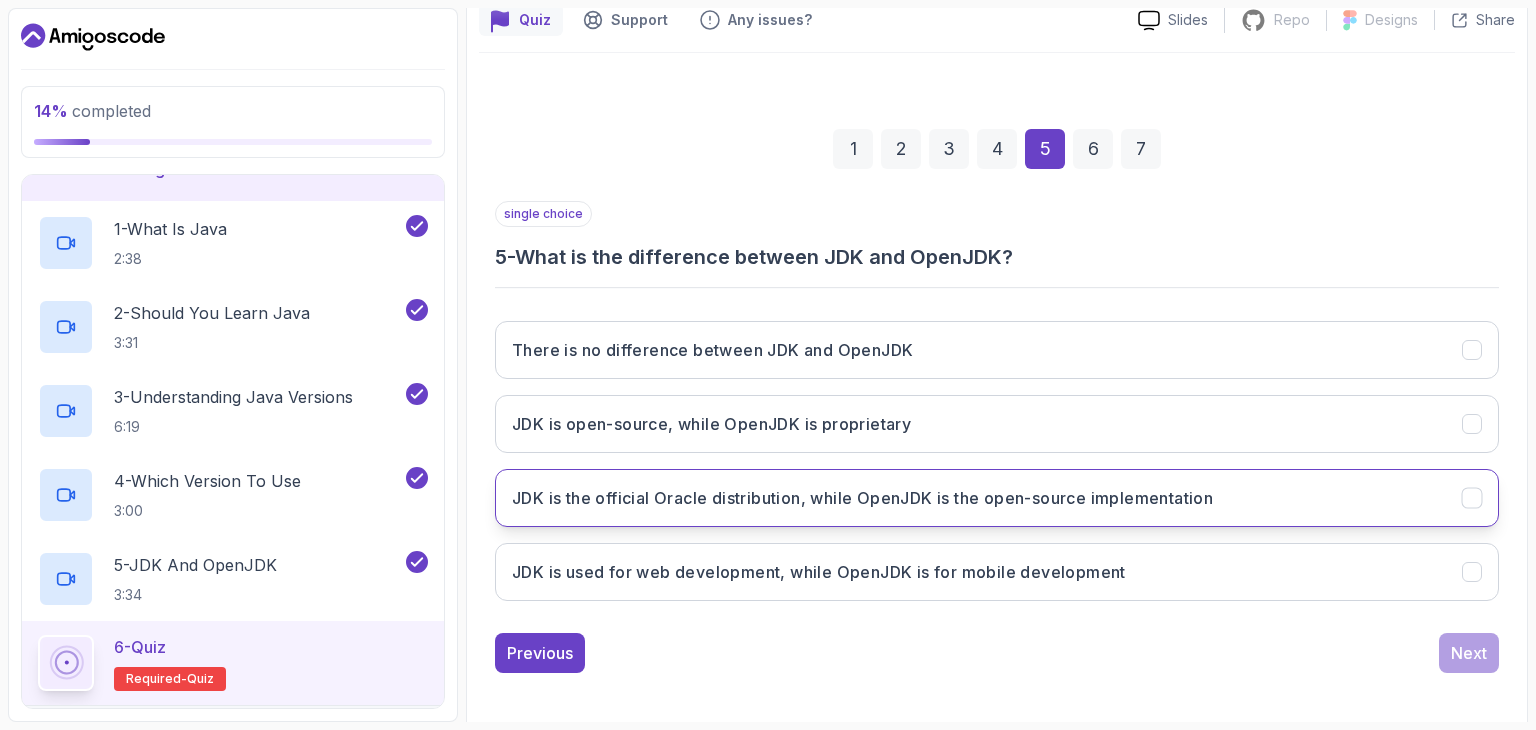 click on "JDK is the official Oracle distribution, while OpenJDK is the open-source implementation" at bounding box center [997, 498] 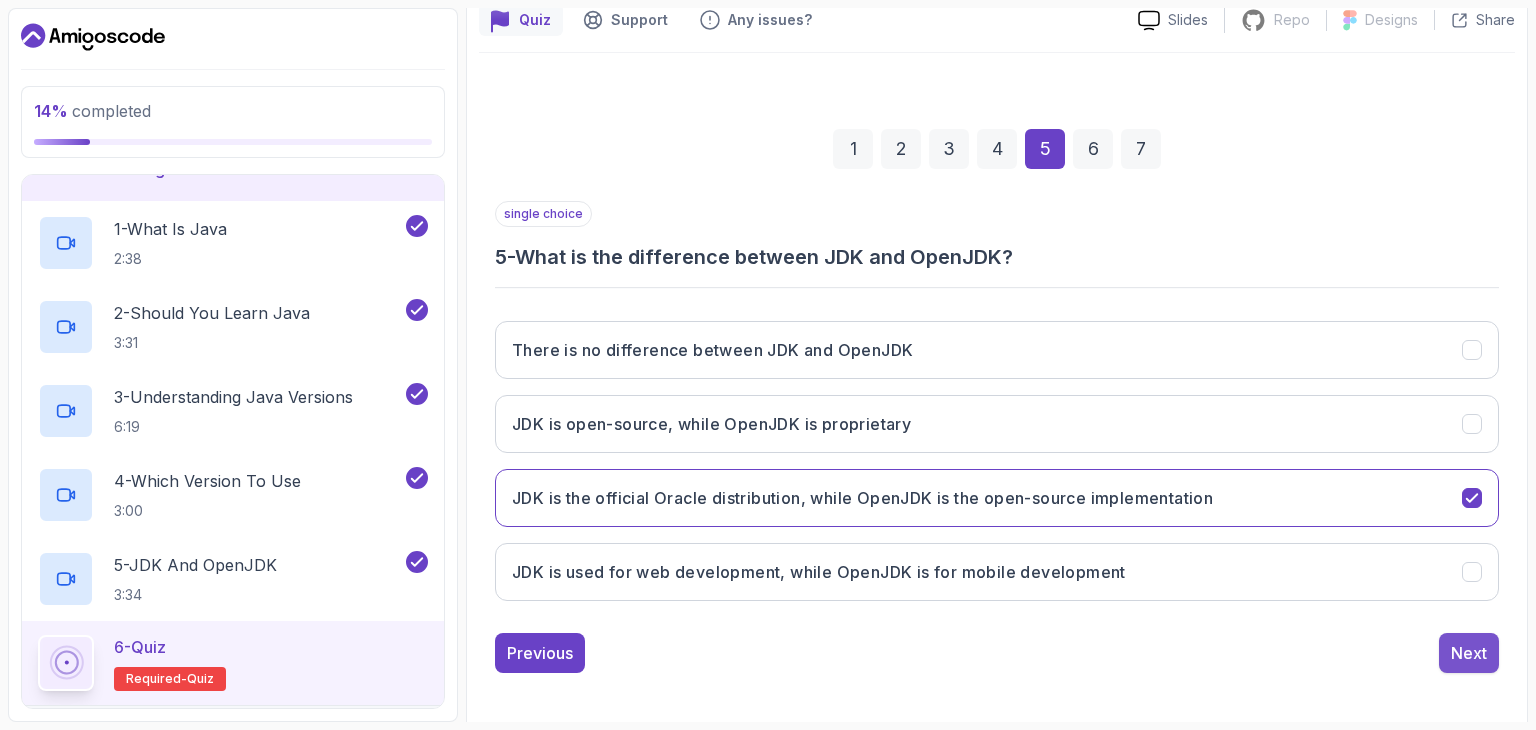 click on "Next" at bounding box center [1469, 653] 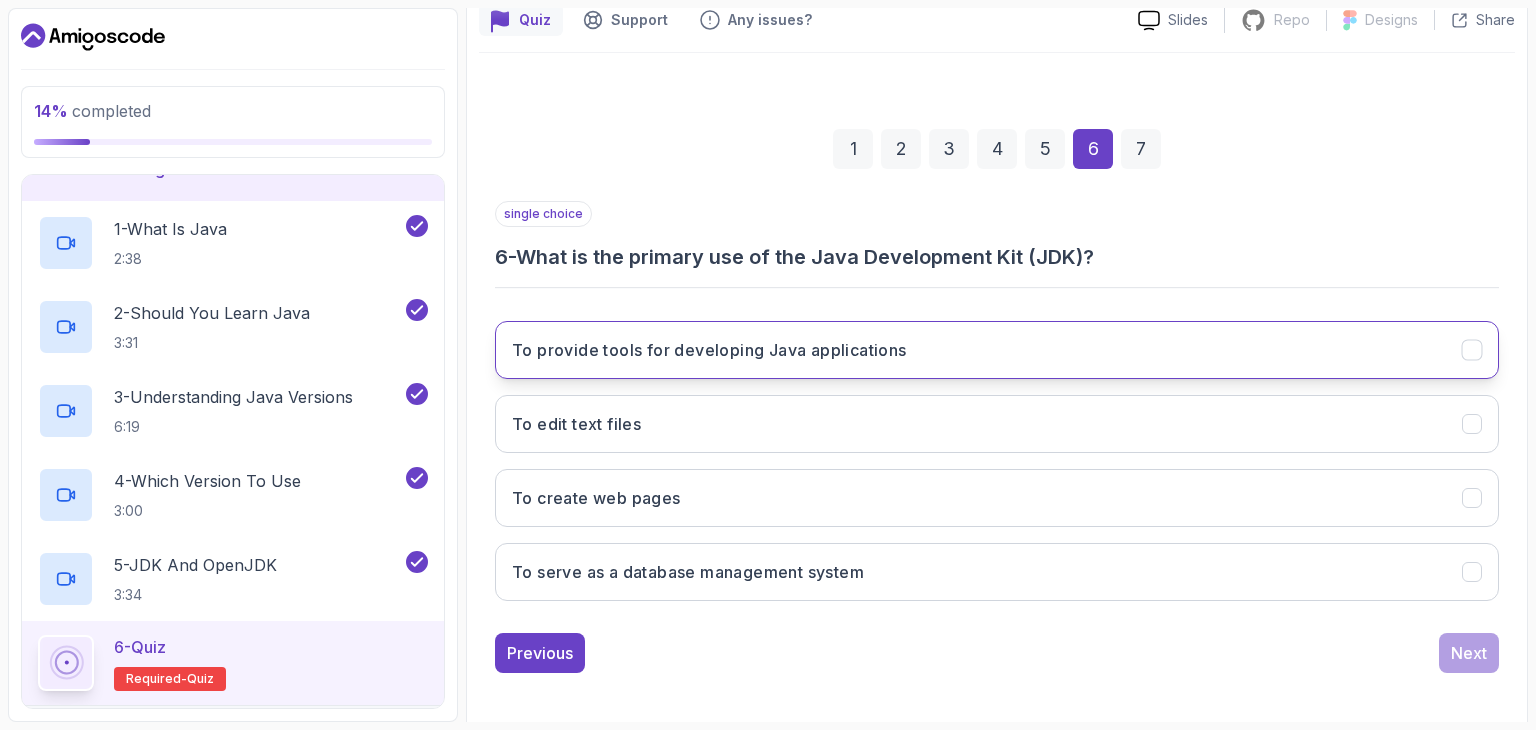 click on "To provide tools for developing Java applications" at bounding box center (997, 350) 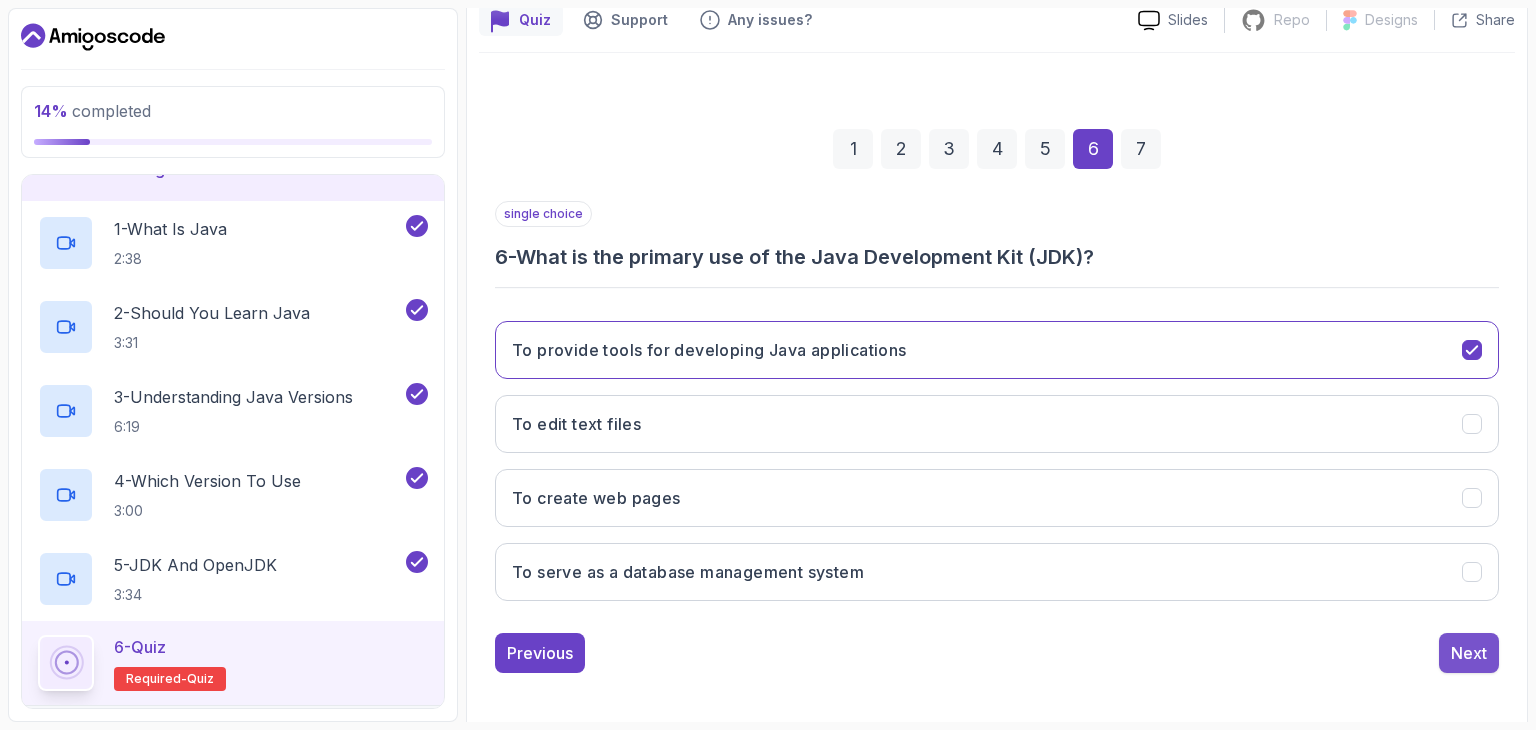click on "Next" at bounding box center [1469, 653] 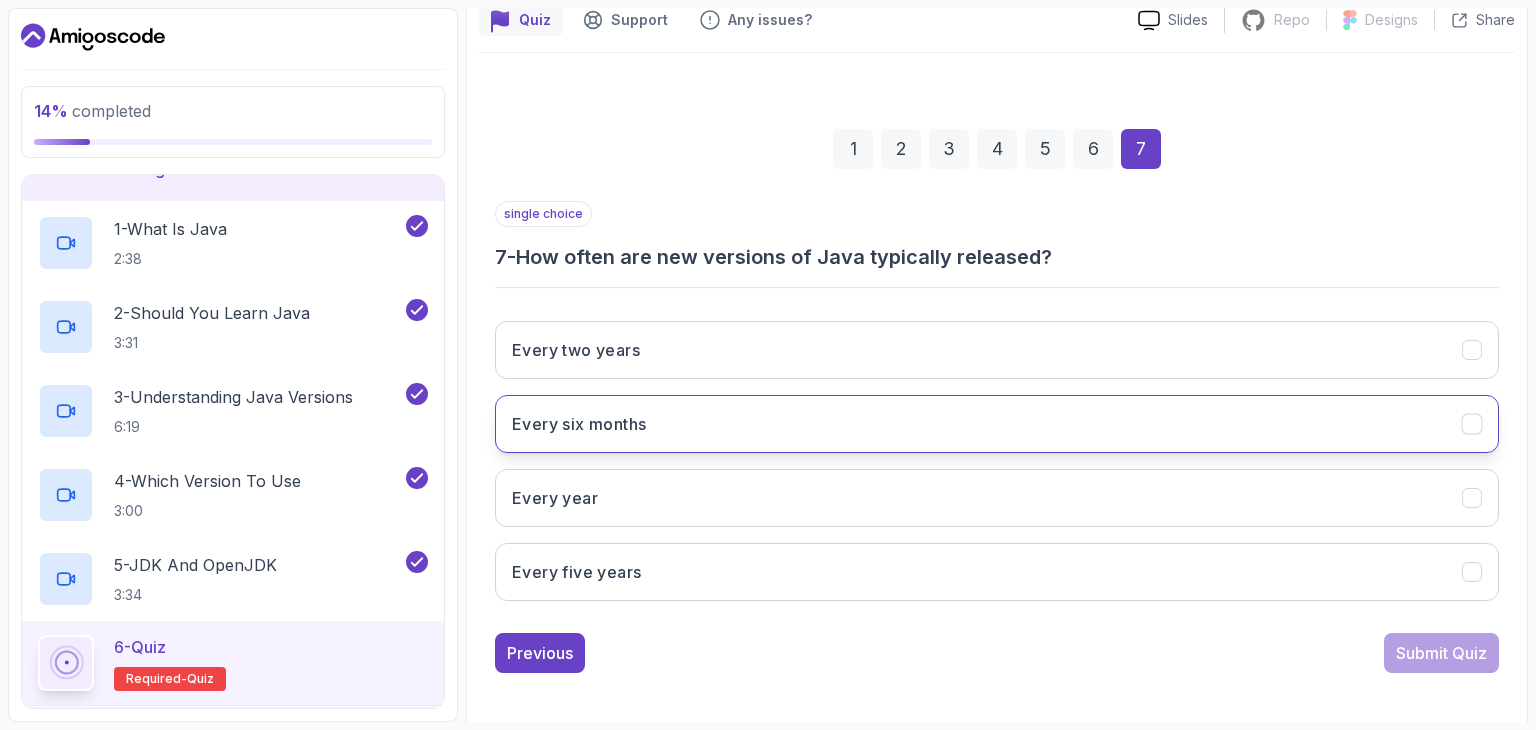 click on "Every six months" at bounding box center [997, 424] 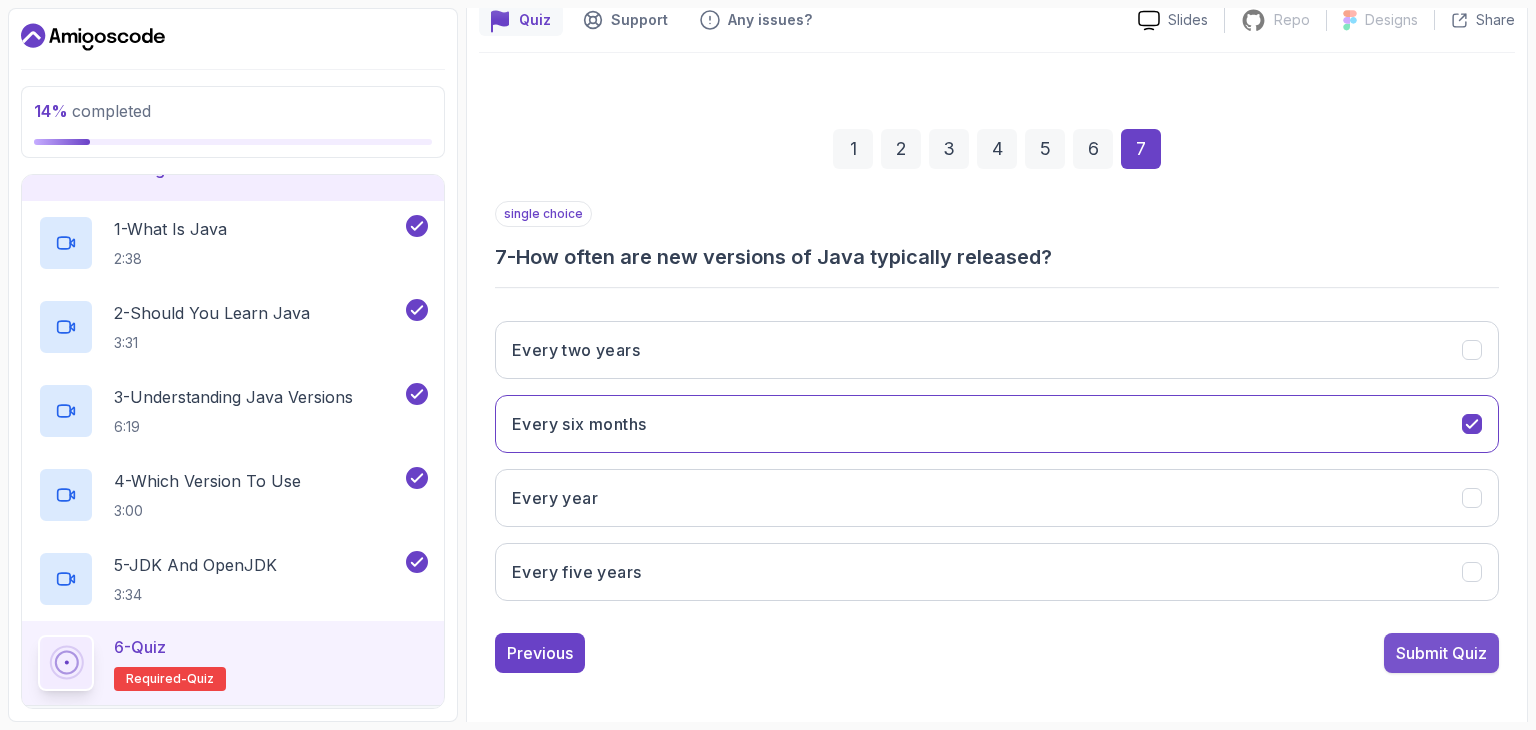 click on "Submit Quiz" at bounding box center (1441, 653) 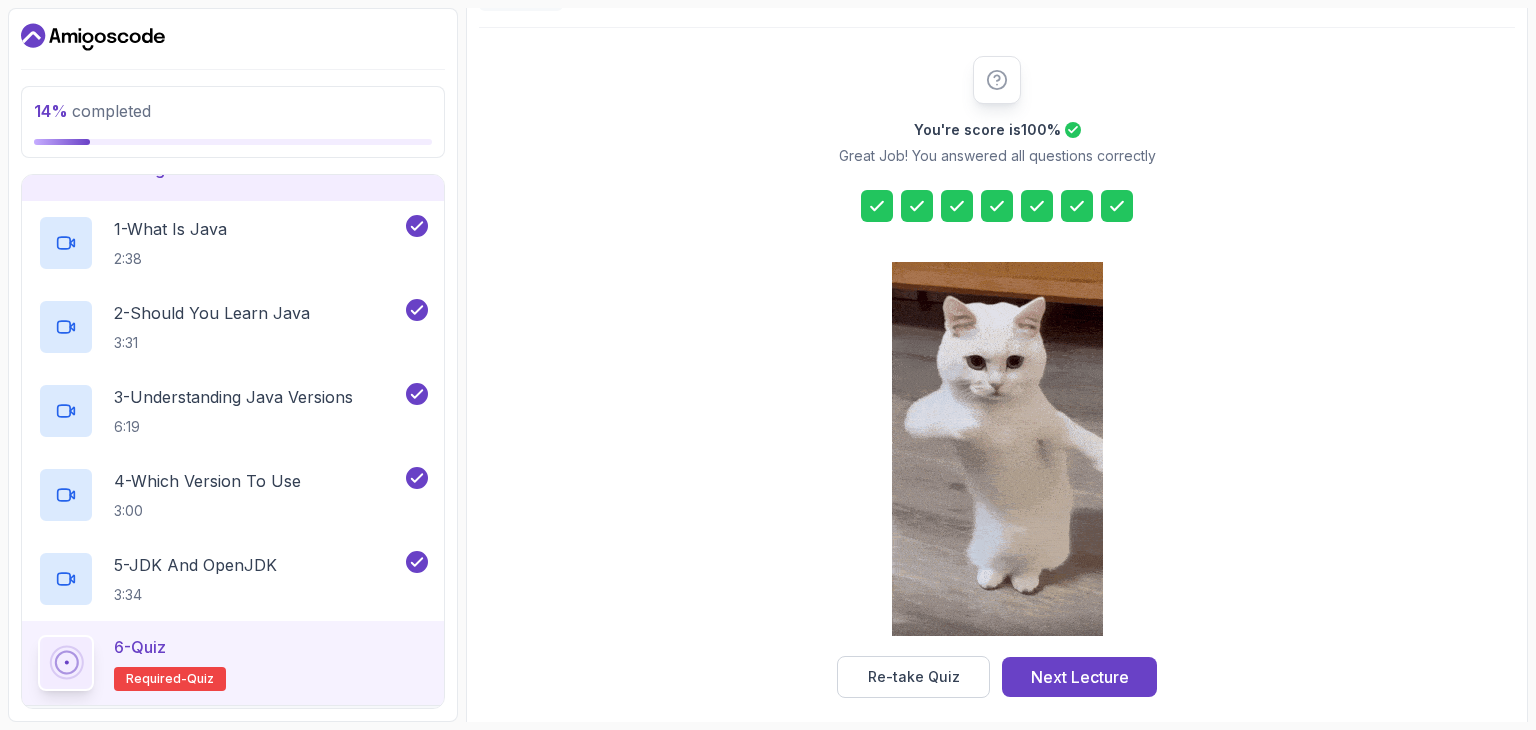scroll, scrollTop: 228, scrollLeft: 0, axis: vertical 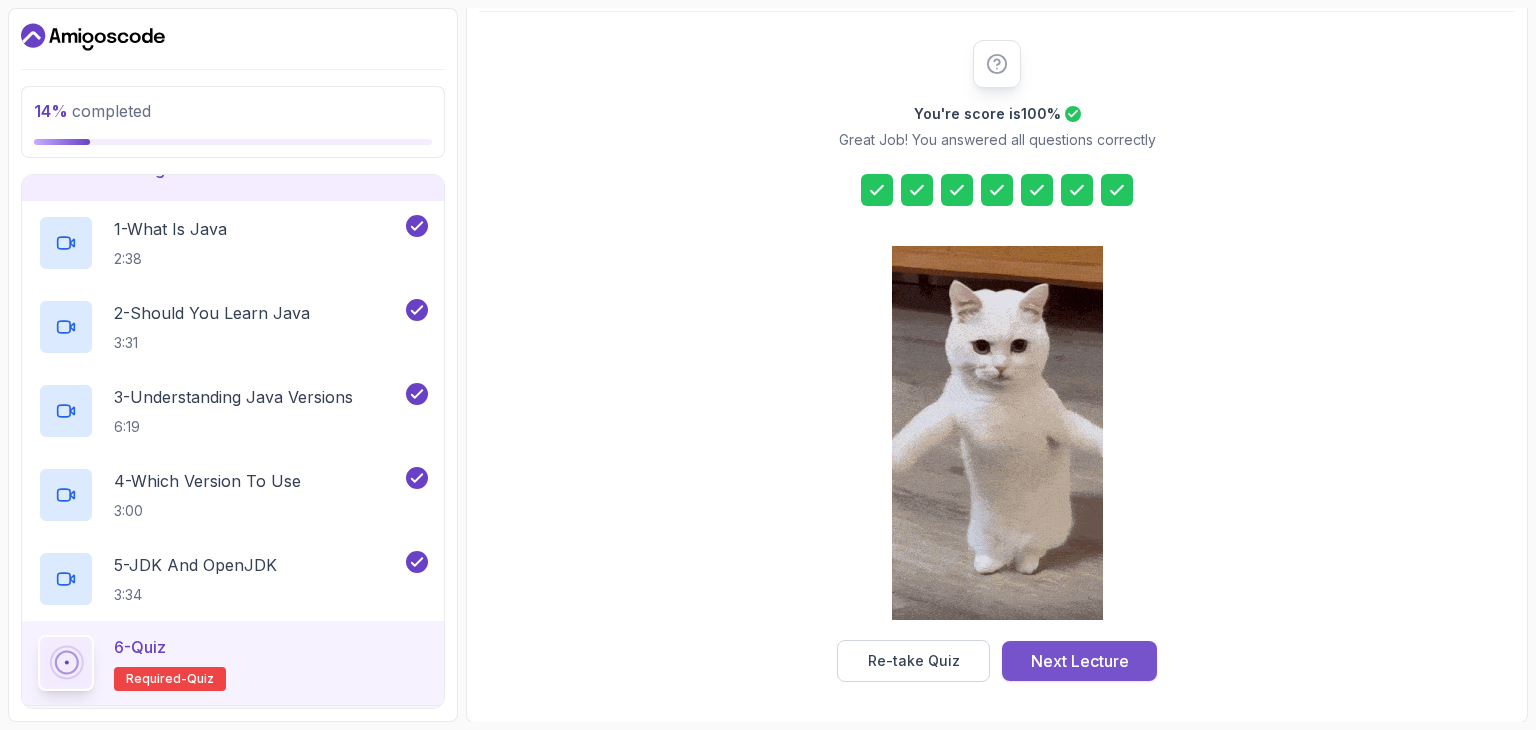 click on "Next Lecture" at bounding box center [1080, 661] 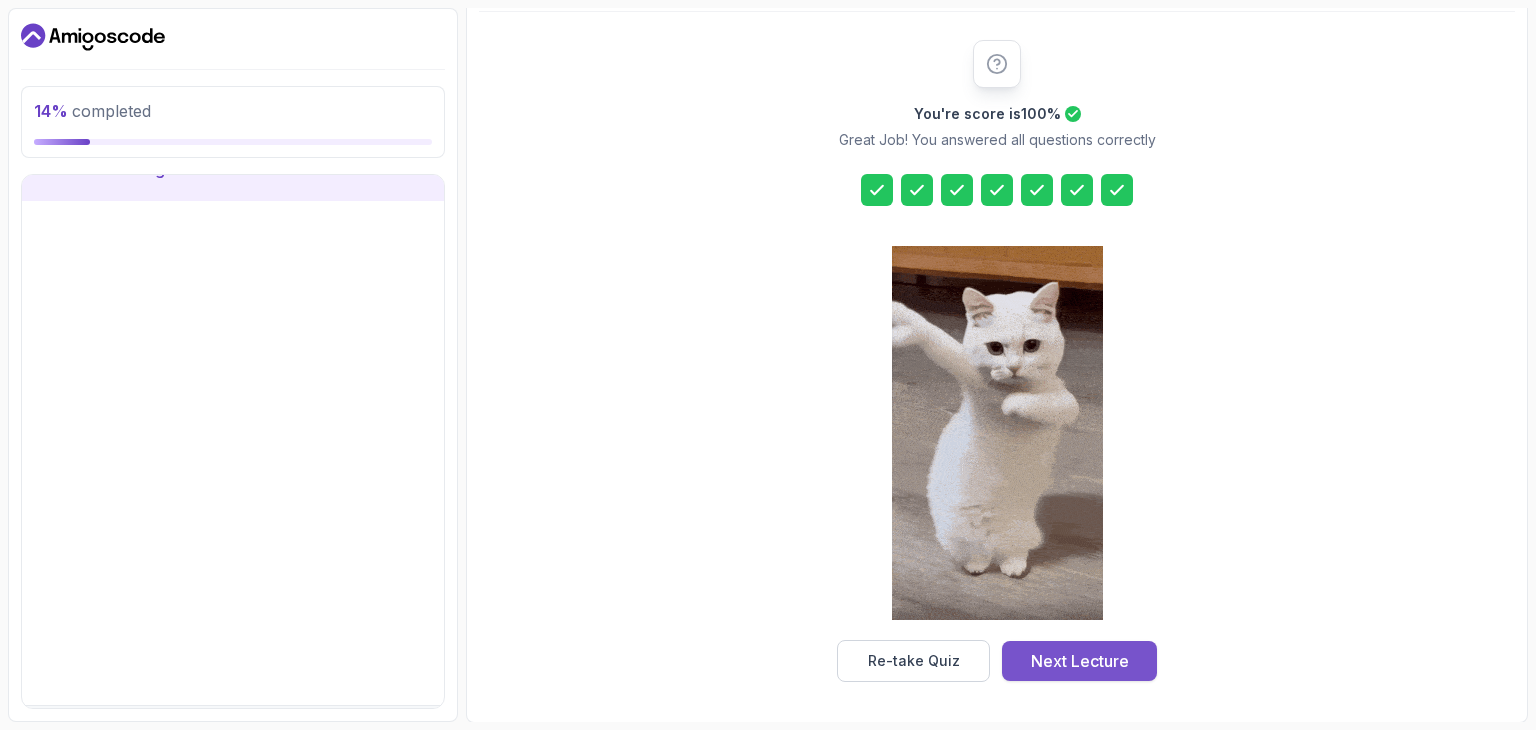 scroll, scrollTop: 0, scrollLeft: 0, axis: both 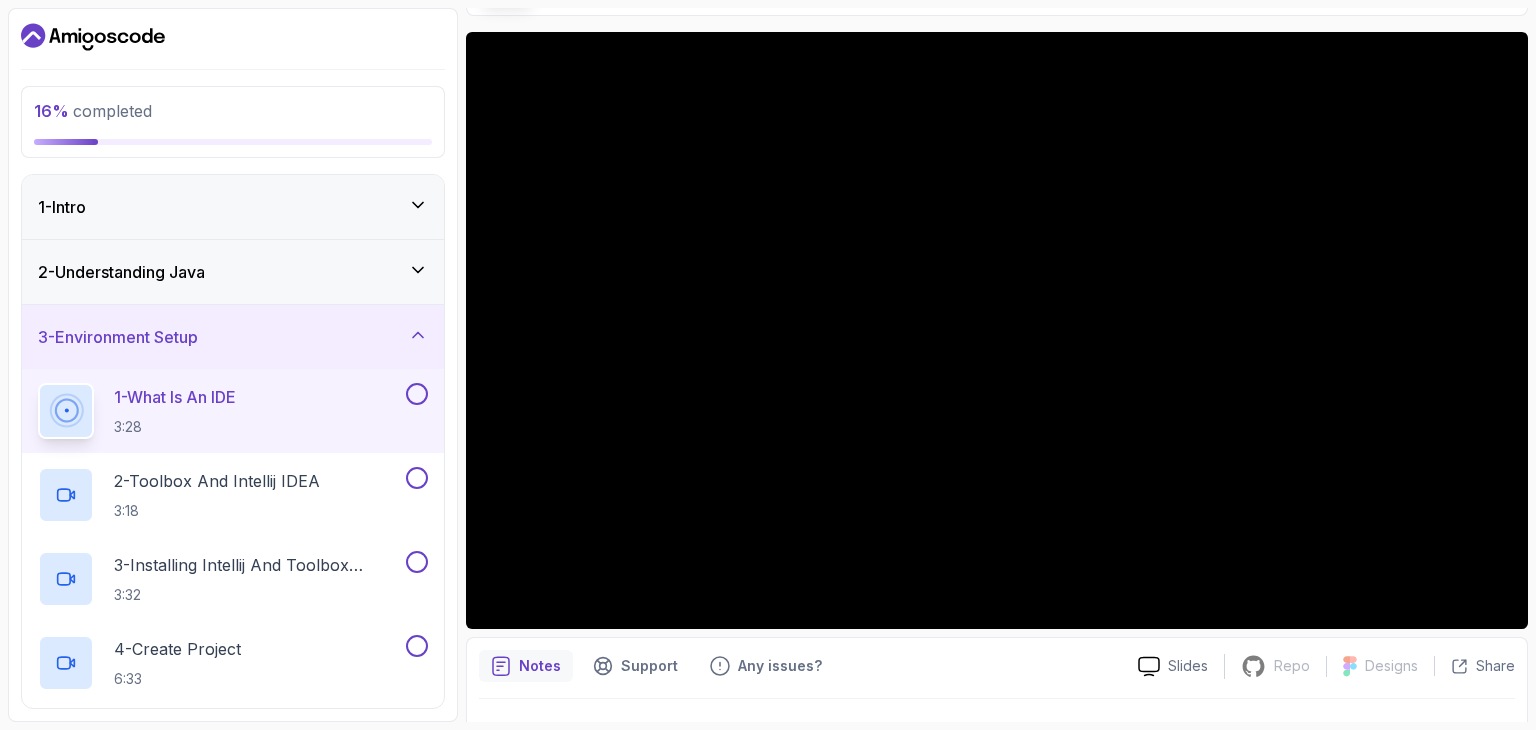 click at bounding box center (415, 394) 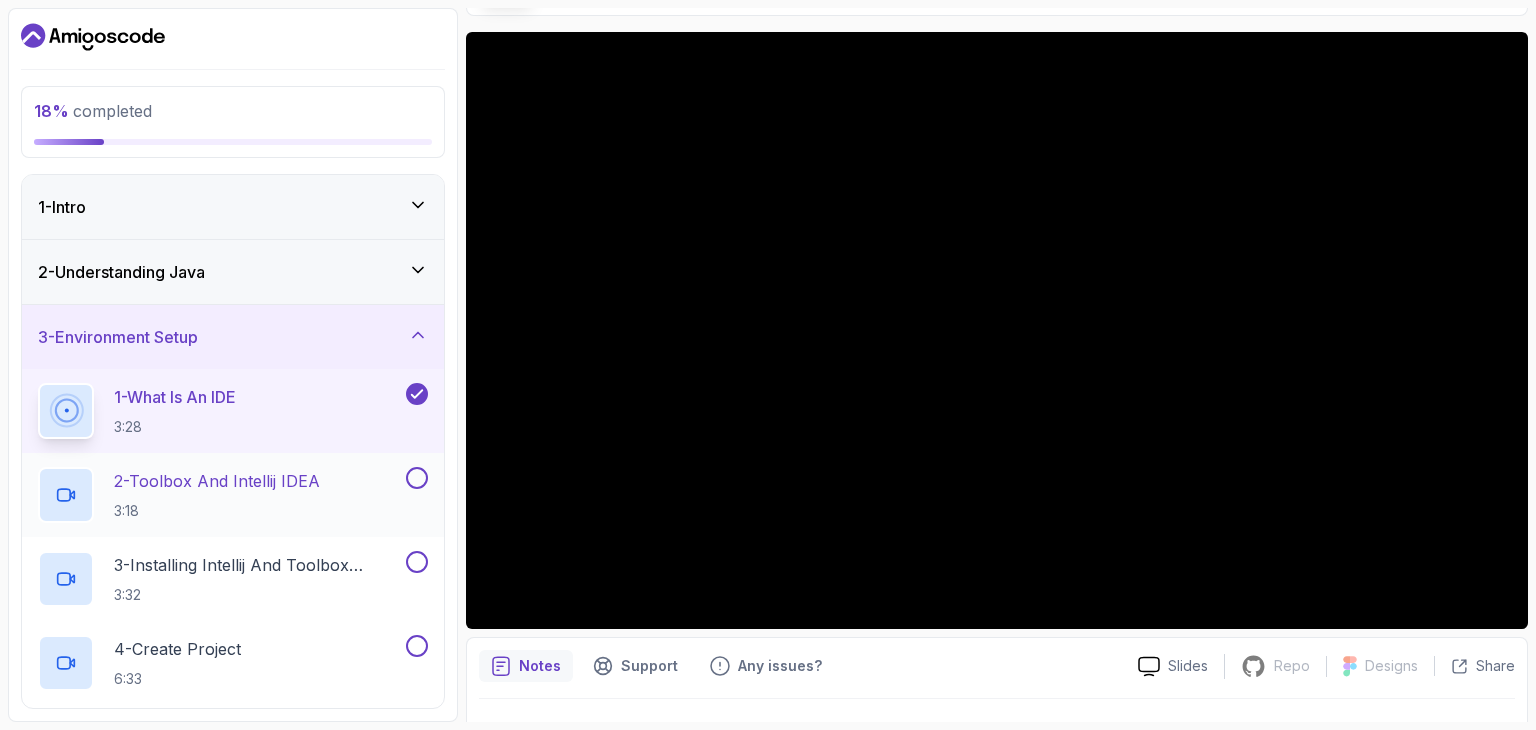 click on "2  -  Toolbox And Intellij IDEA 3:18" at bounding box center [233, 495] 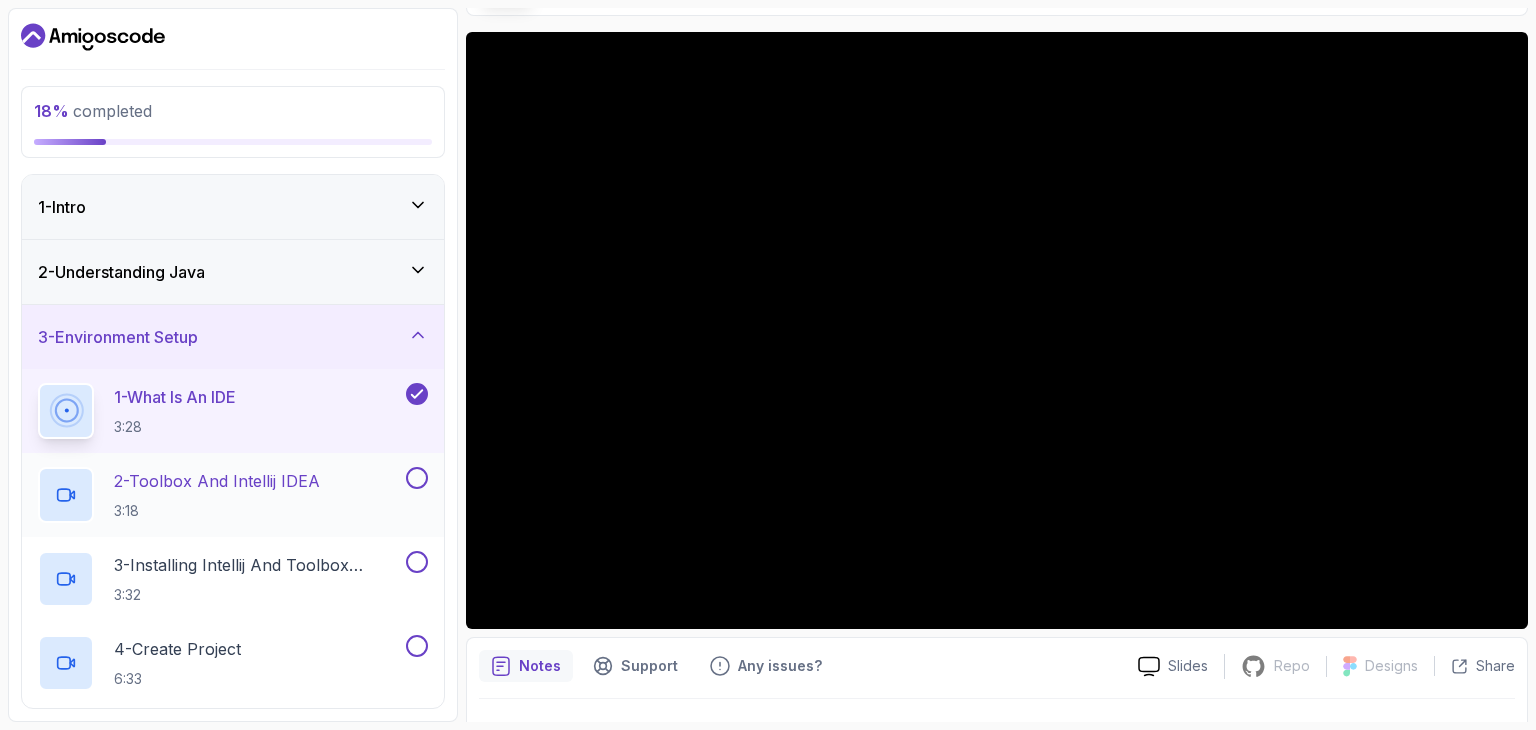 click on "2  -  Toolbox And Intellij IDEA 3:18" at bounding box center [220, 495] 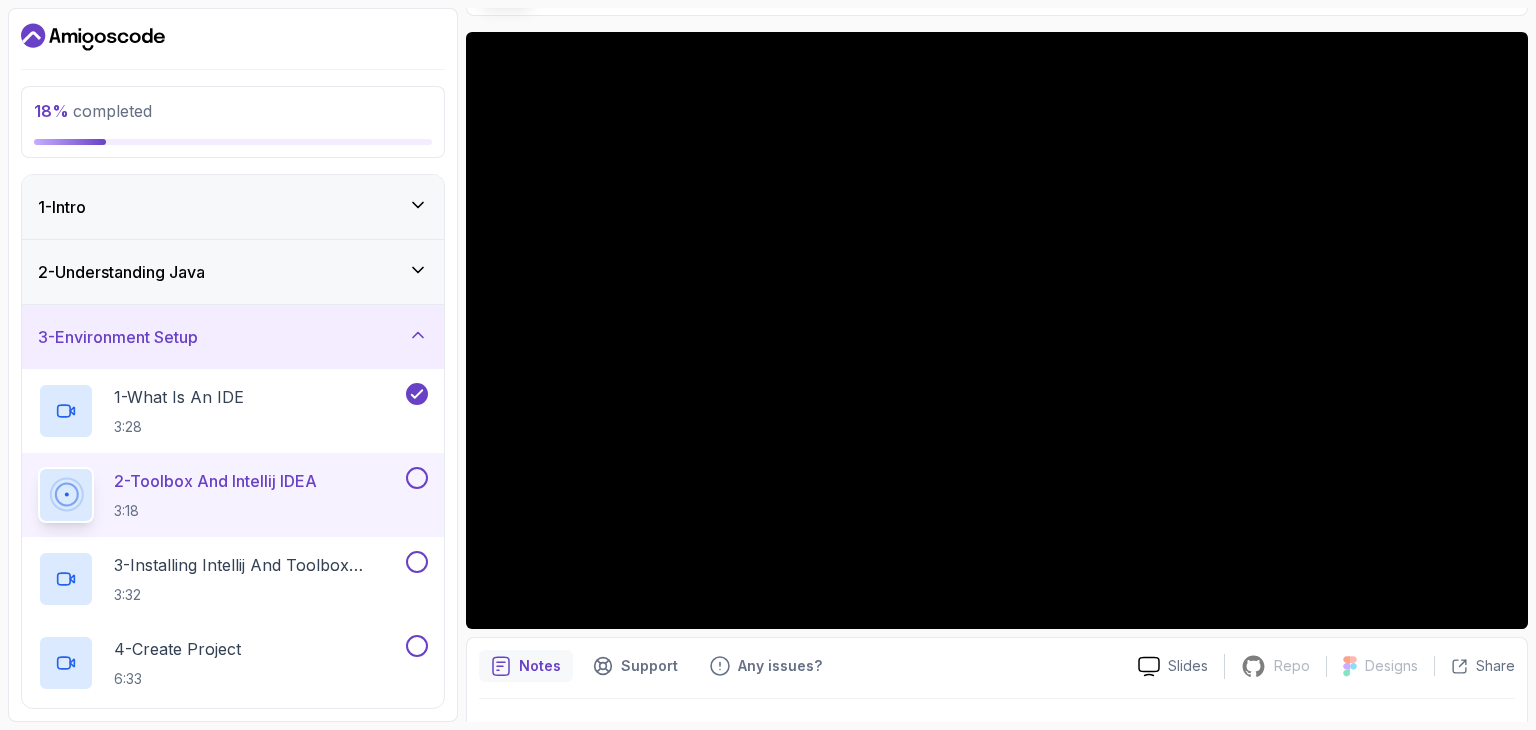 type 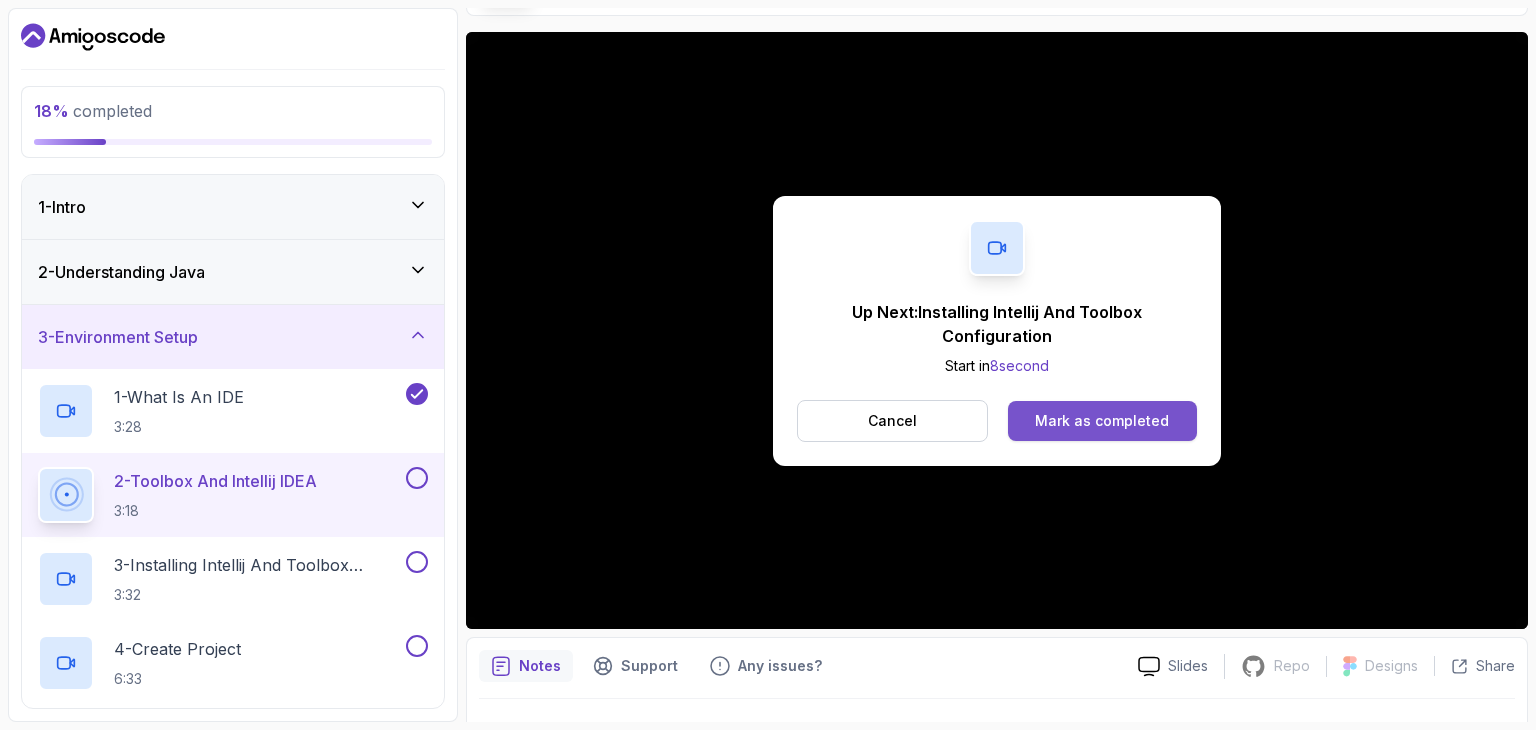 click on "Mark as completed" at bounding box center (1102, 421) 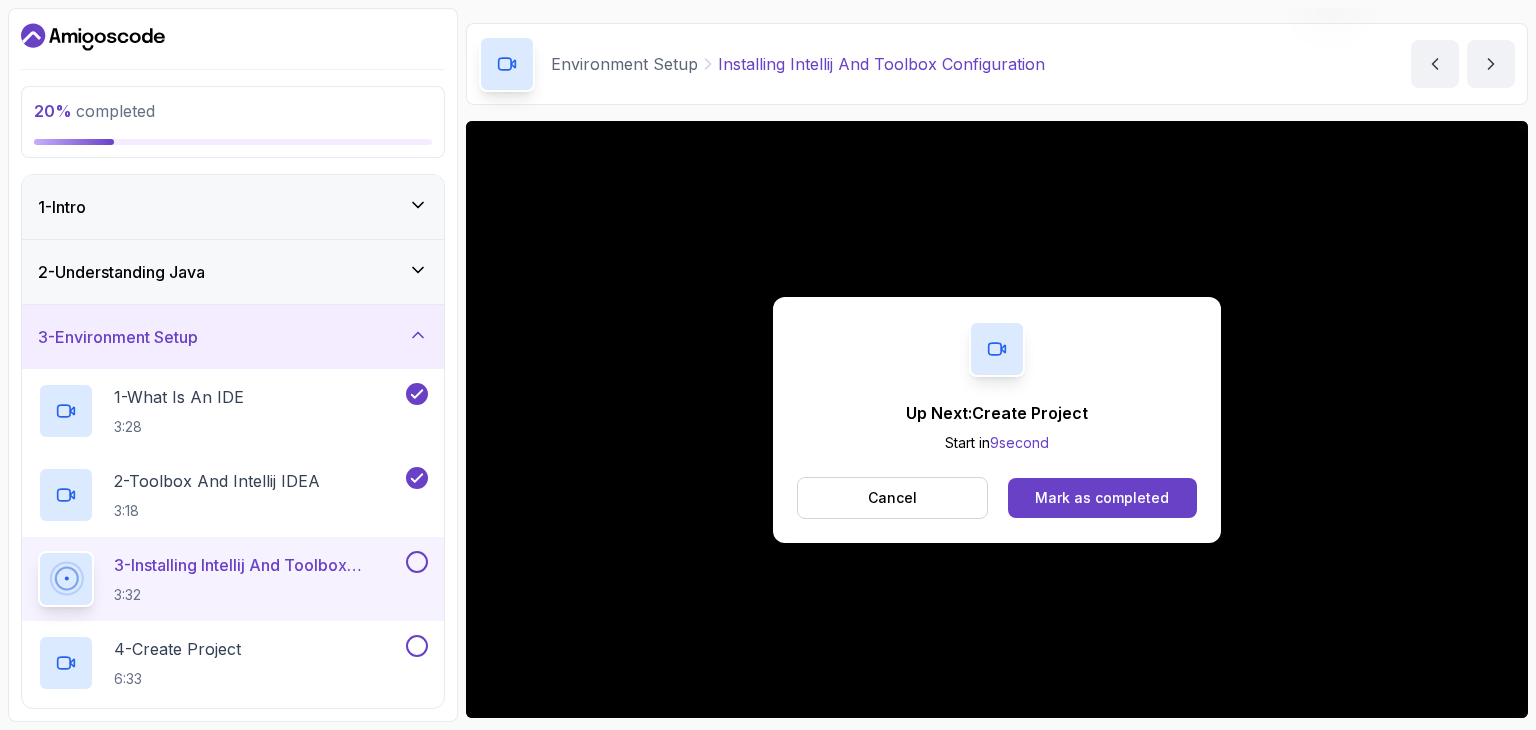 scroll, scrollTop: 192, scrollLeft: 0, axis: vertical 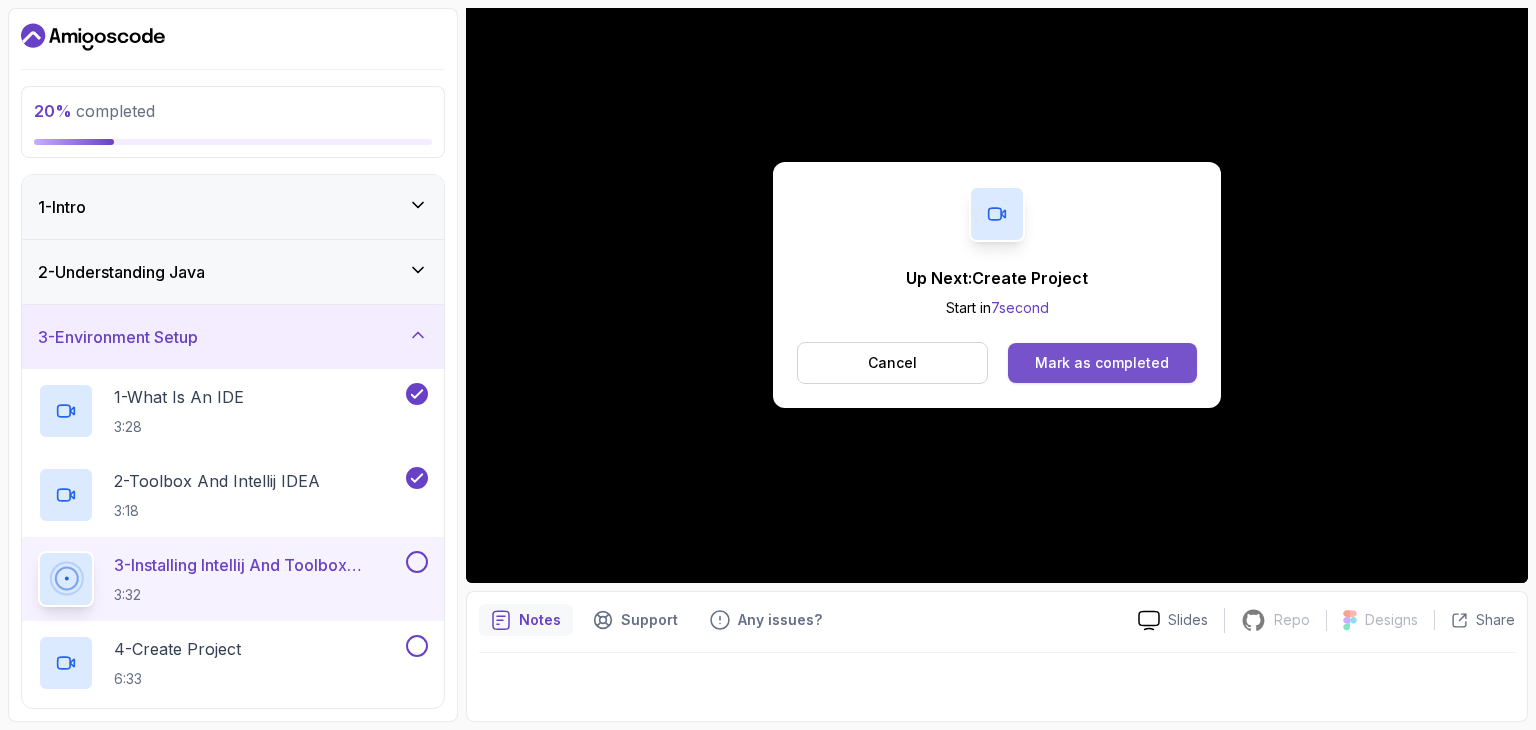 click on "Mark as completed" at bounding box center [1102, 363] 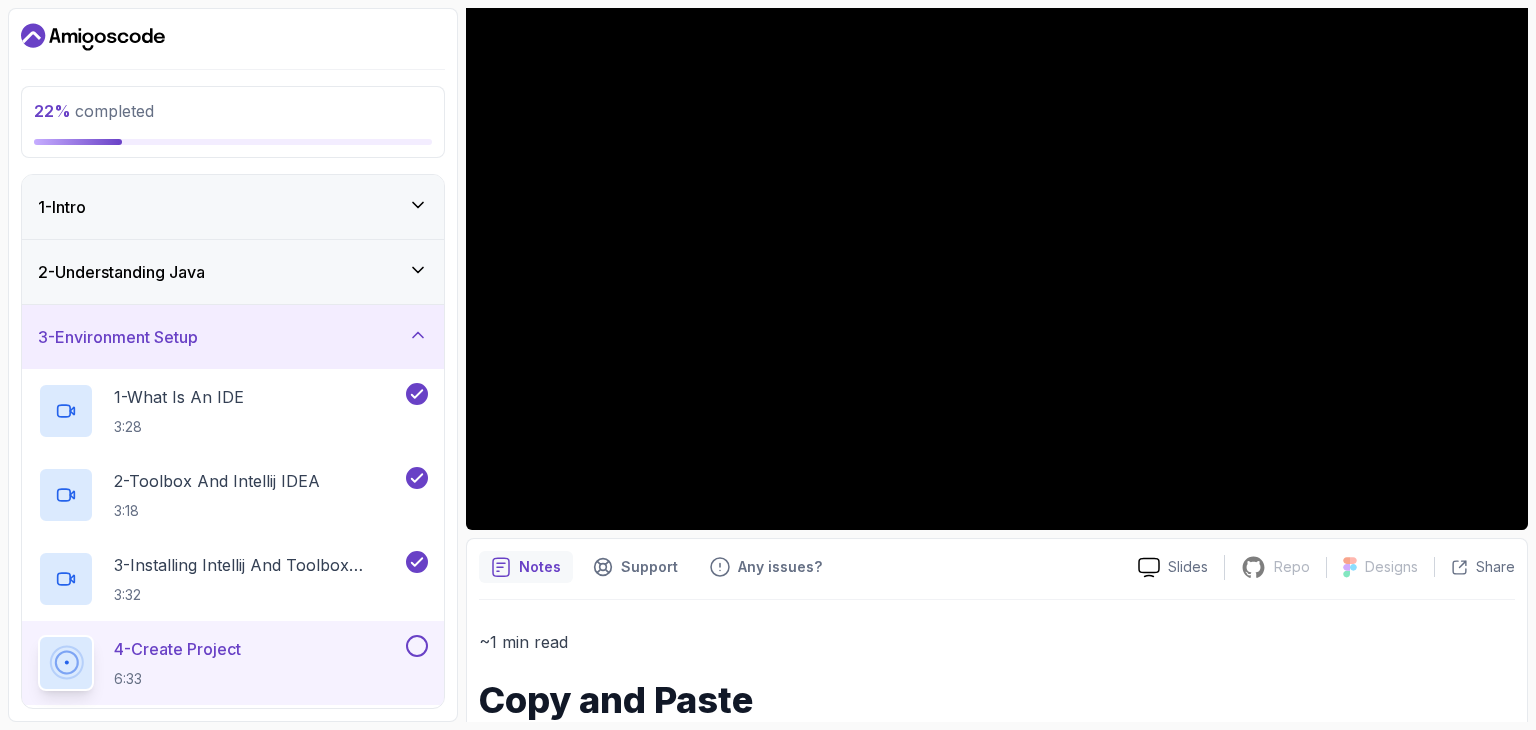 scroll, scrollTop: 236, scrollLeft: 0, axis: vertical 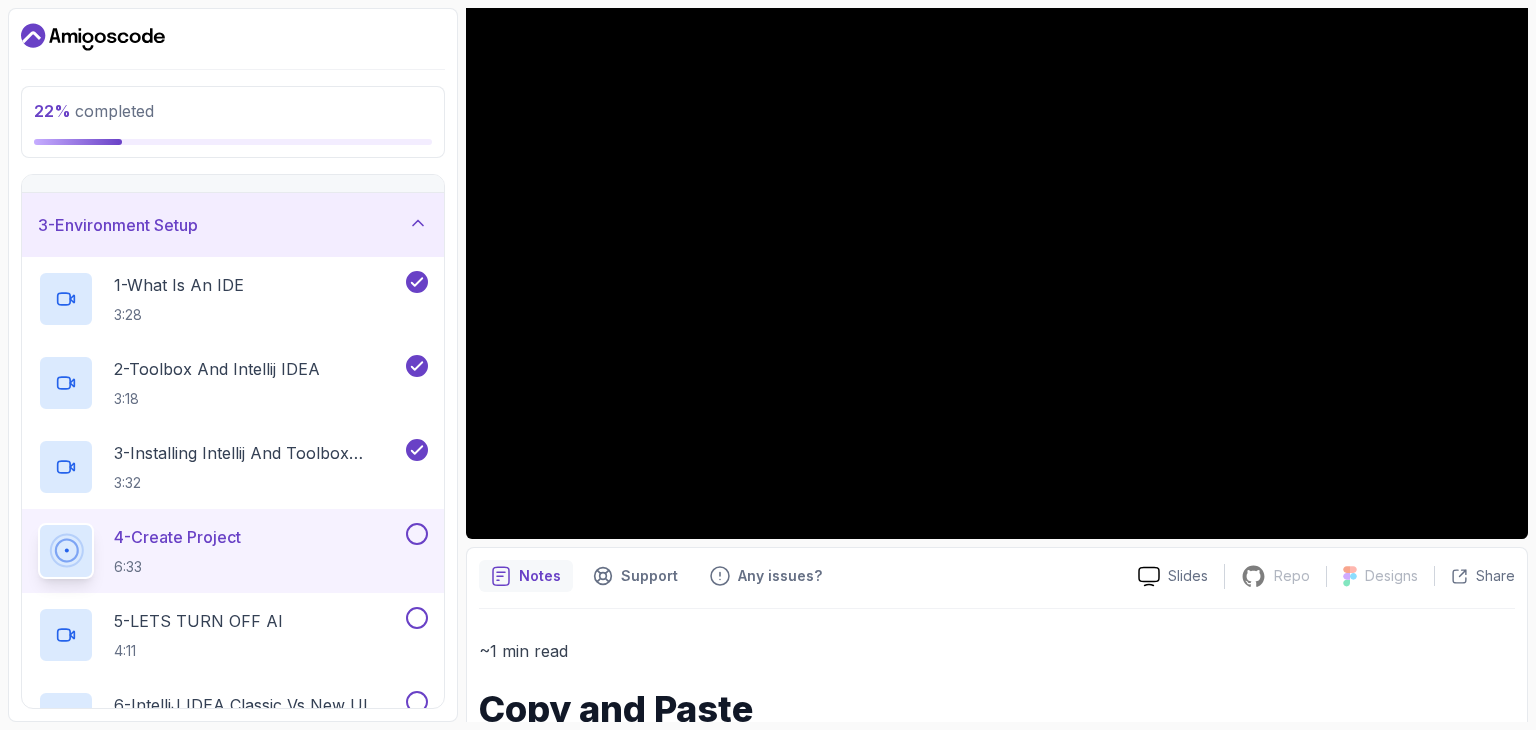 click at bounding box center (415, 534) 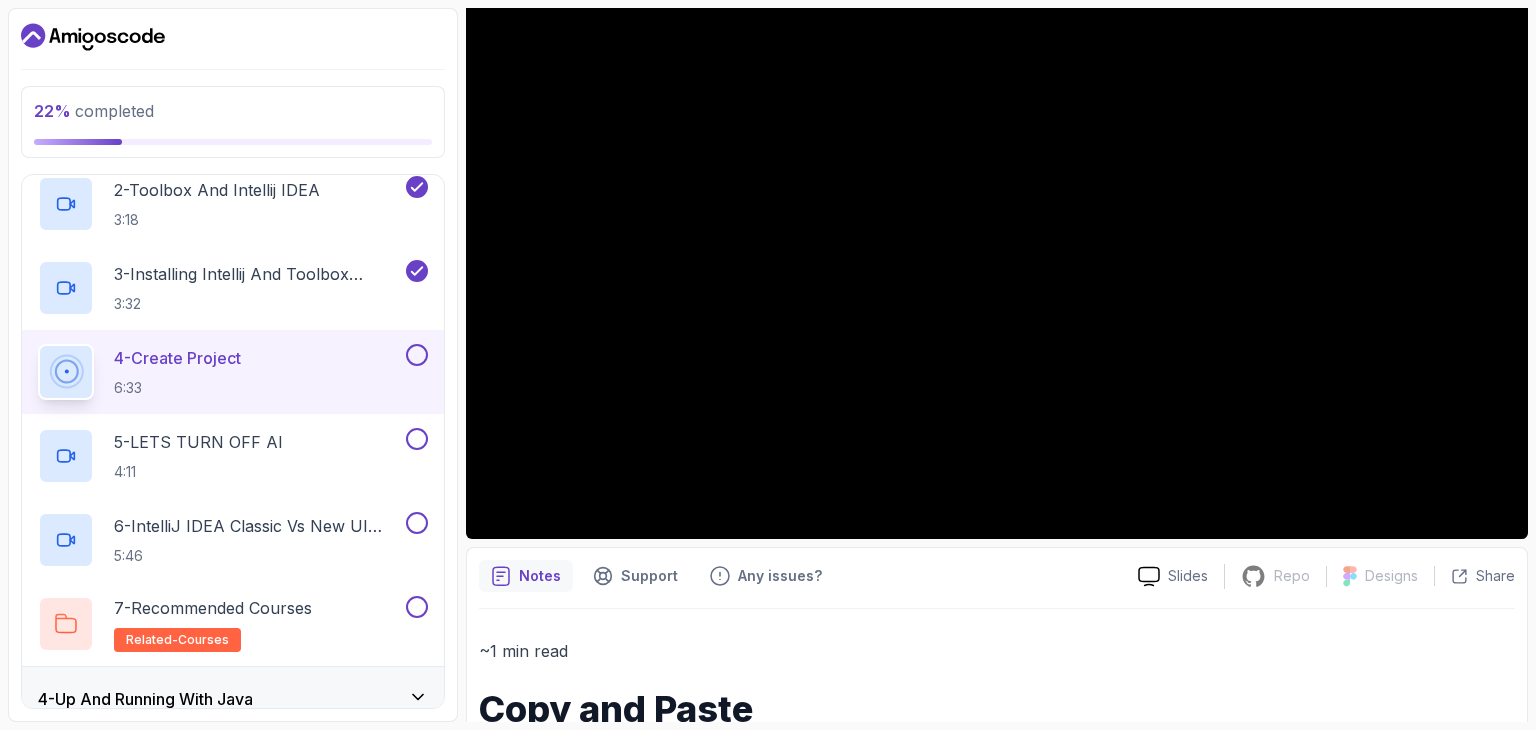 scroll, scrollTop: 292, scrollLeft: 0, axis: vertical 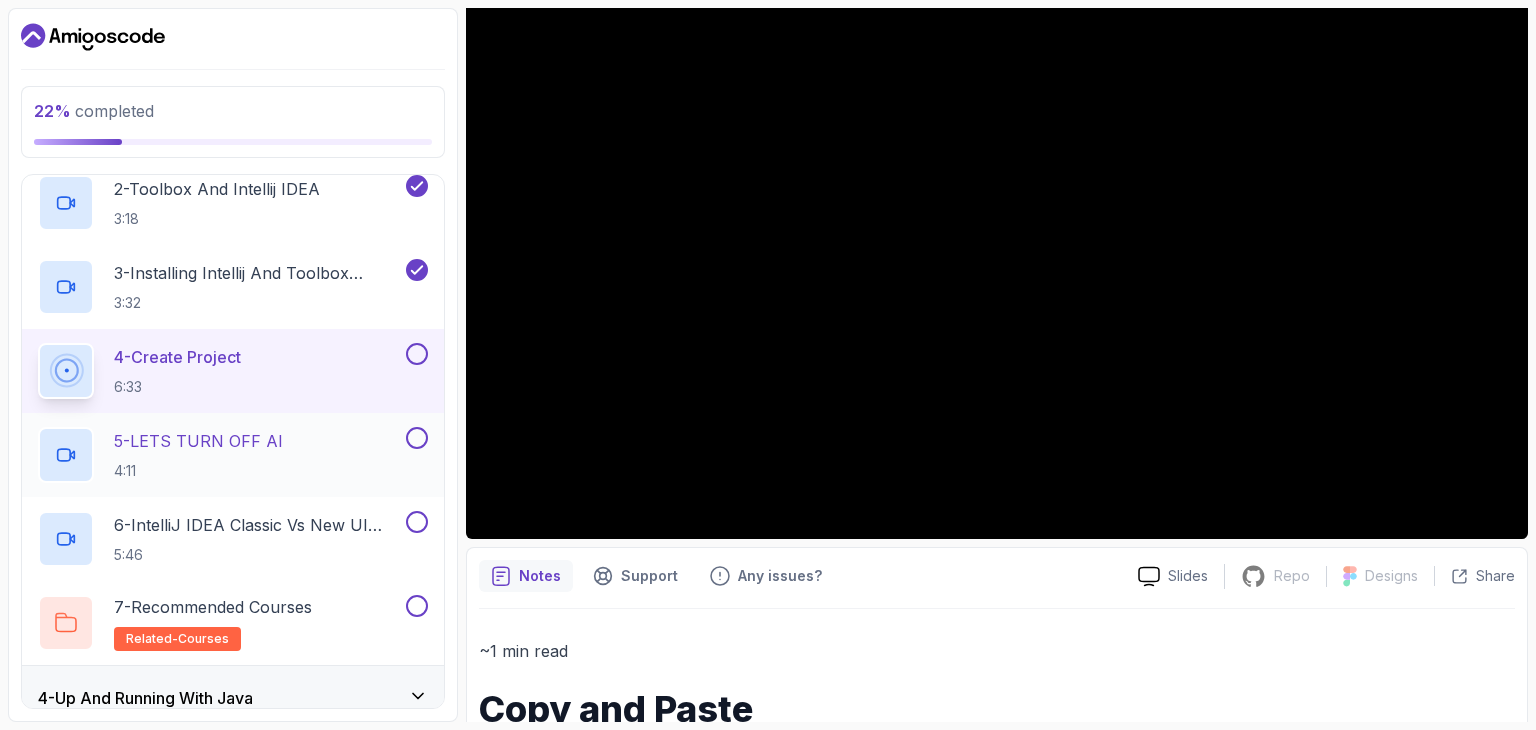 click on "5  -  LETS TURN OFF AI 4:11" at bounding box center (220, 455) 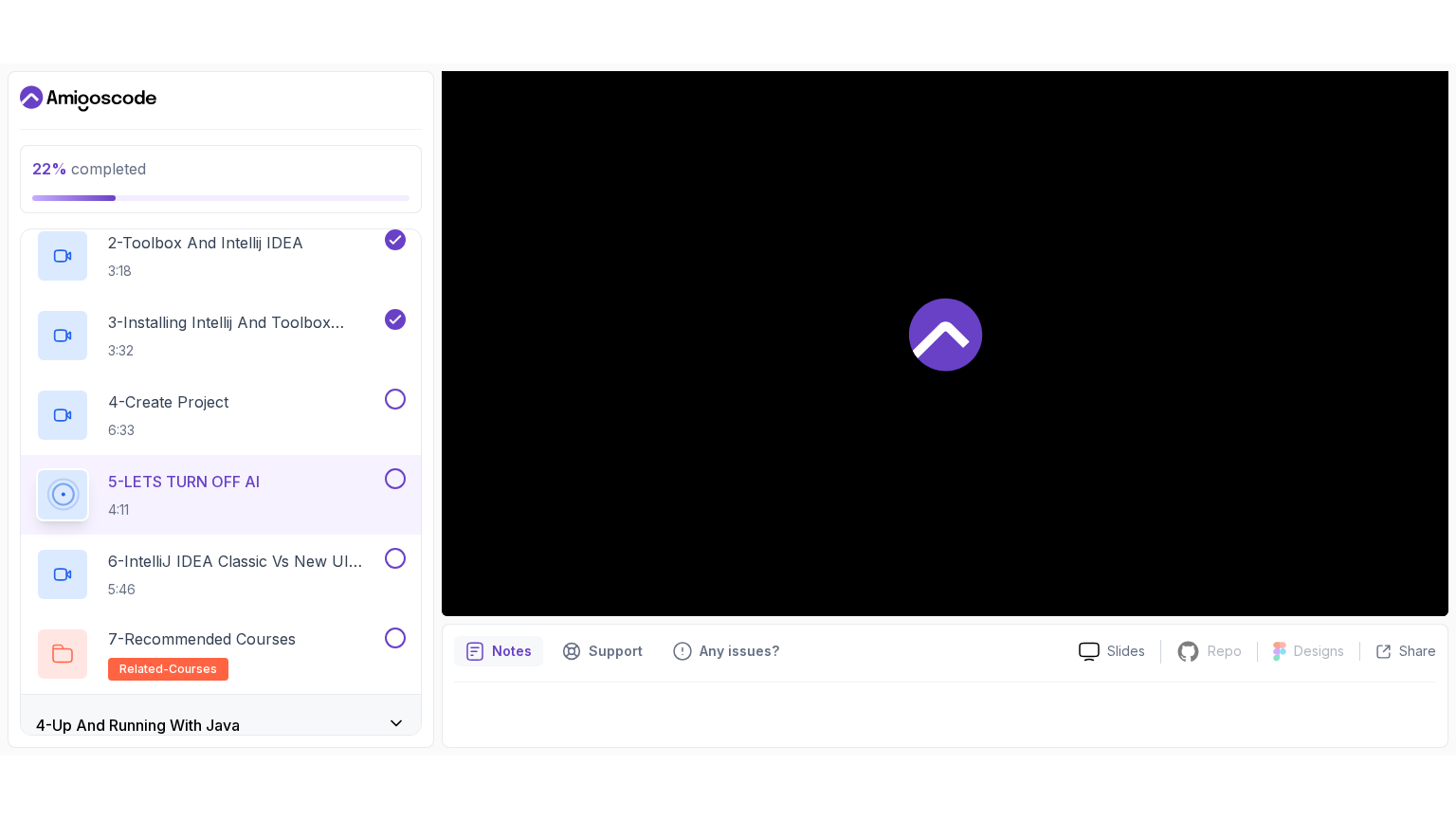 scroll, scrollTop: 182, scrollLeft: 0, axis: vertical 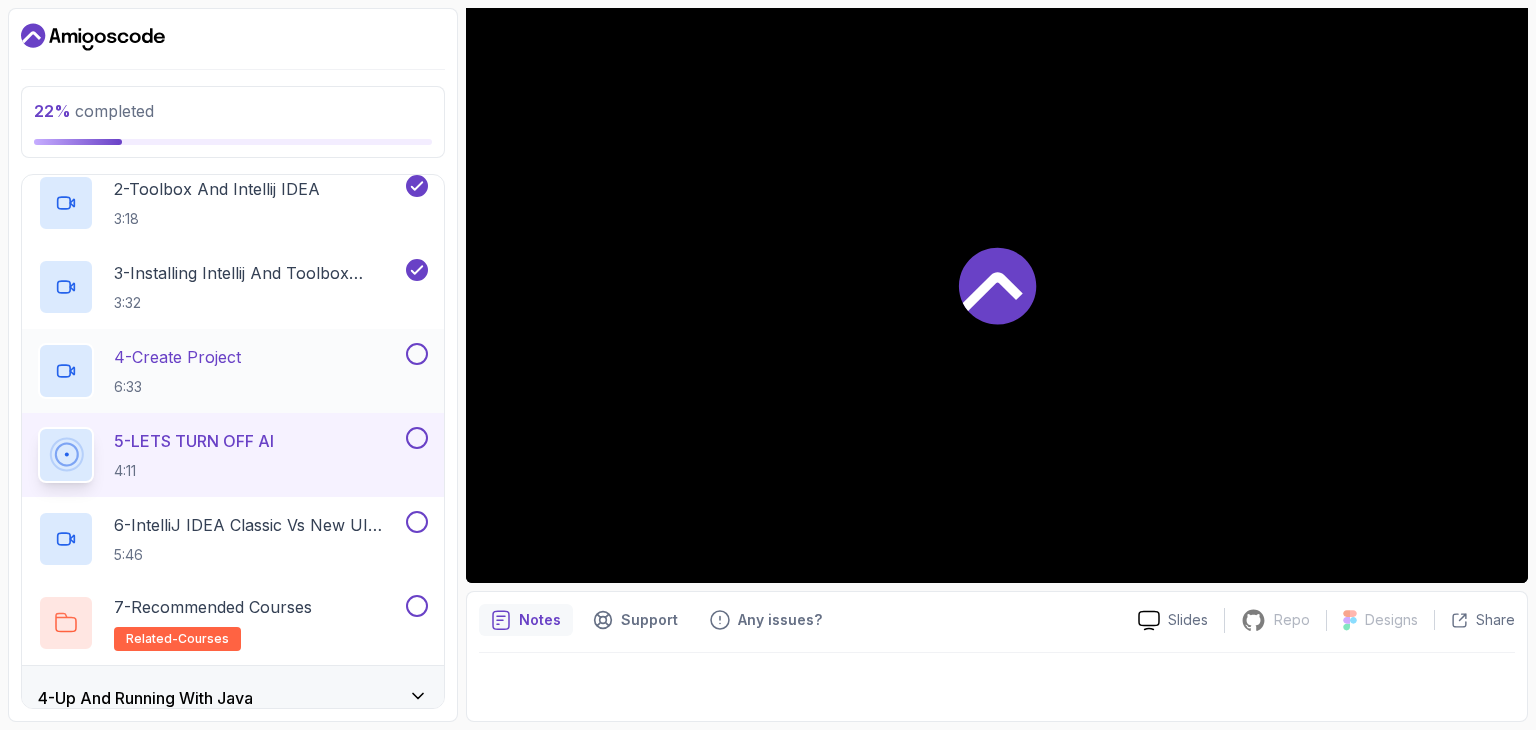 click at bounding box center [417, 354] 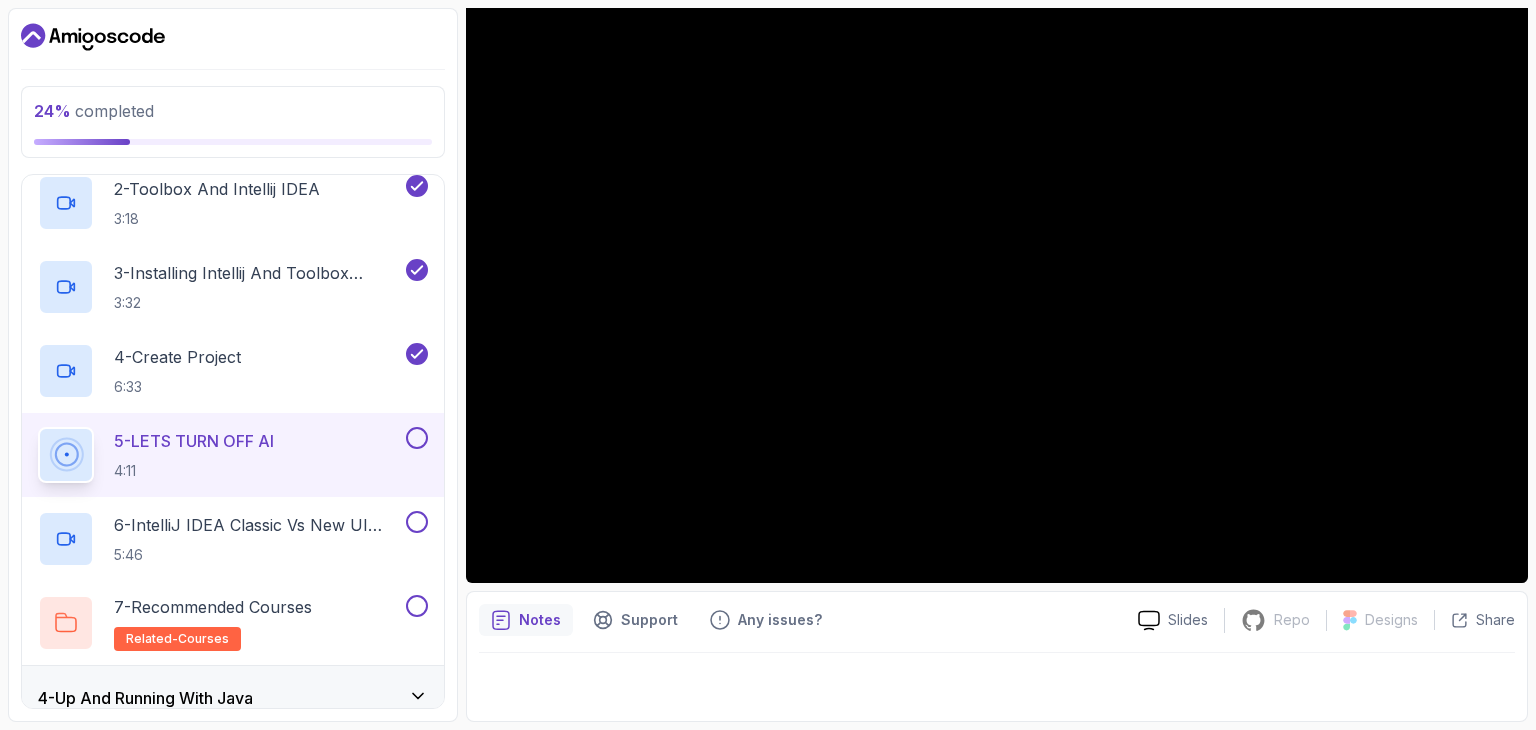 type 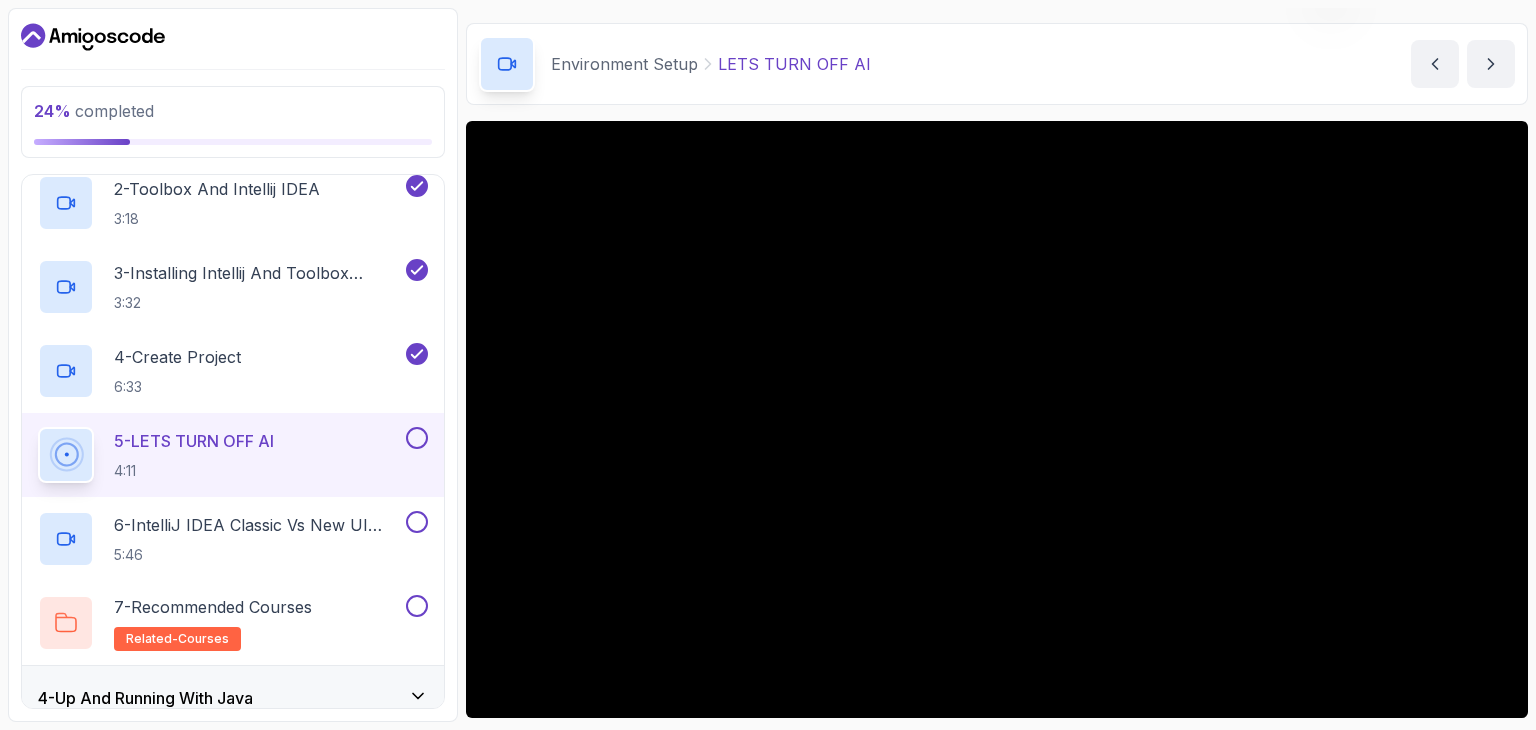scroll, scrollTop: 192, scrollLeft: 0, axis: vertical 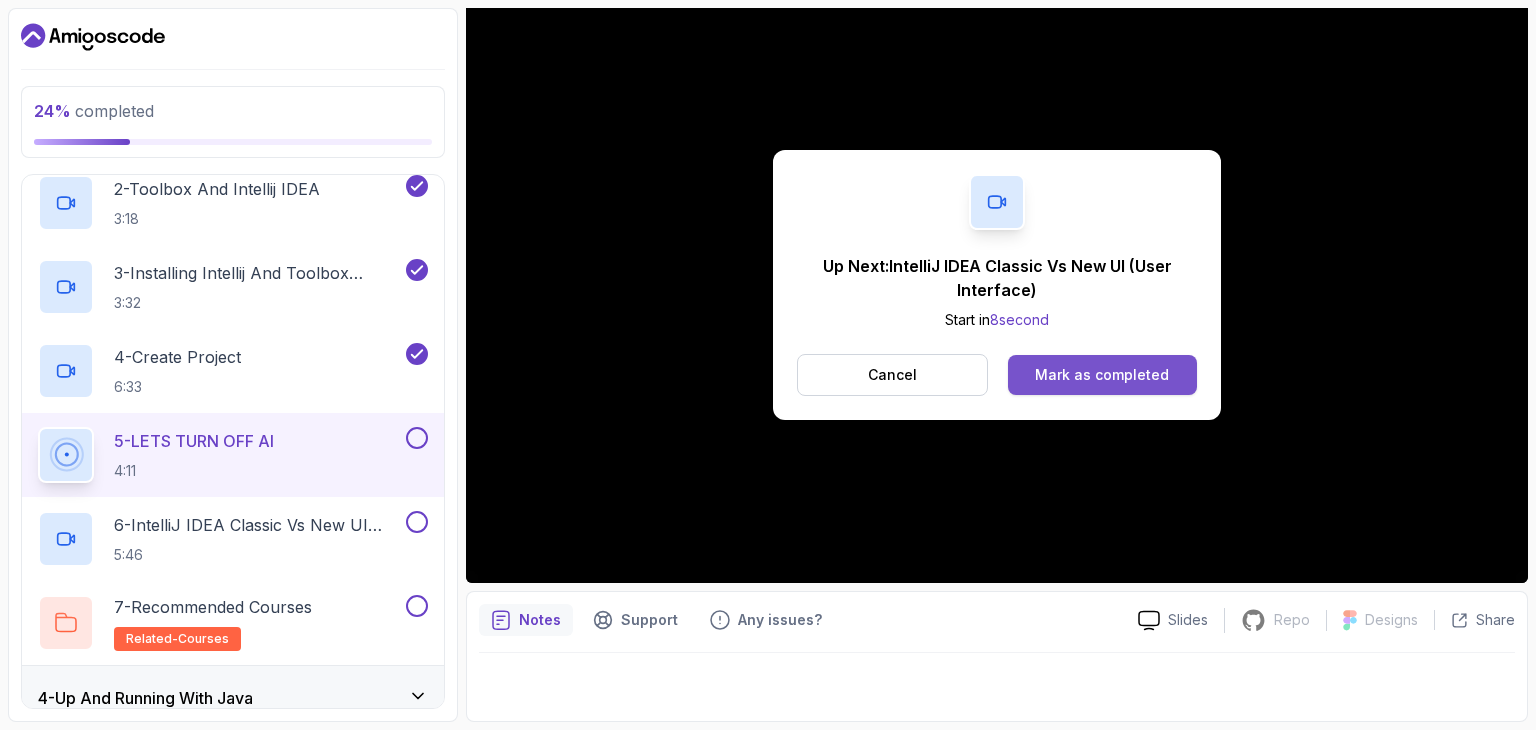 click on "Mark as completed" at bounding box center (1102, 375) 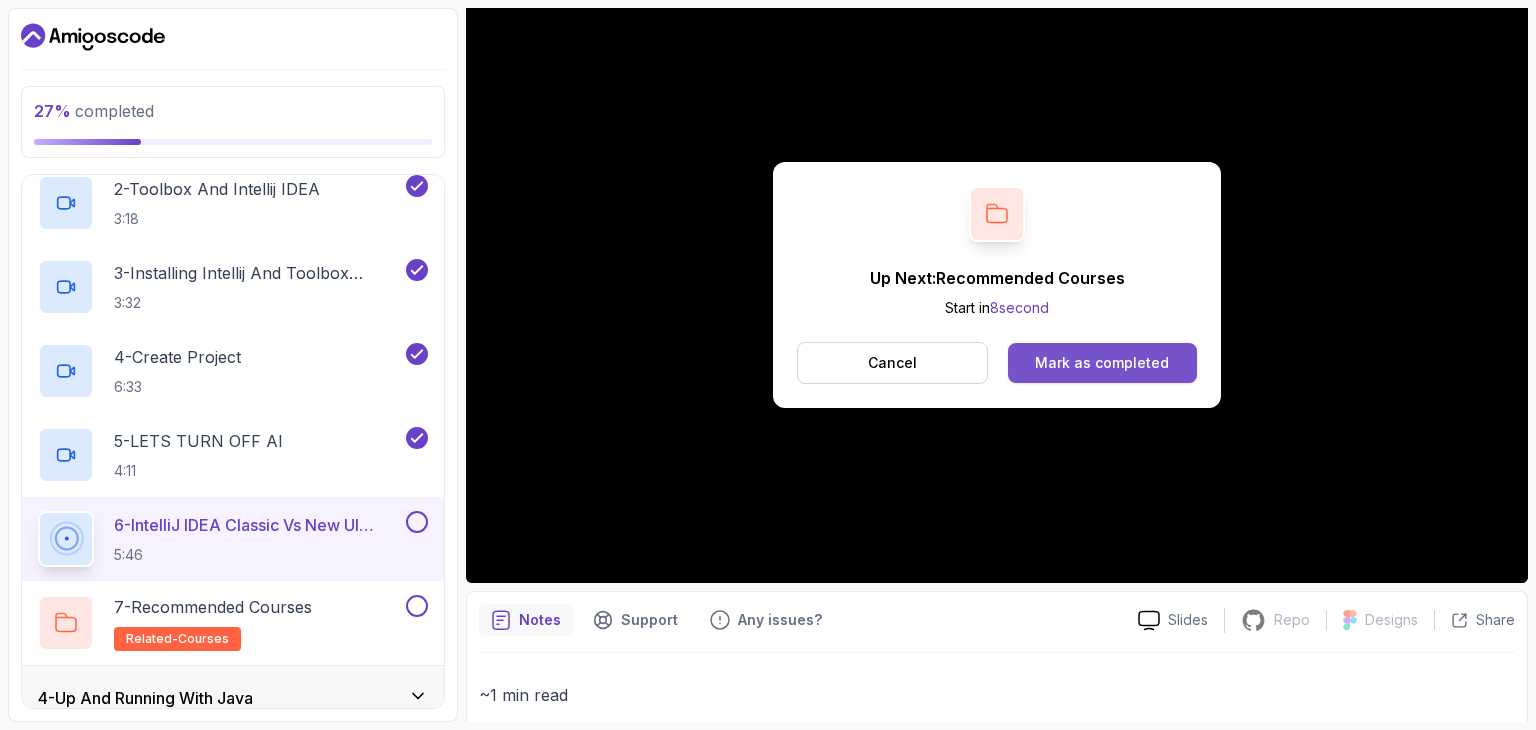 click on "Mark as completed" at bounding box center [1102, 363] 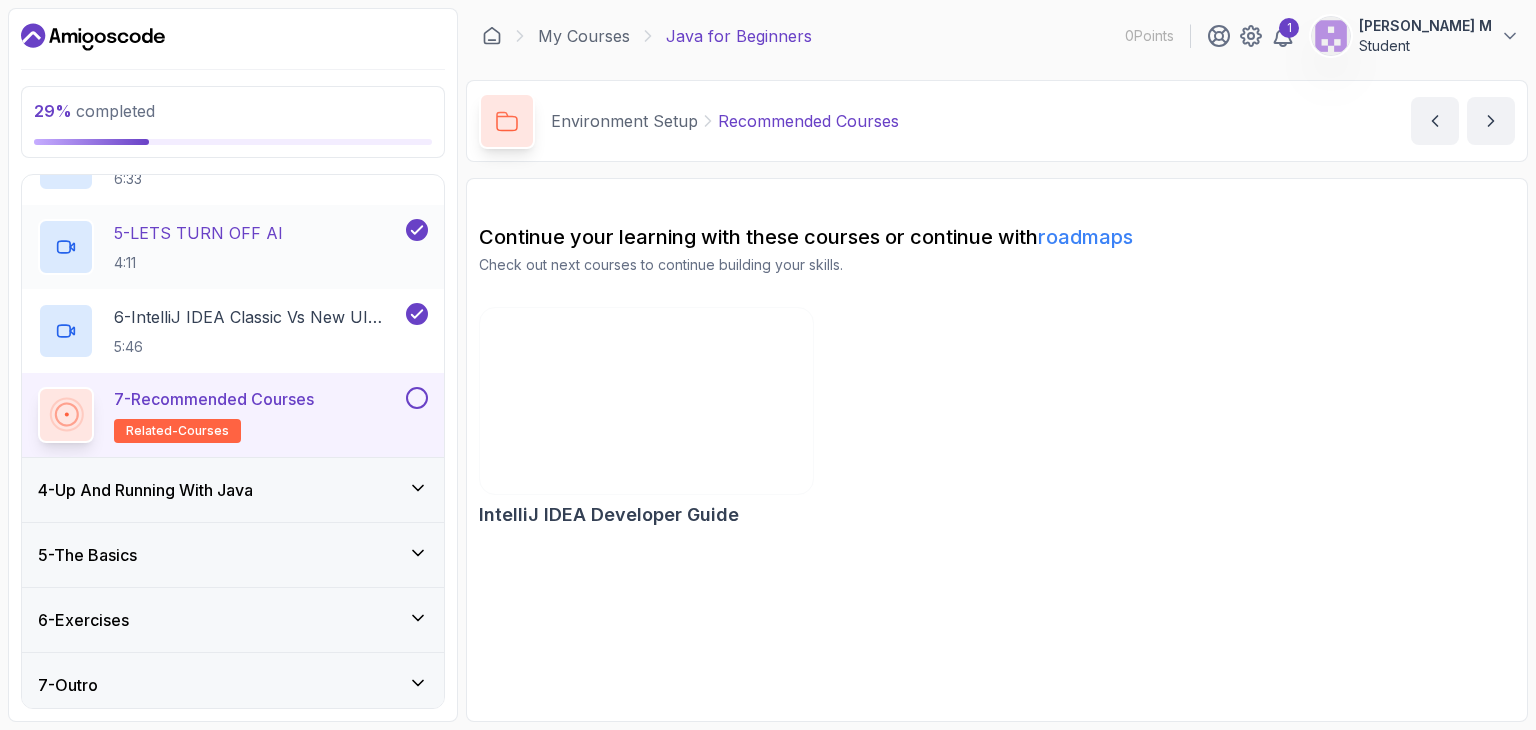 scroll, scrollTop: 506, scrollLeft: 0, axis: vertical 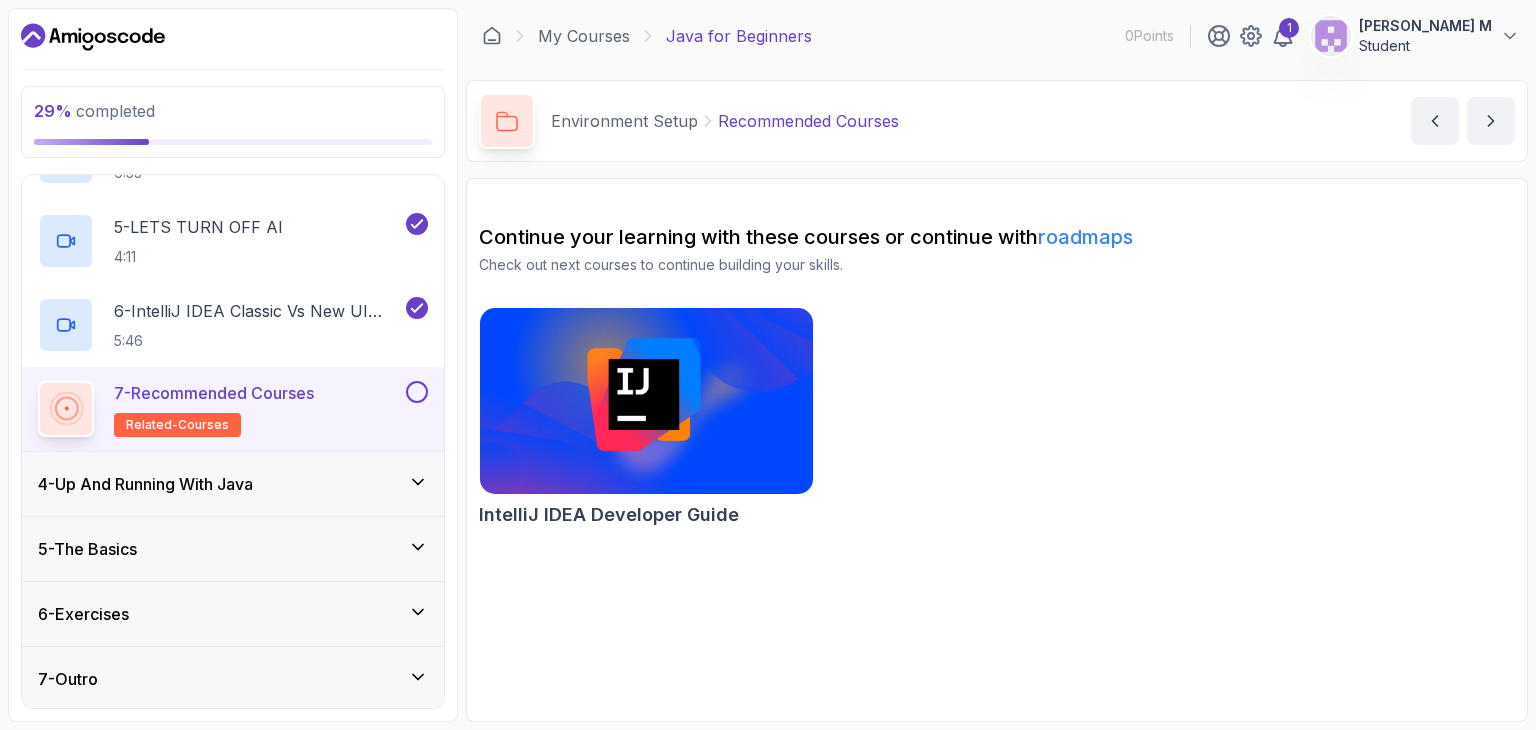 click at bounding box center [417, 392] 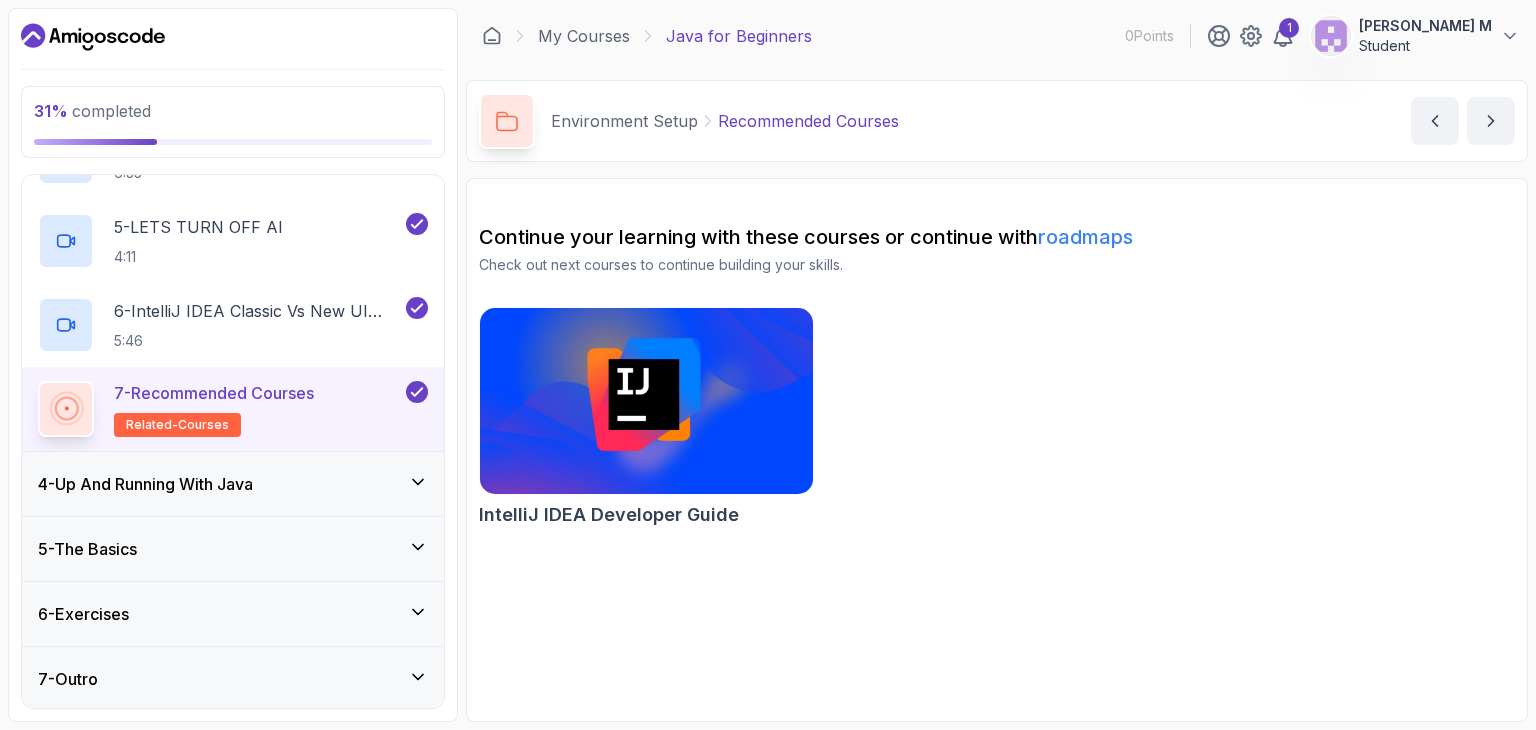 click on "4  -  Up And Running With Java" at bounding box center (233, 484) 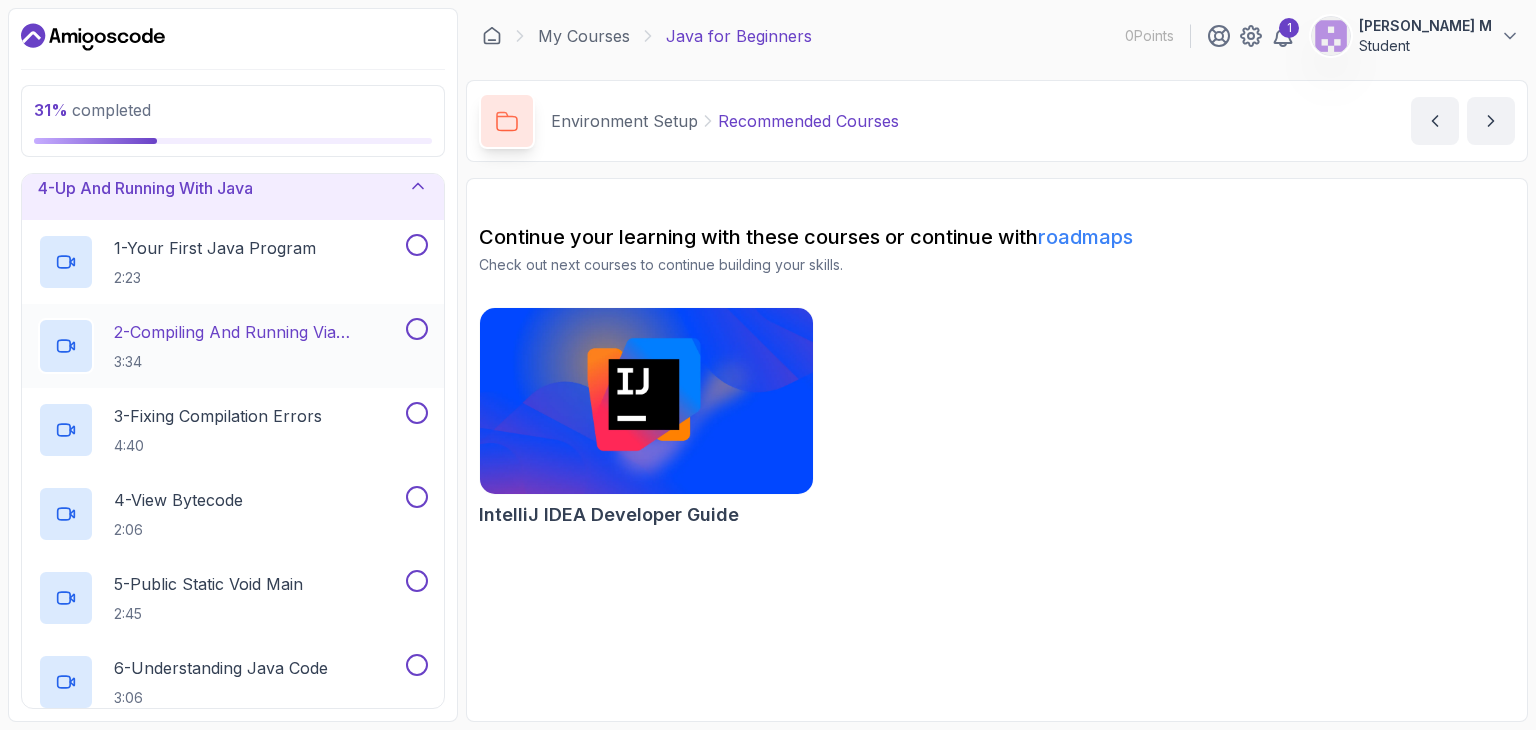 scroll, scrollTop: 207, scrollLeft: 0, axis: vertical 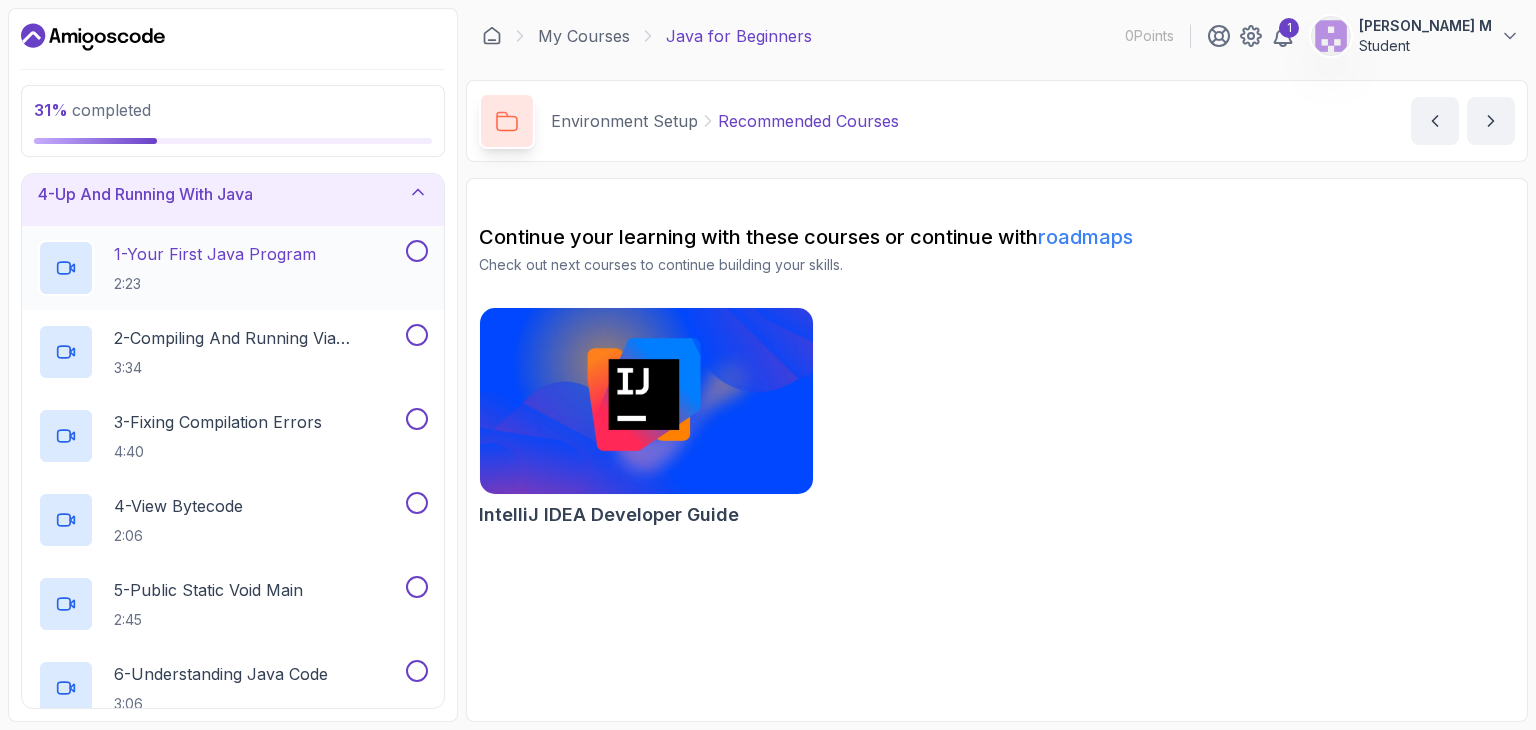 click on "2:23" at bounding box center [215, 284] 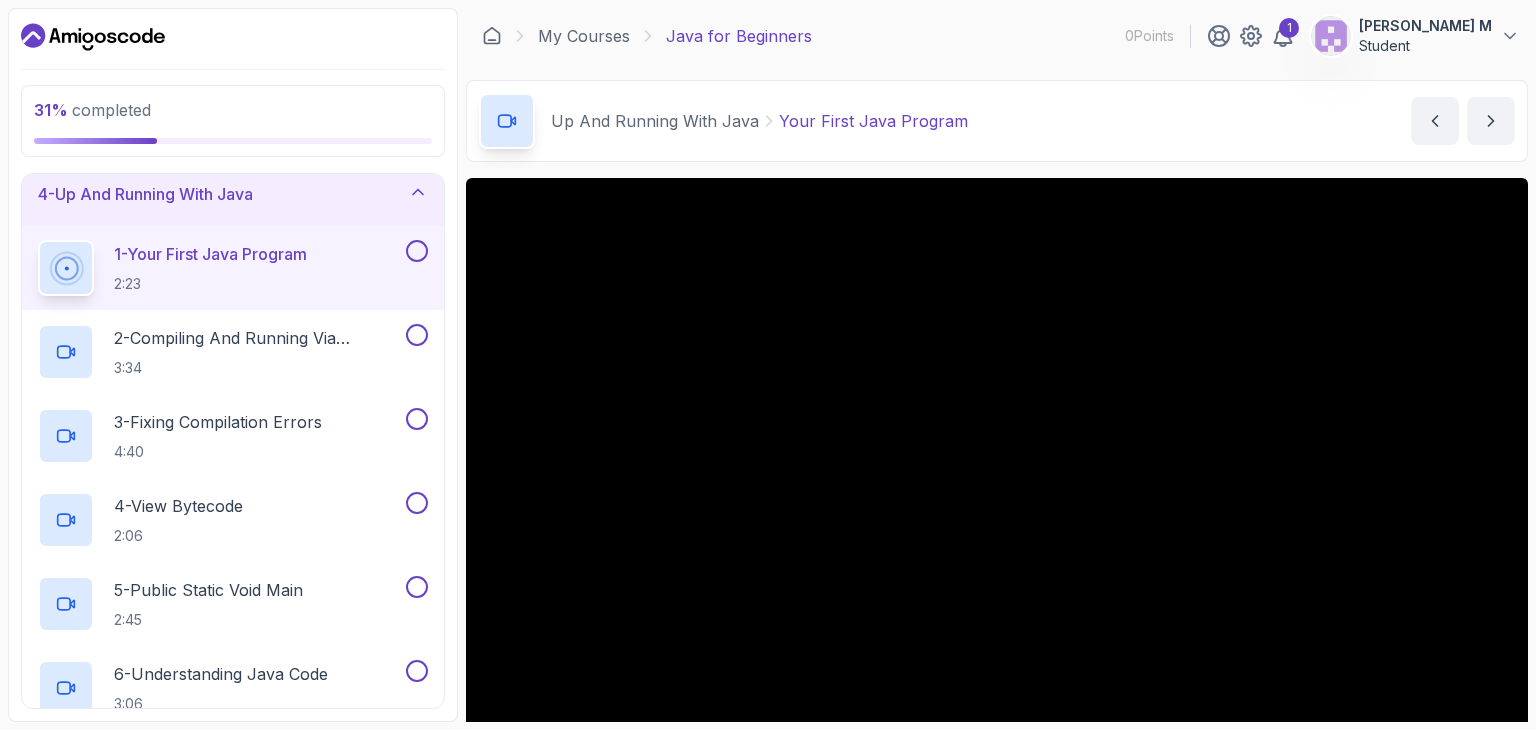 type 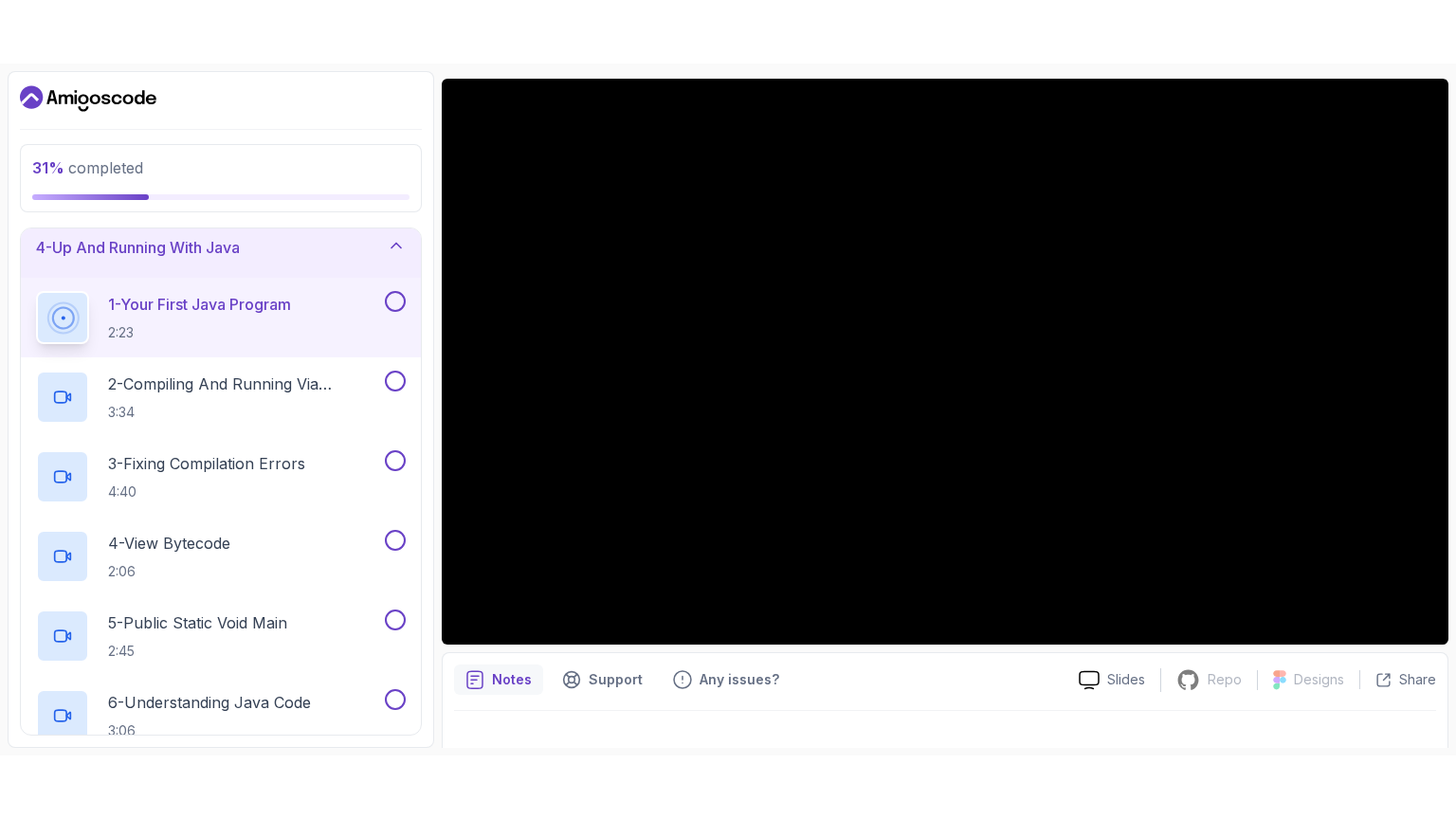 scroll, scrollTop: 182, scrollLeft: 0, axis: vertical 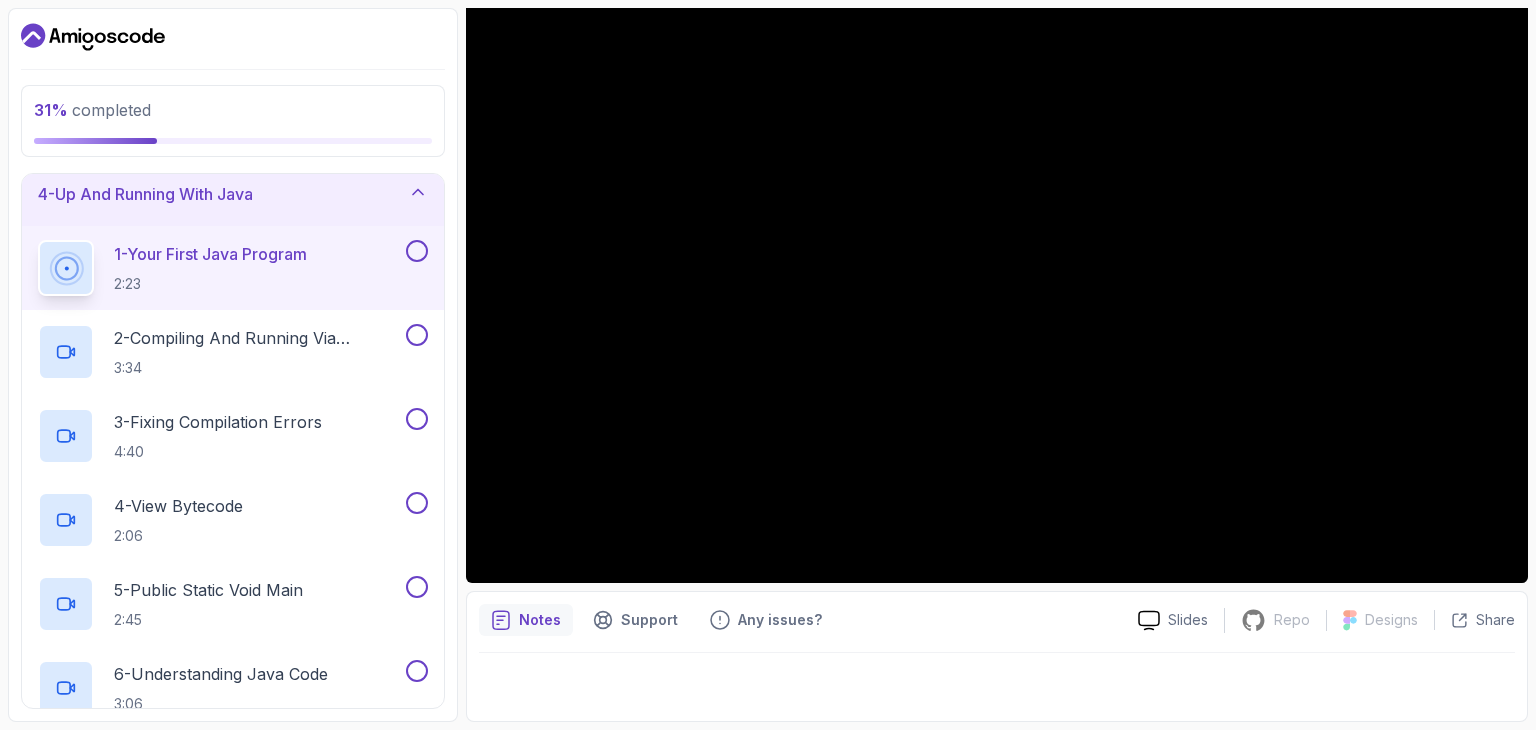 click at bounding box center [417, 251] 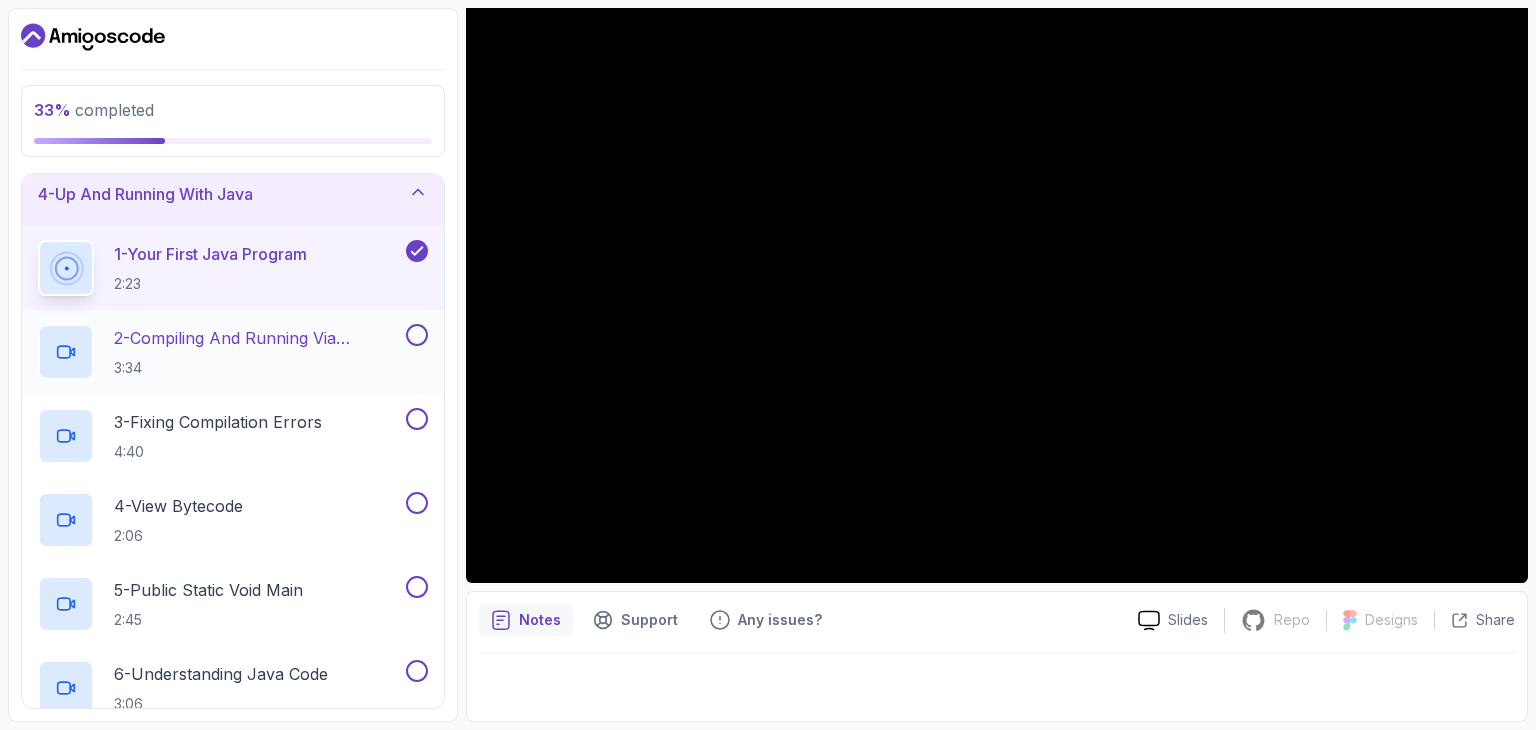 click on "2  -  Compiling And Running Via Terminal 3:34" at bounding box center (233, 352) 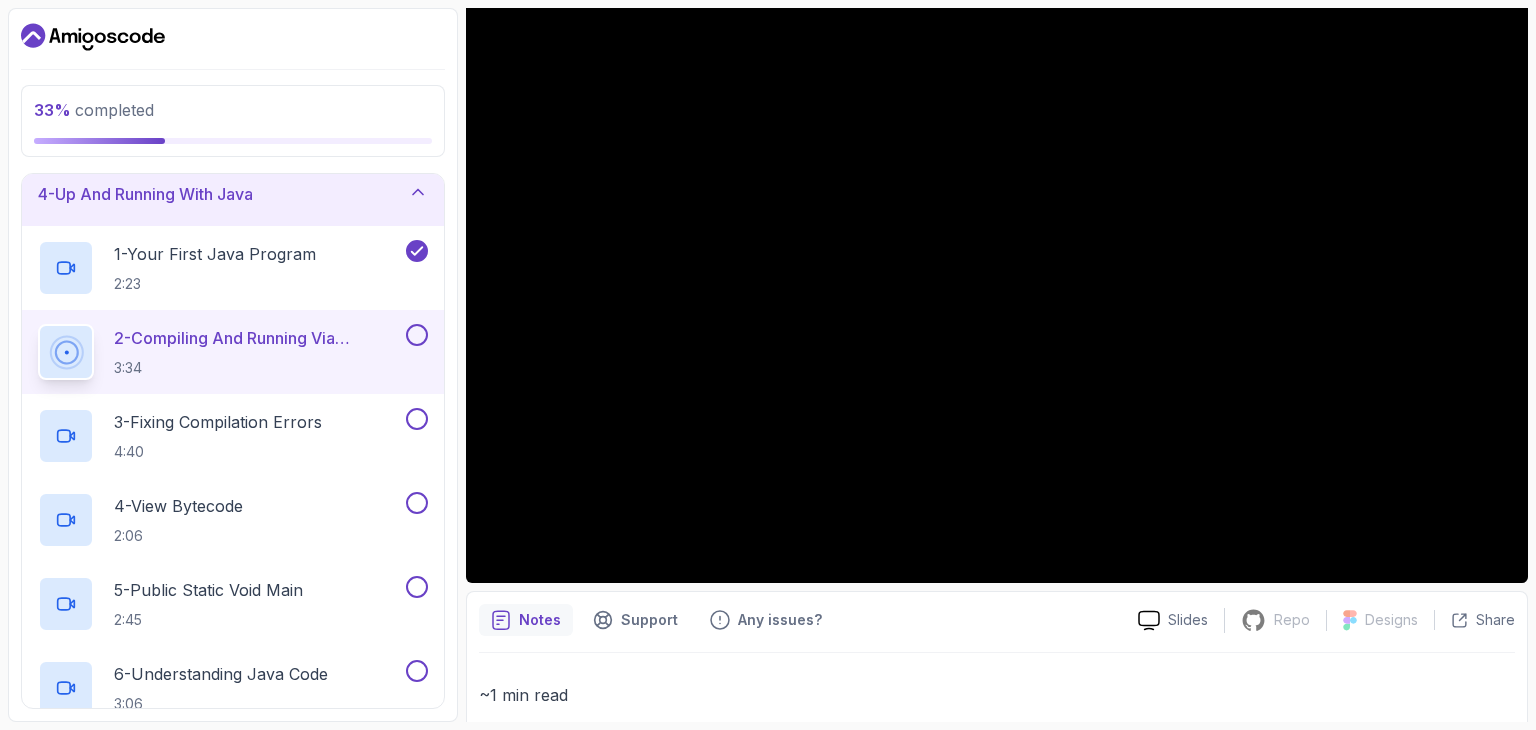 type 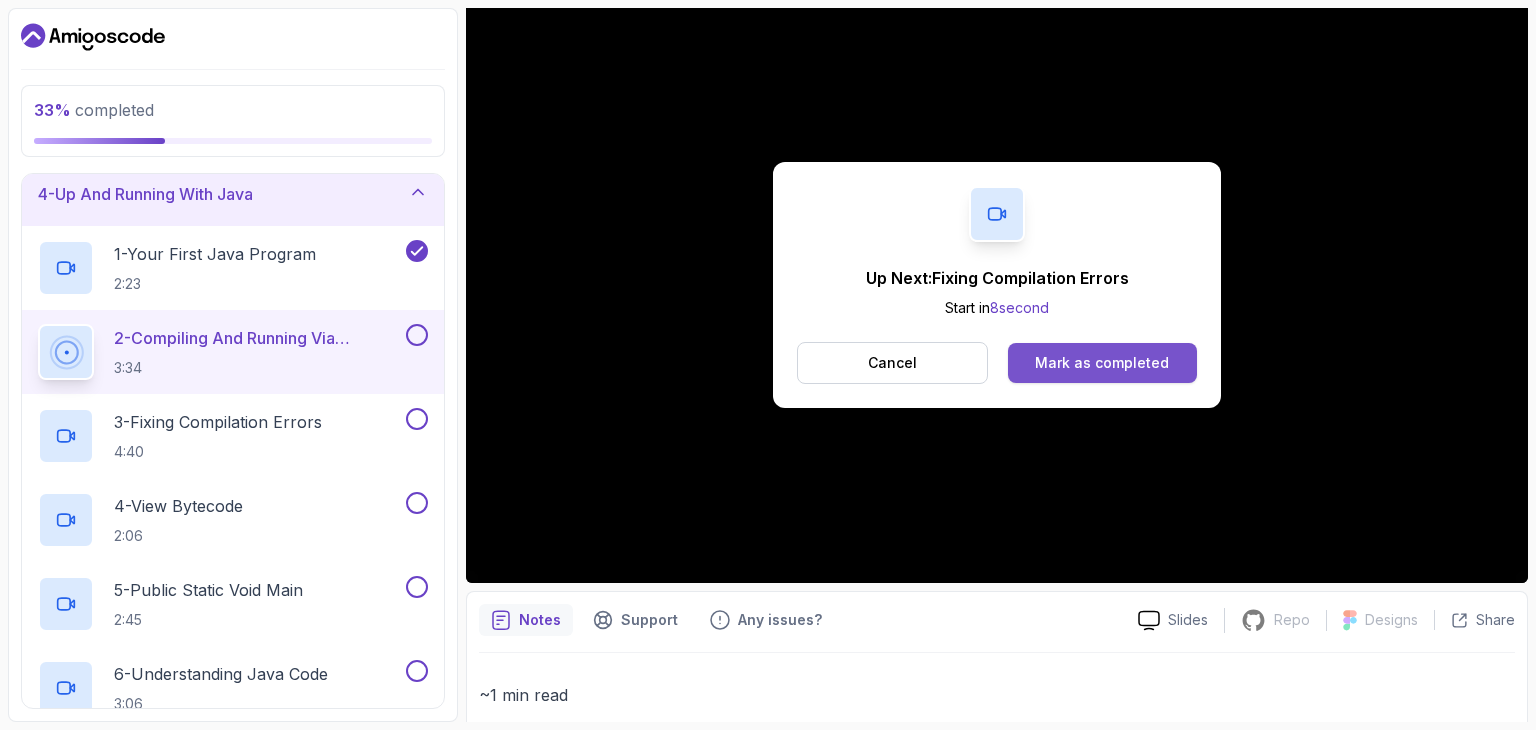 click on "Mark as completed" at bounding box center (1102, 363) 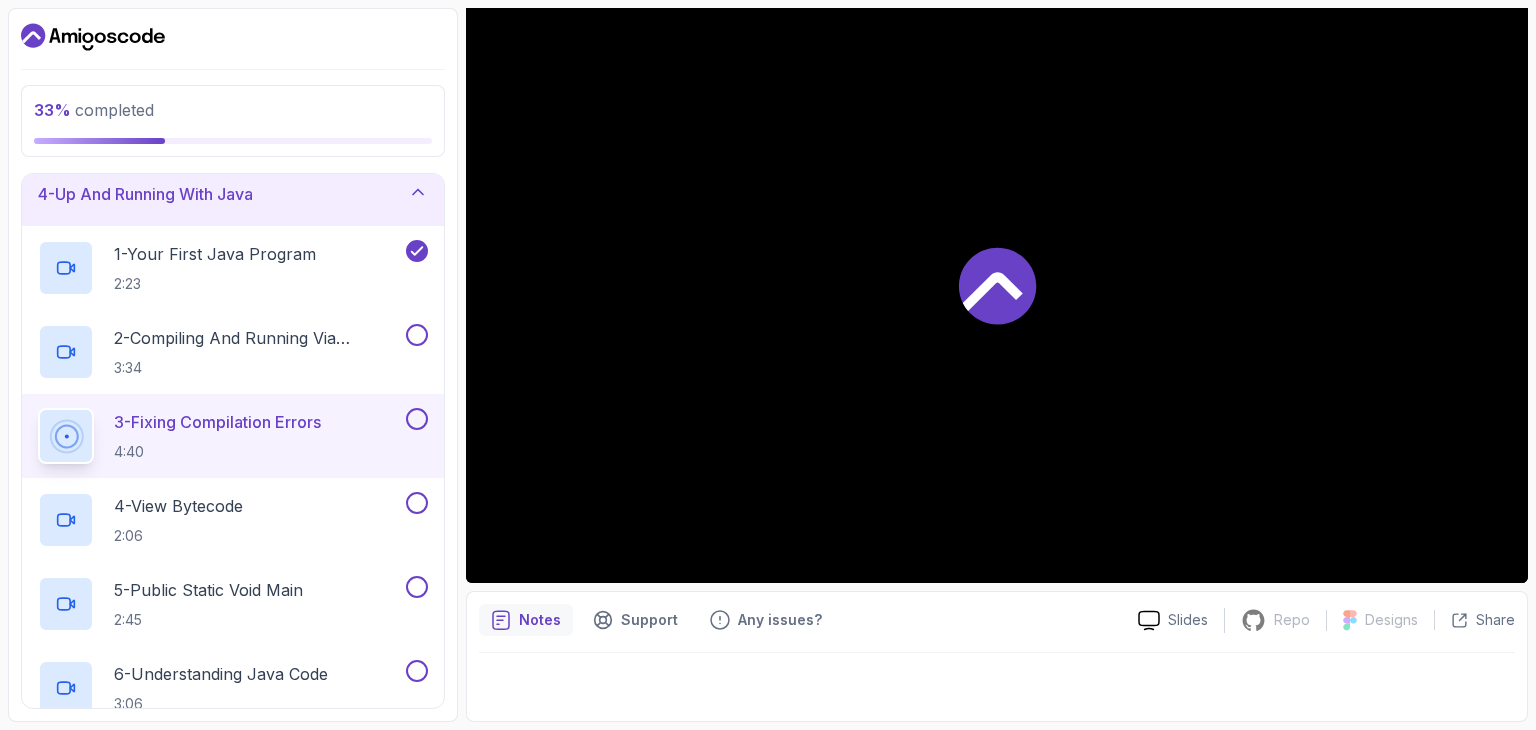 drag, startPoint x: 1138, startPoint y: 371, endPoint x: 1108, endPoint y: 365, distance: 30.594116 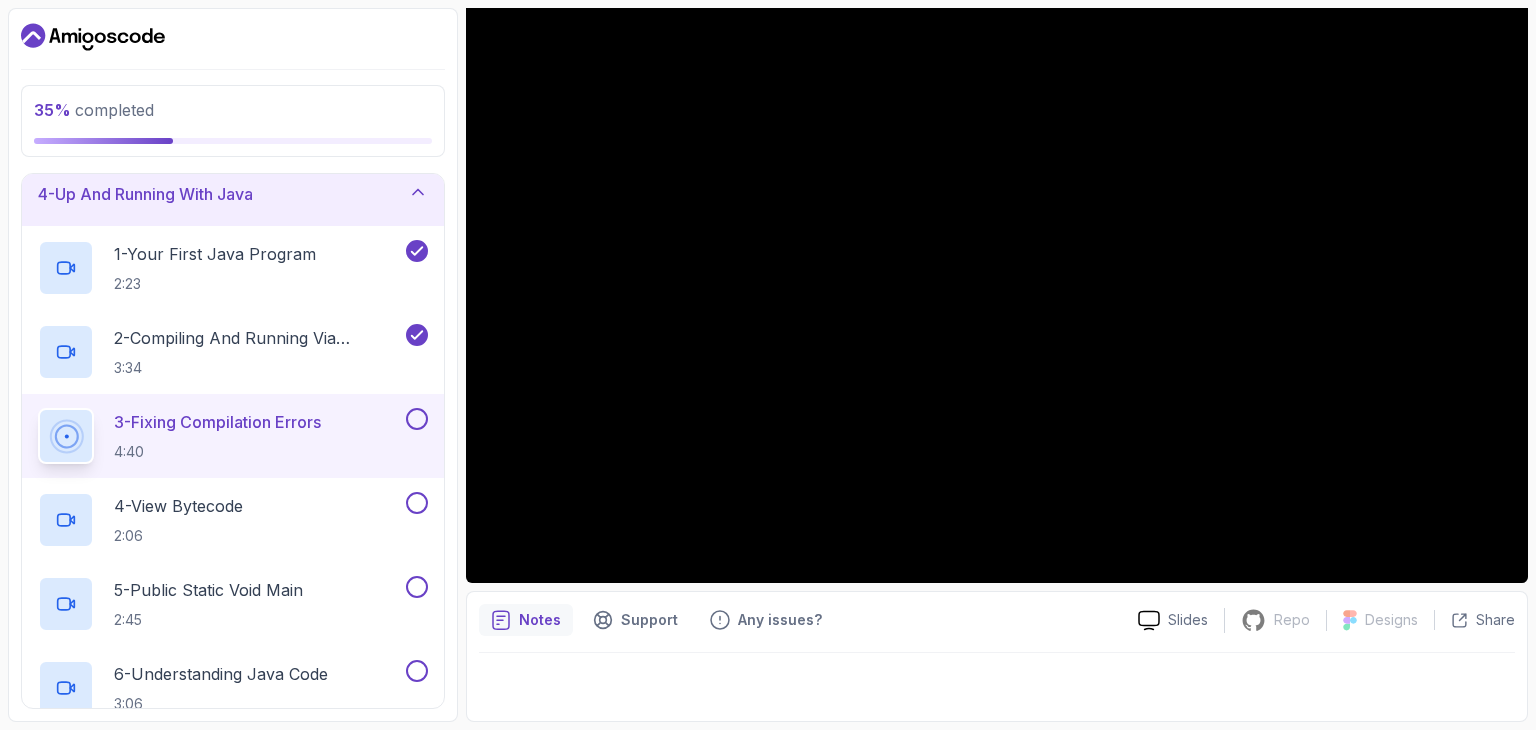 scroll, scrollTop: 180, scrollLeft: 0, axis: vertical 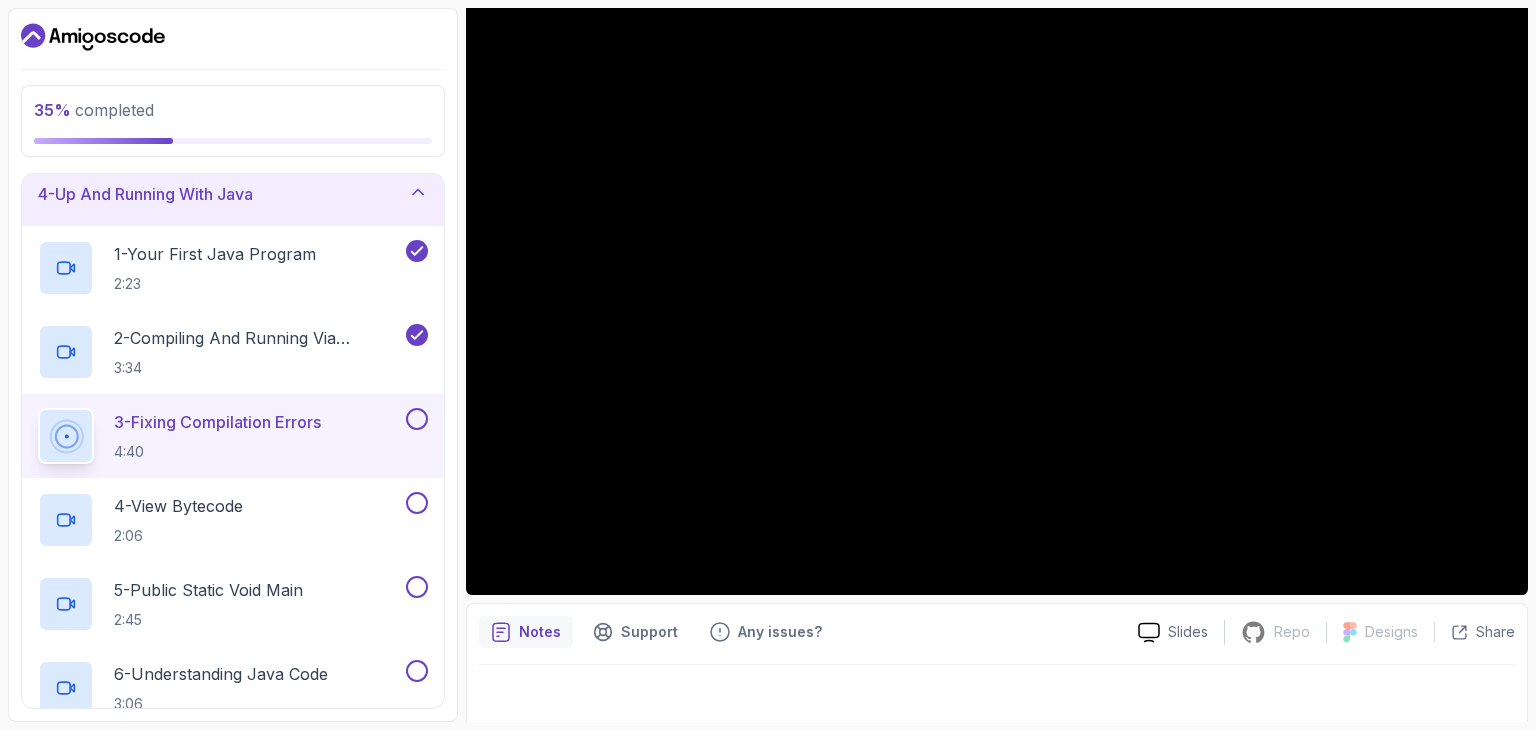 click at bounding box center [417, 419] 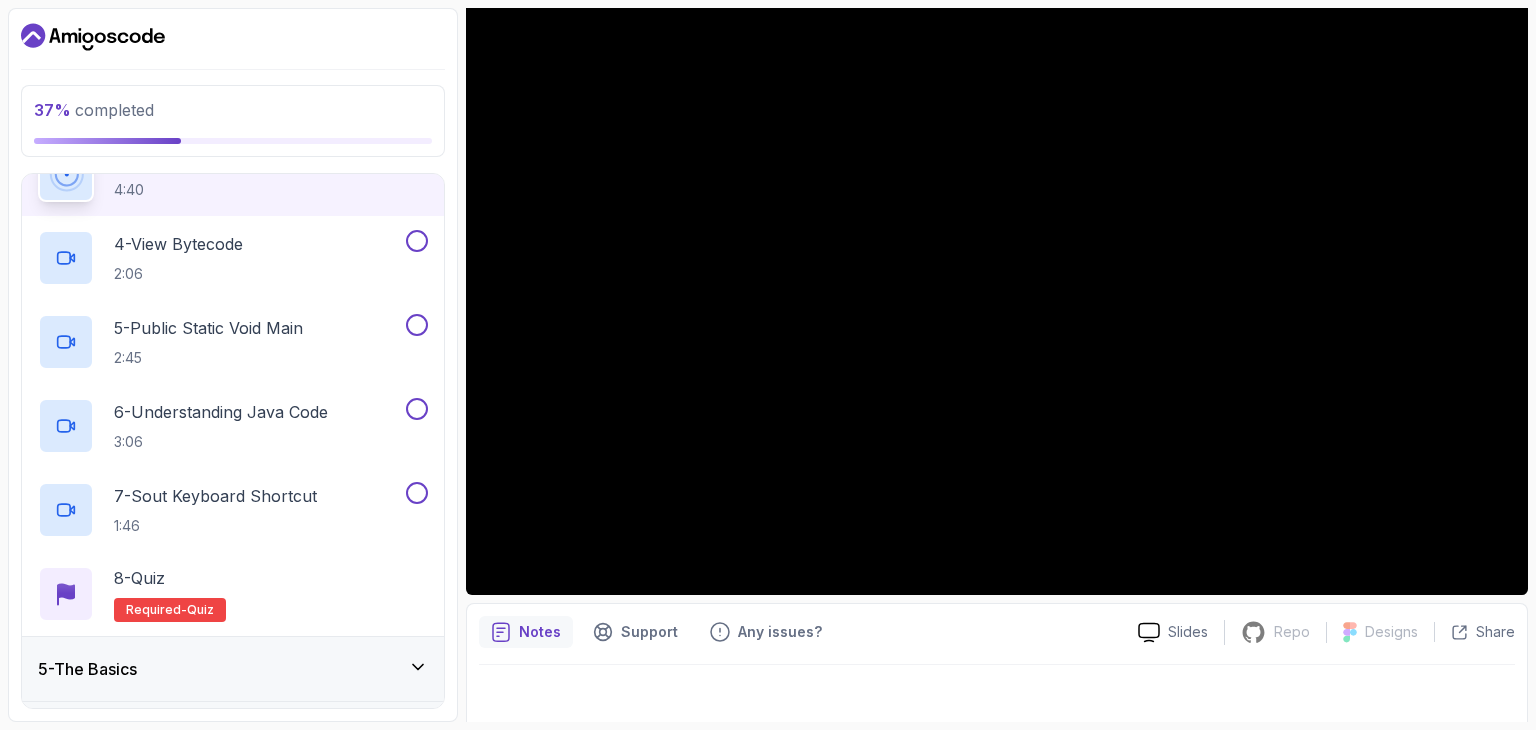 scroll, scrollTop: 470, scrollLeft: 0, axis: vertical 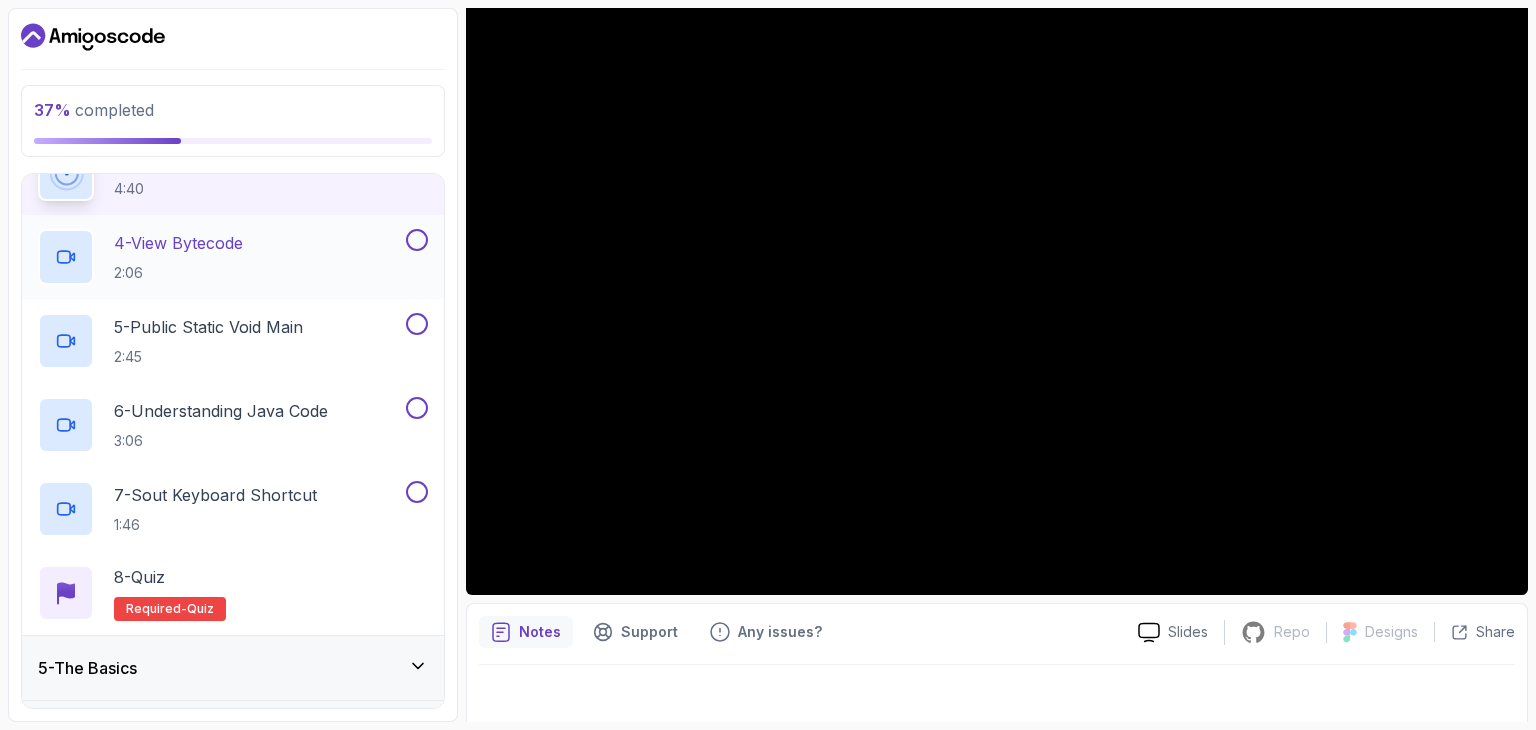 click on "4  -  View Bytecode 2:06" at bounding box center (220, 257) 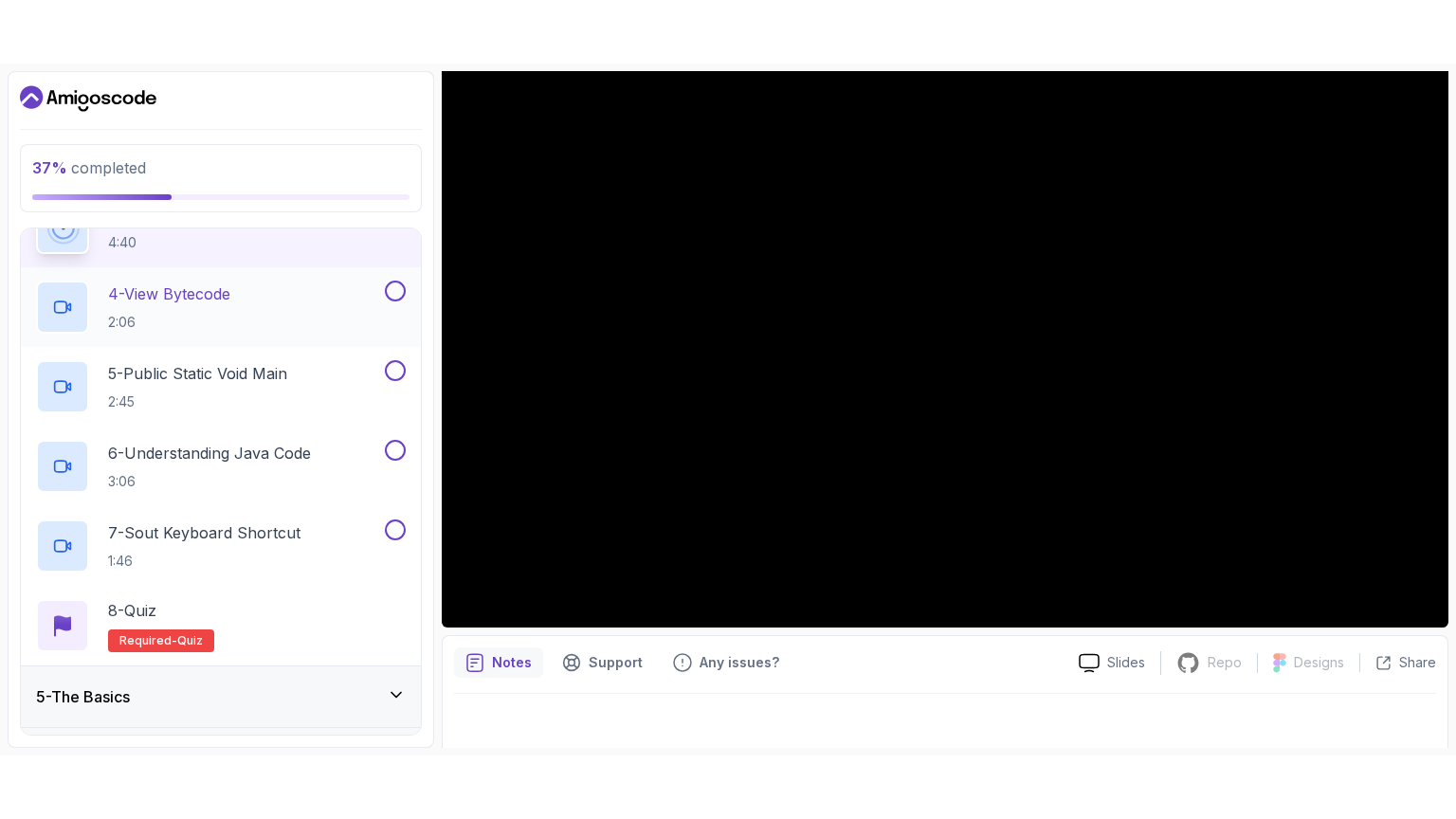 scroll, scrollTop: 459, scrollLeft: 0, axis: vertical 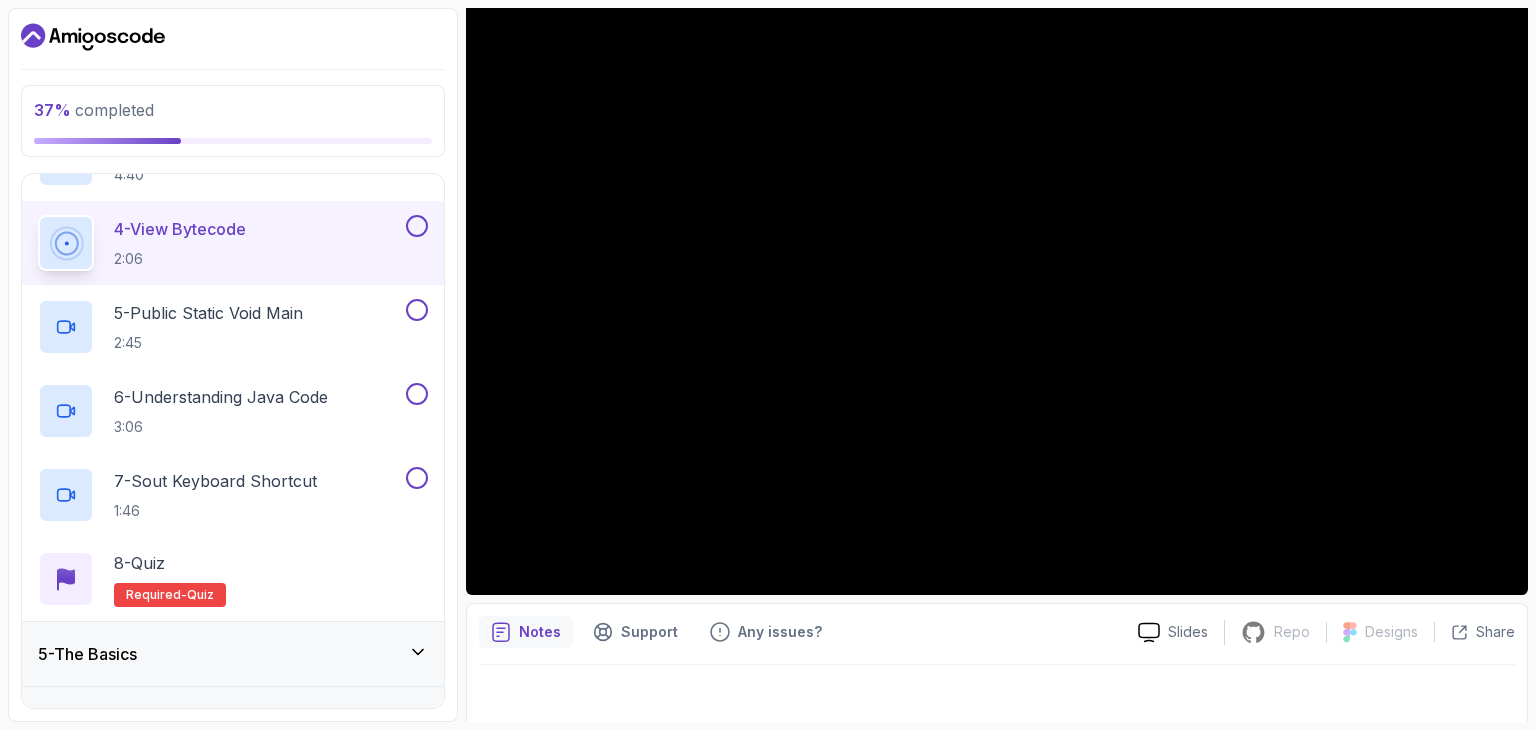type 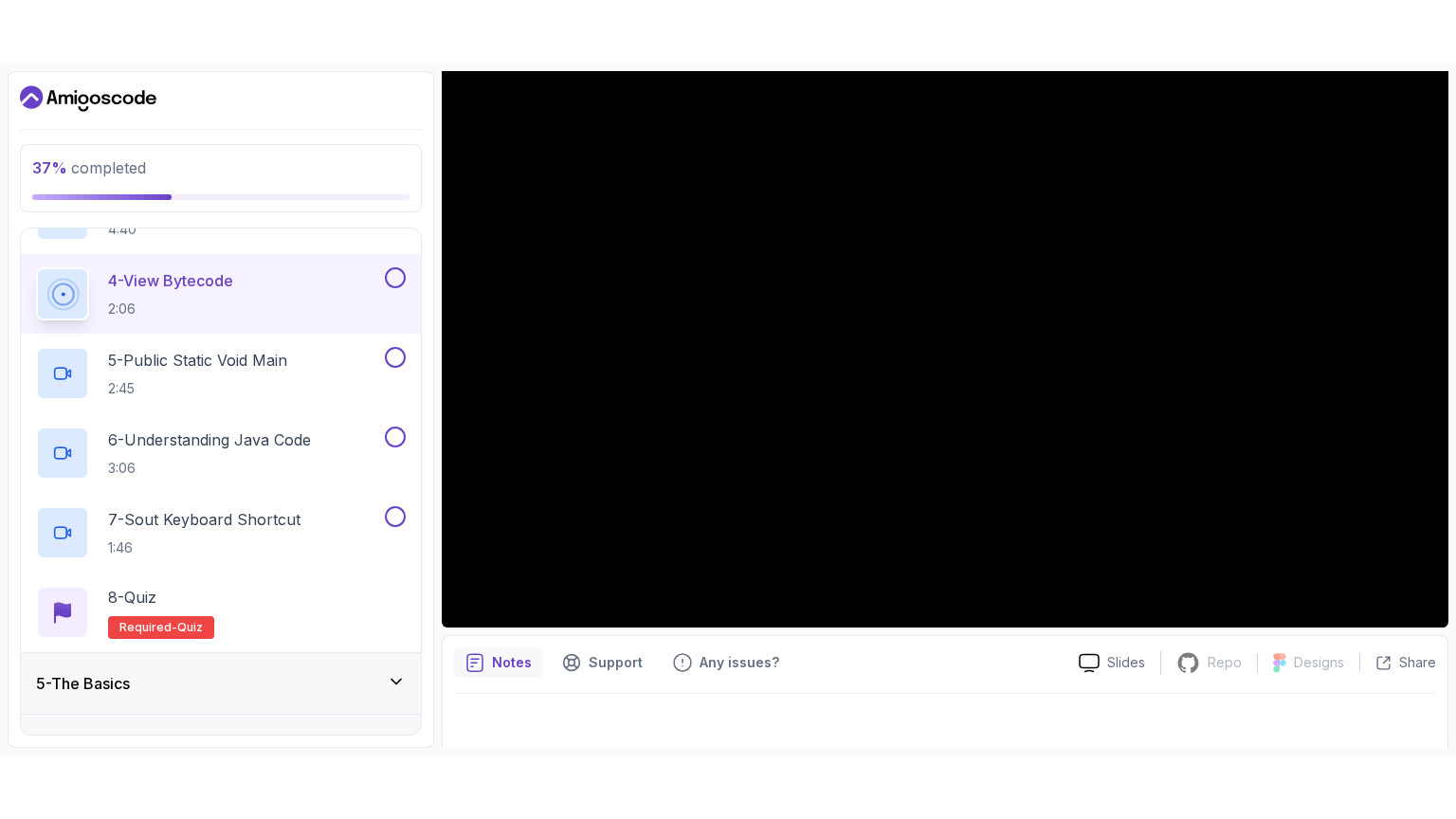 scroll, scrollTop: 432, scrollLeft: 0, axis: vertical 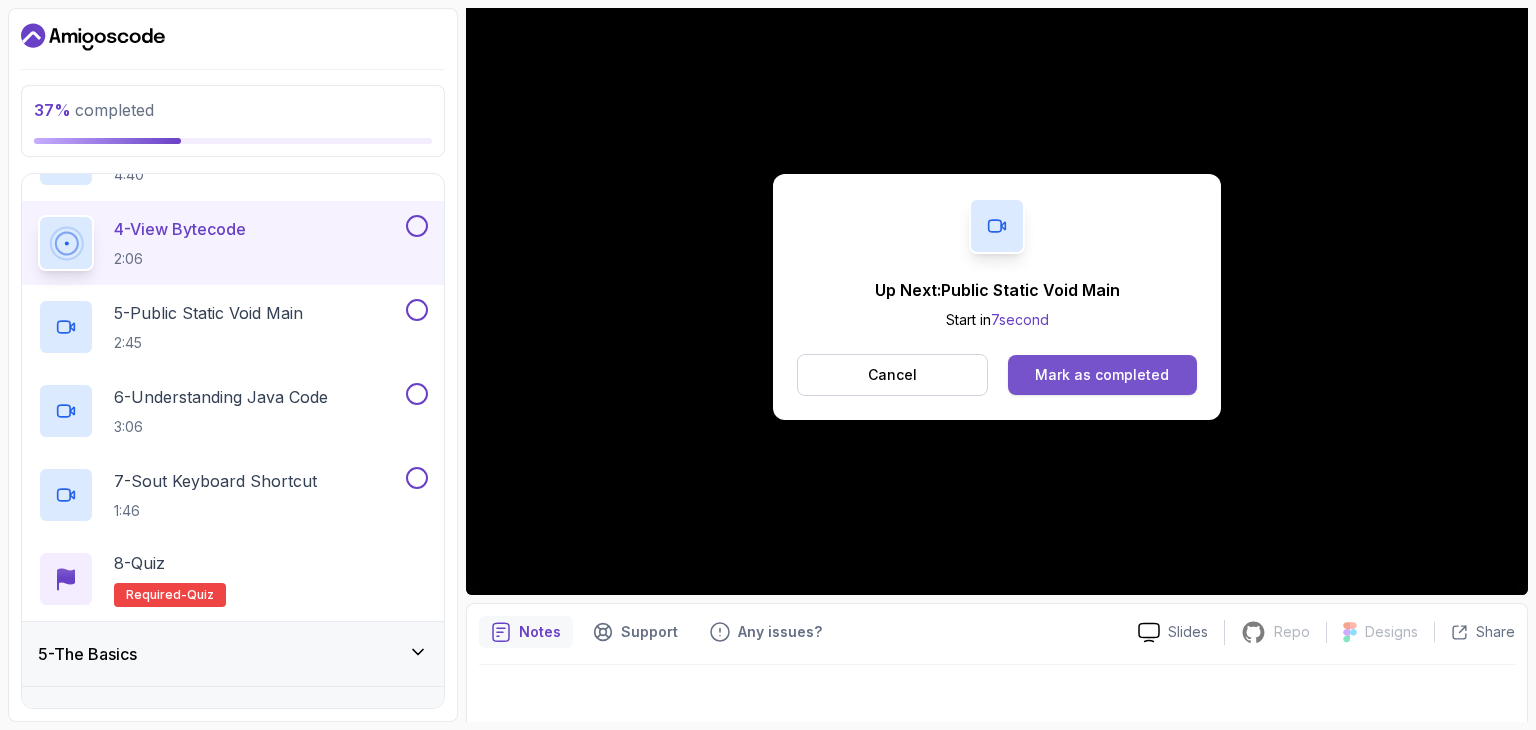 click on "Mark as completed" at bounding box center (1102, 375) 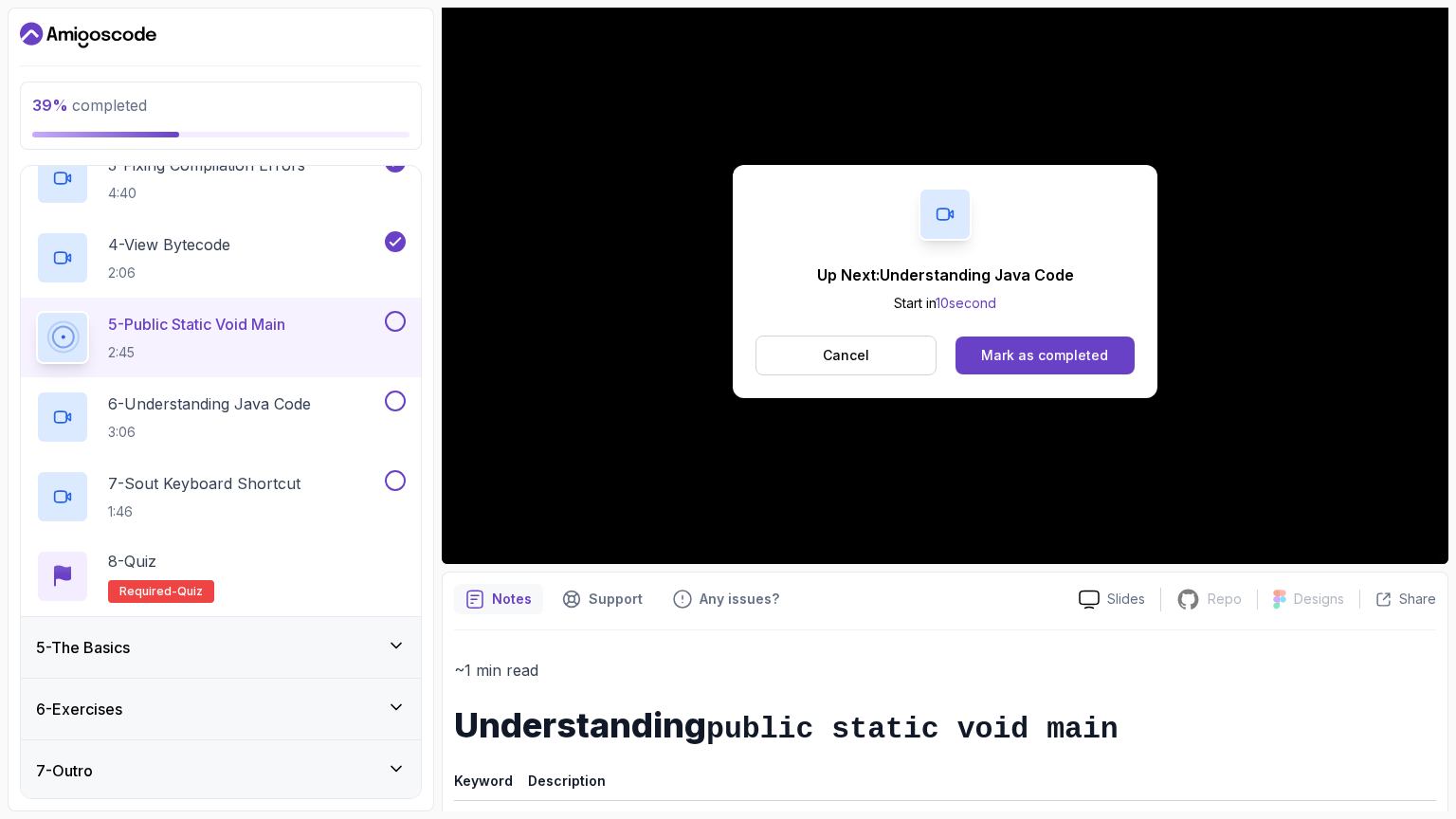 scroll, scrollTop: 459, scrollLeft: 0, axis: vertical 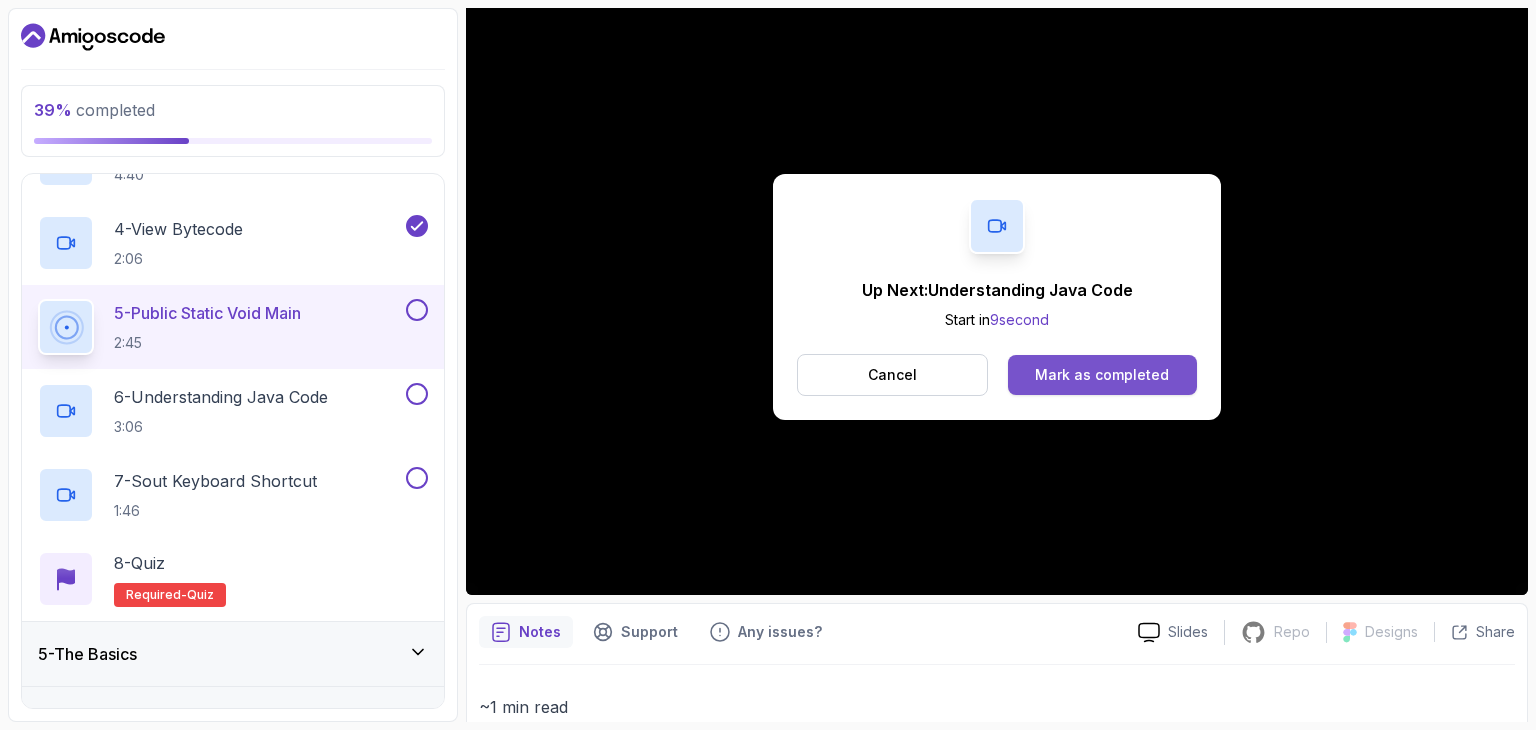 click on "Mark as completed" at bounding box center (1102, 375) 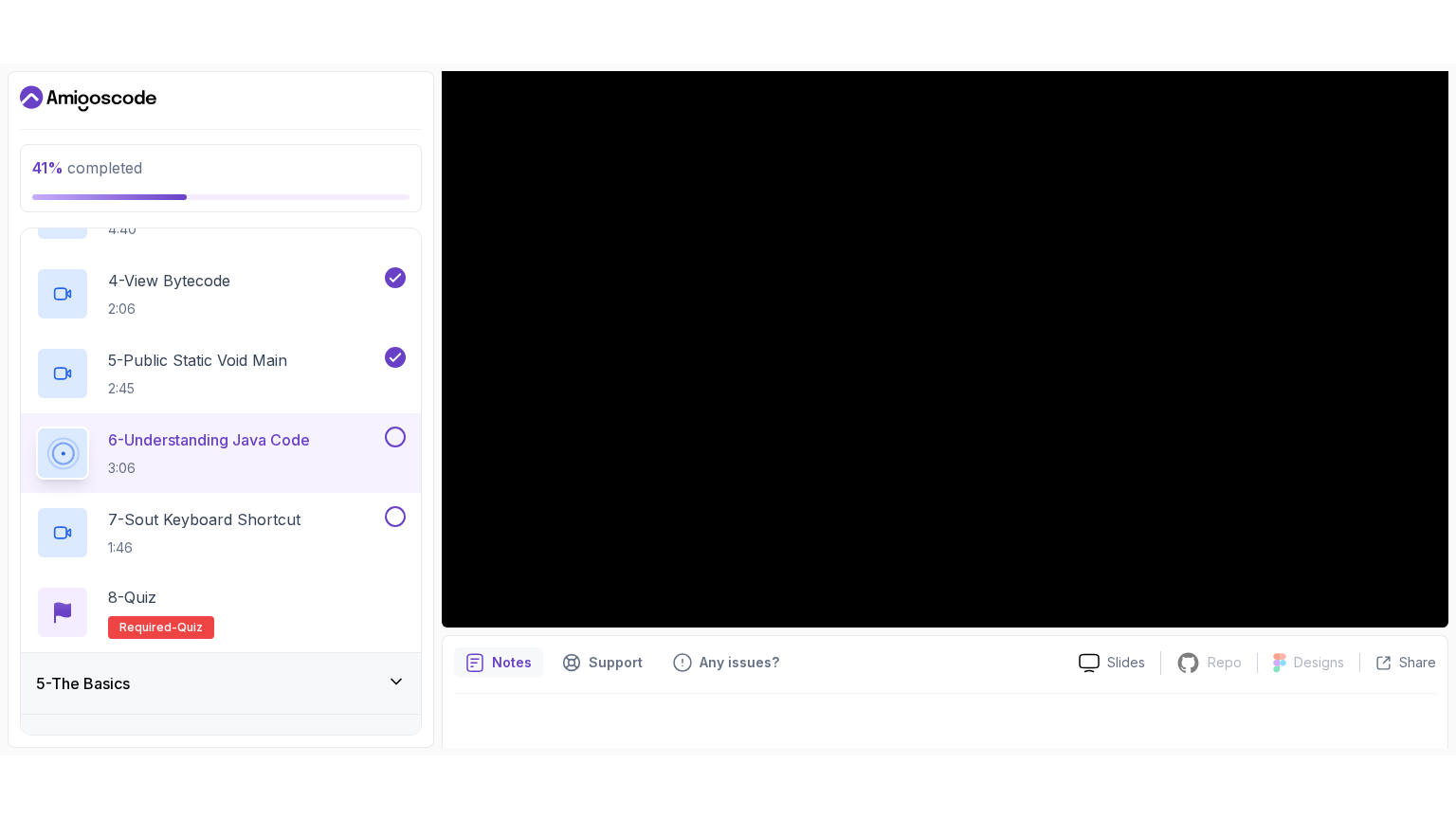 scroll, scrollTop: 432, scrollLeft: 0, axis: vertical 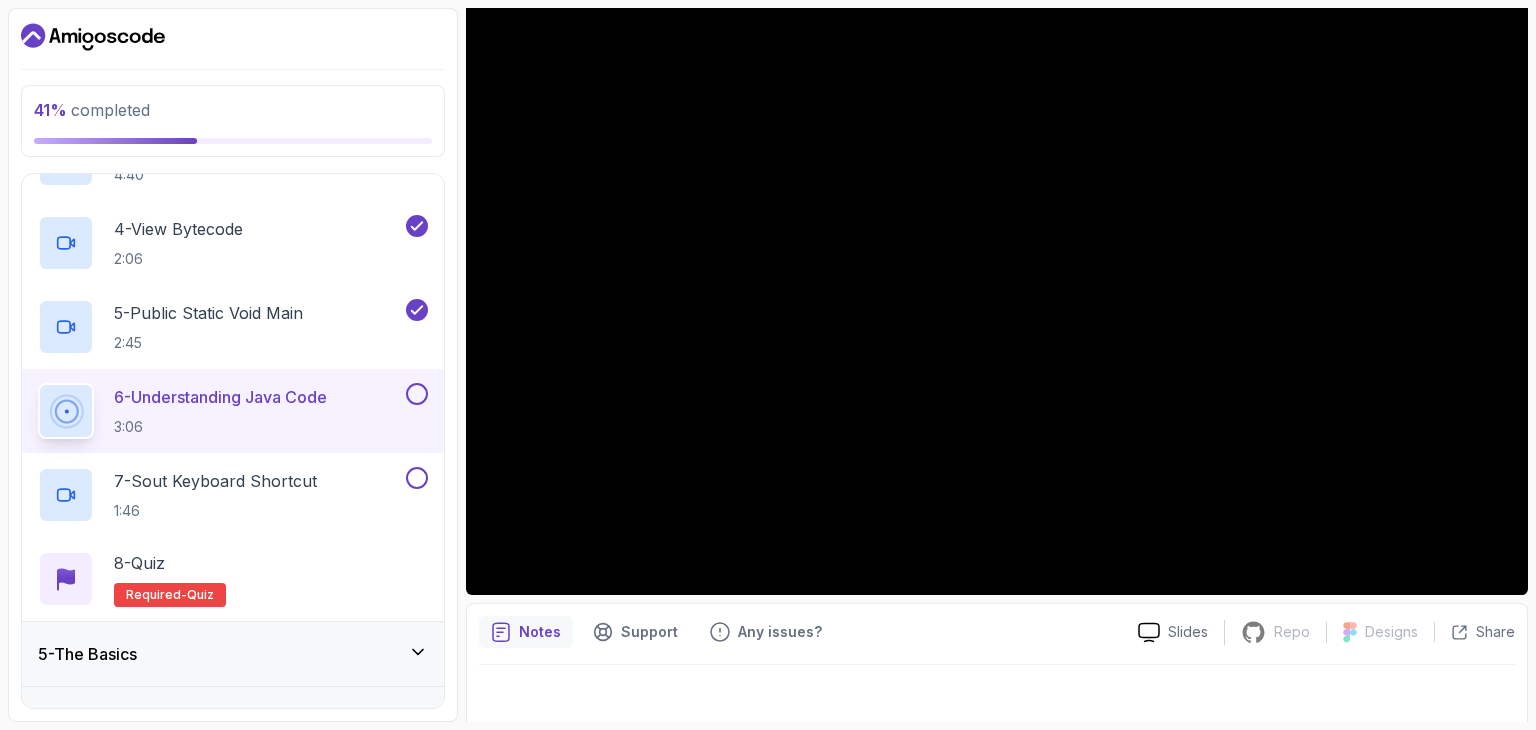 click at bounding box center (417, 394) 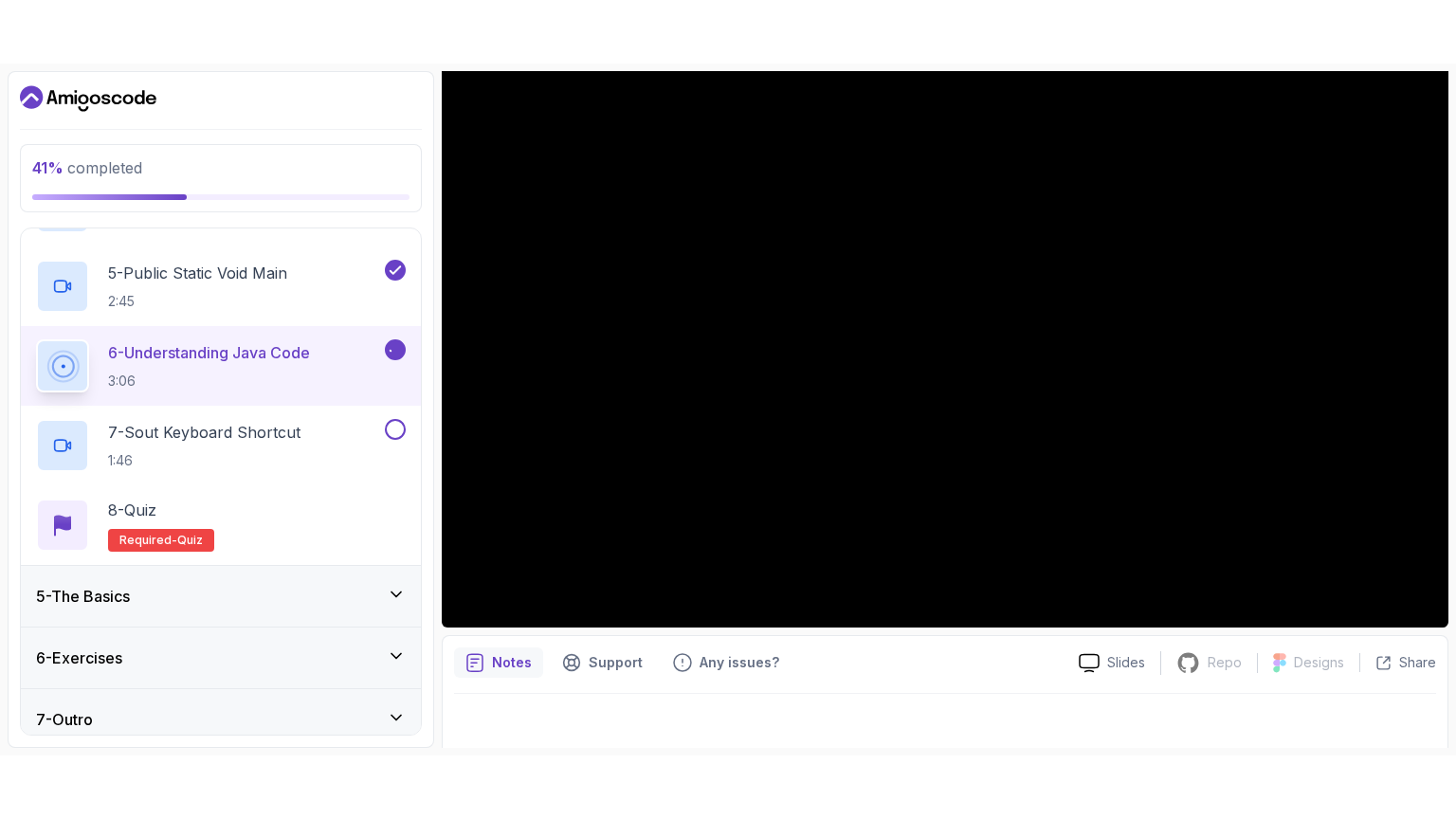 scroll, scrollTop: 552, scrollLeft: 0, axis: vertical 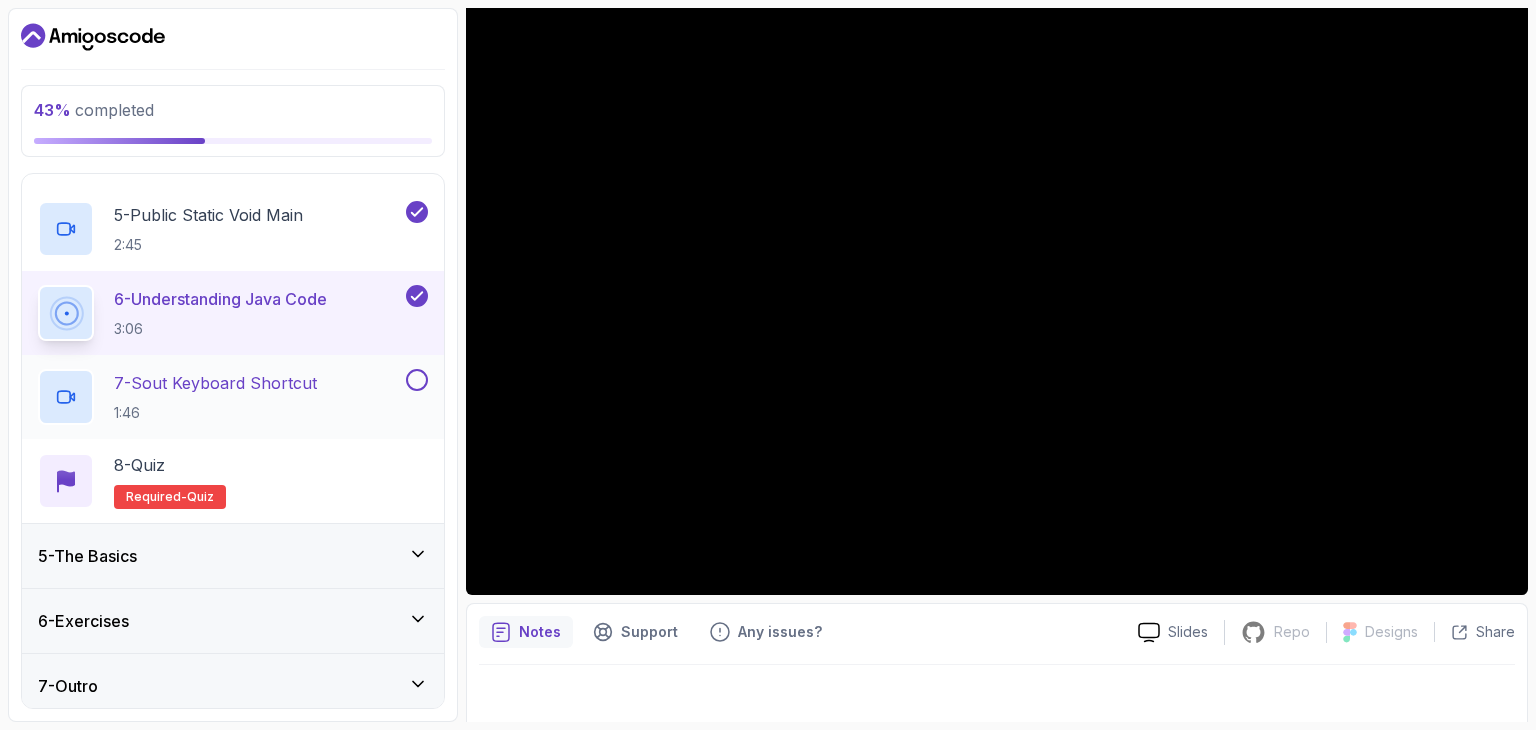click on "7  -  Sout Keyboard Shortcut" at bounding box center [215, 383] 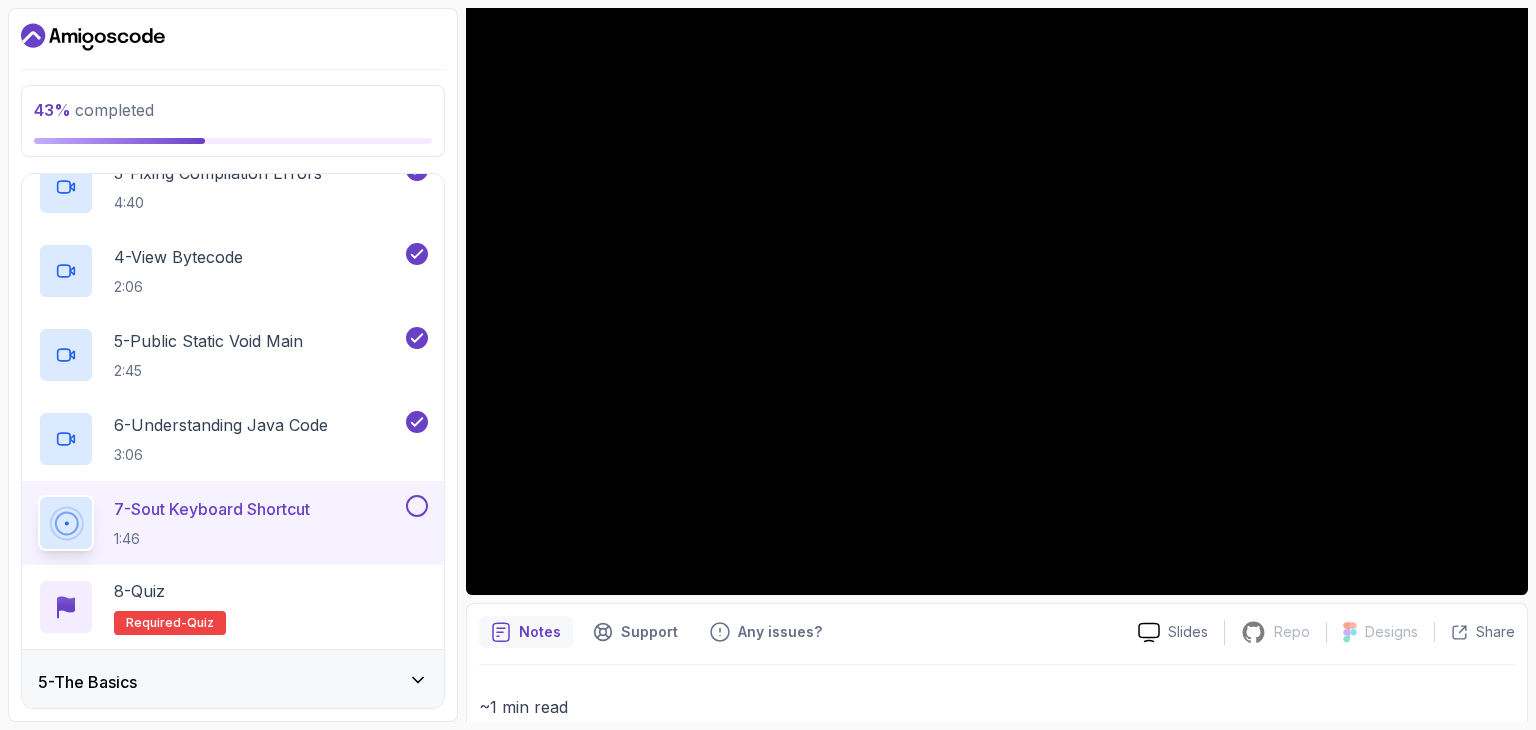 scroll, scrollTop: 582, scrollLeft: 0, axis: vertical 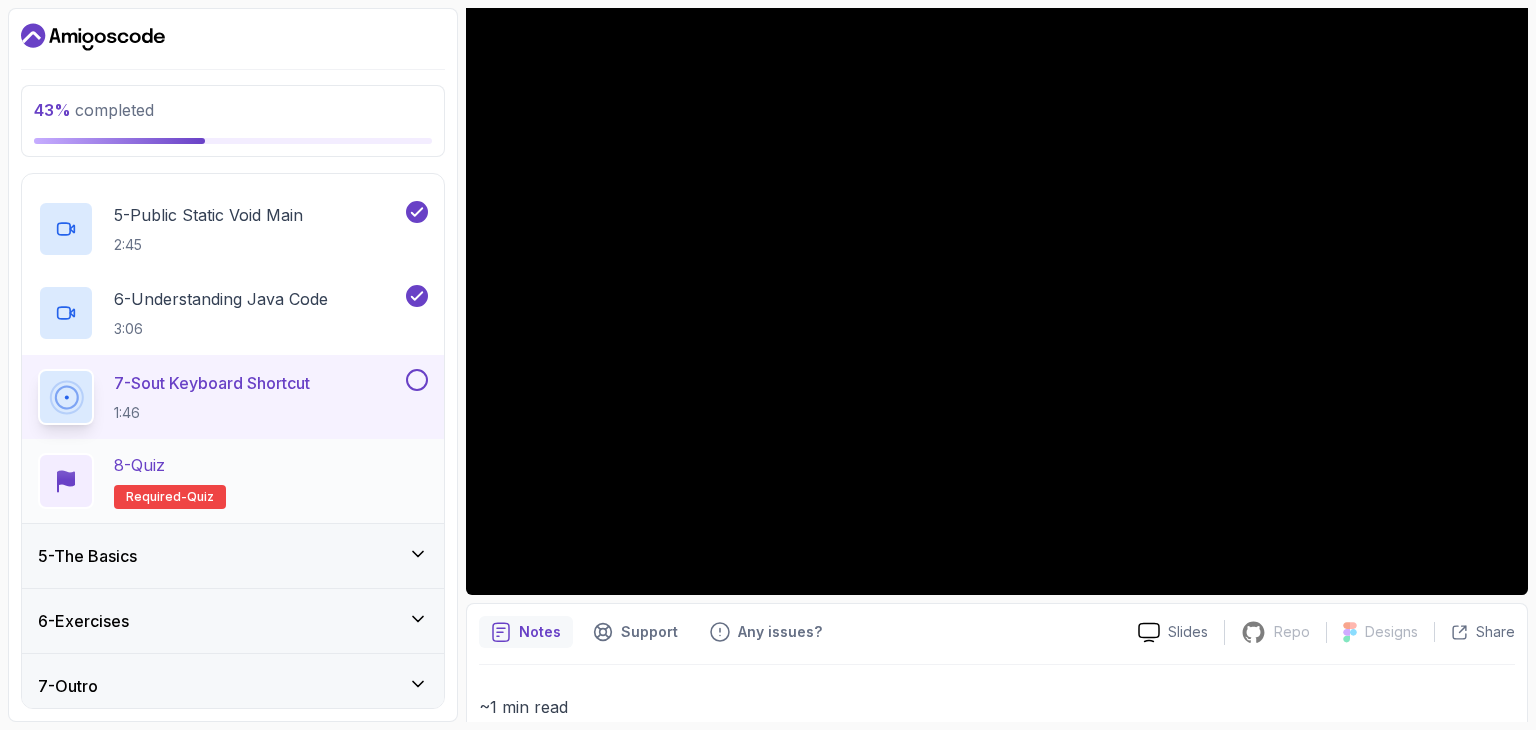 click on "8  -  Quiz Required- quiz" at bounding box center (233, 481) 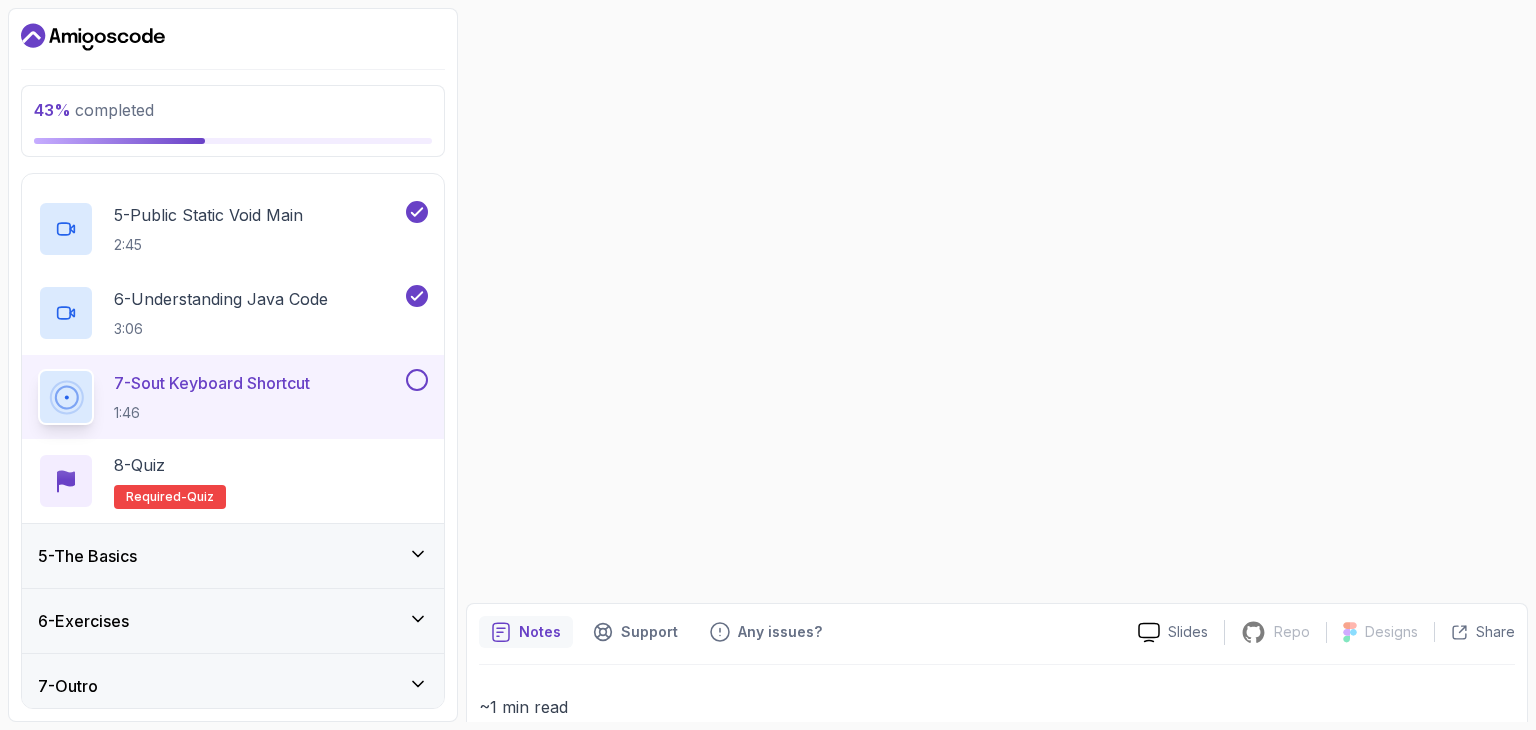 scroll, scrollTop: 0, scrollLeft: 0, axis: both 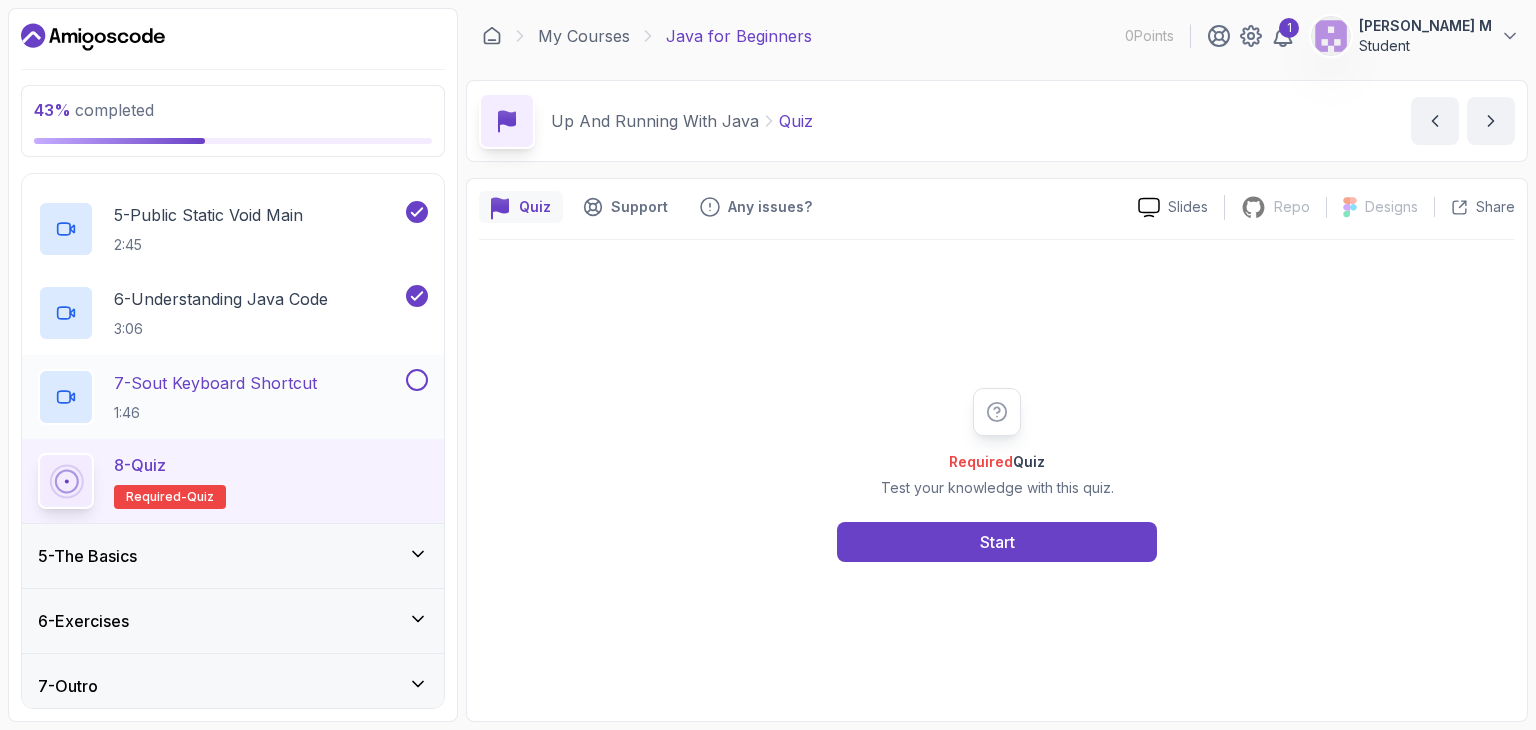 click at bounding box center [417, 380] 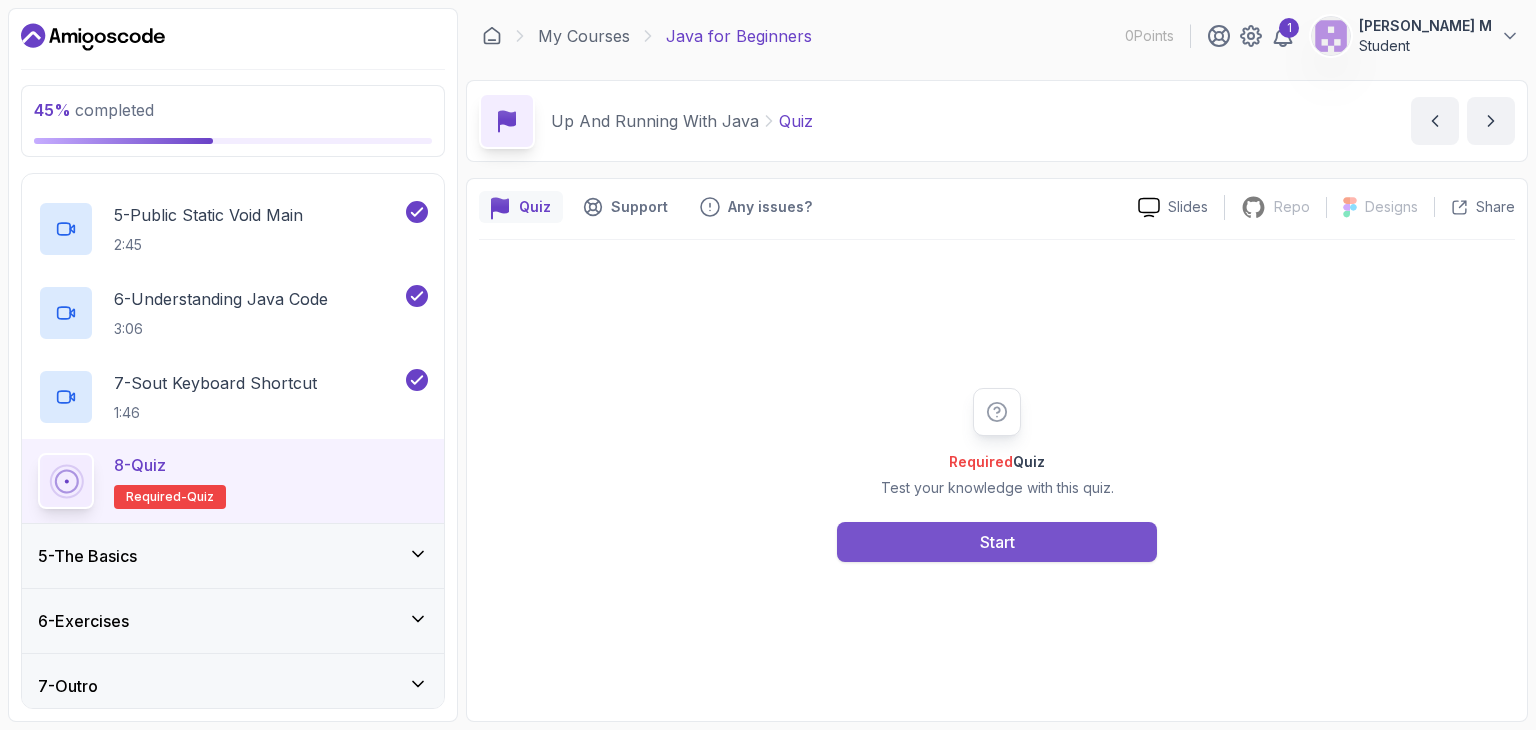 click on "Start" at bounding box center [997, 542] 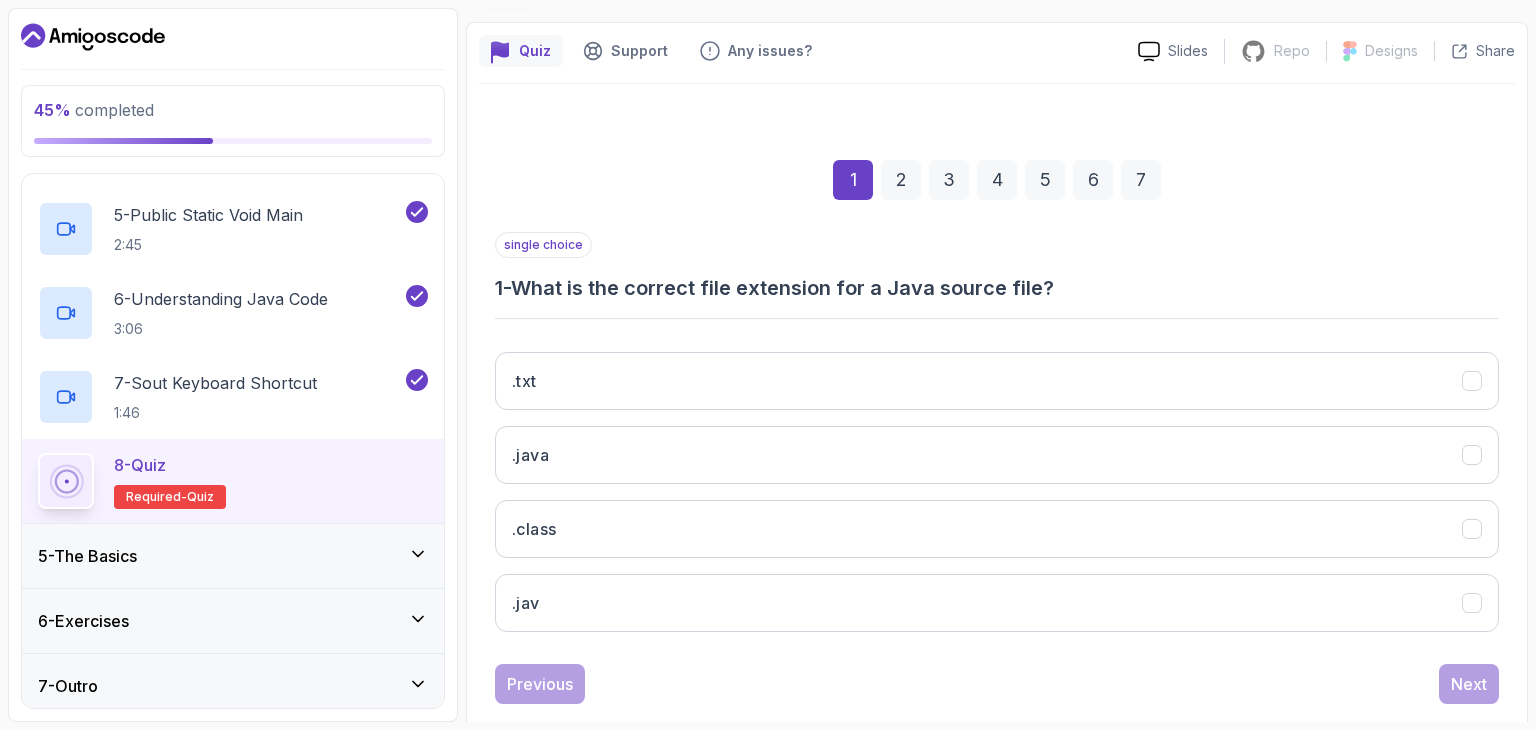scroll, scrollTop: 167, scrollLeft: 0, axis: vertical 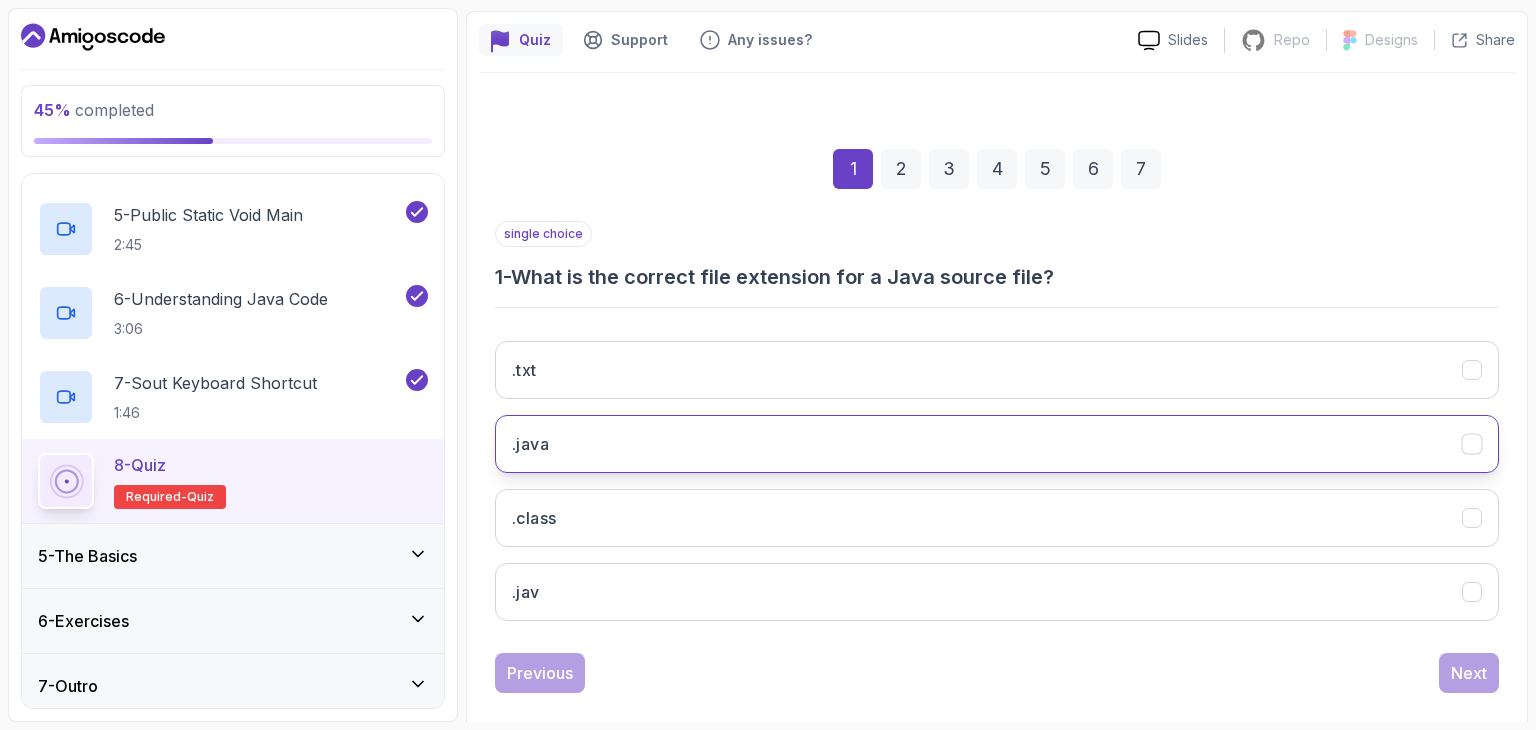 click on ".java" at bounding box center [997, 444] 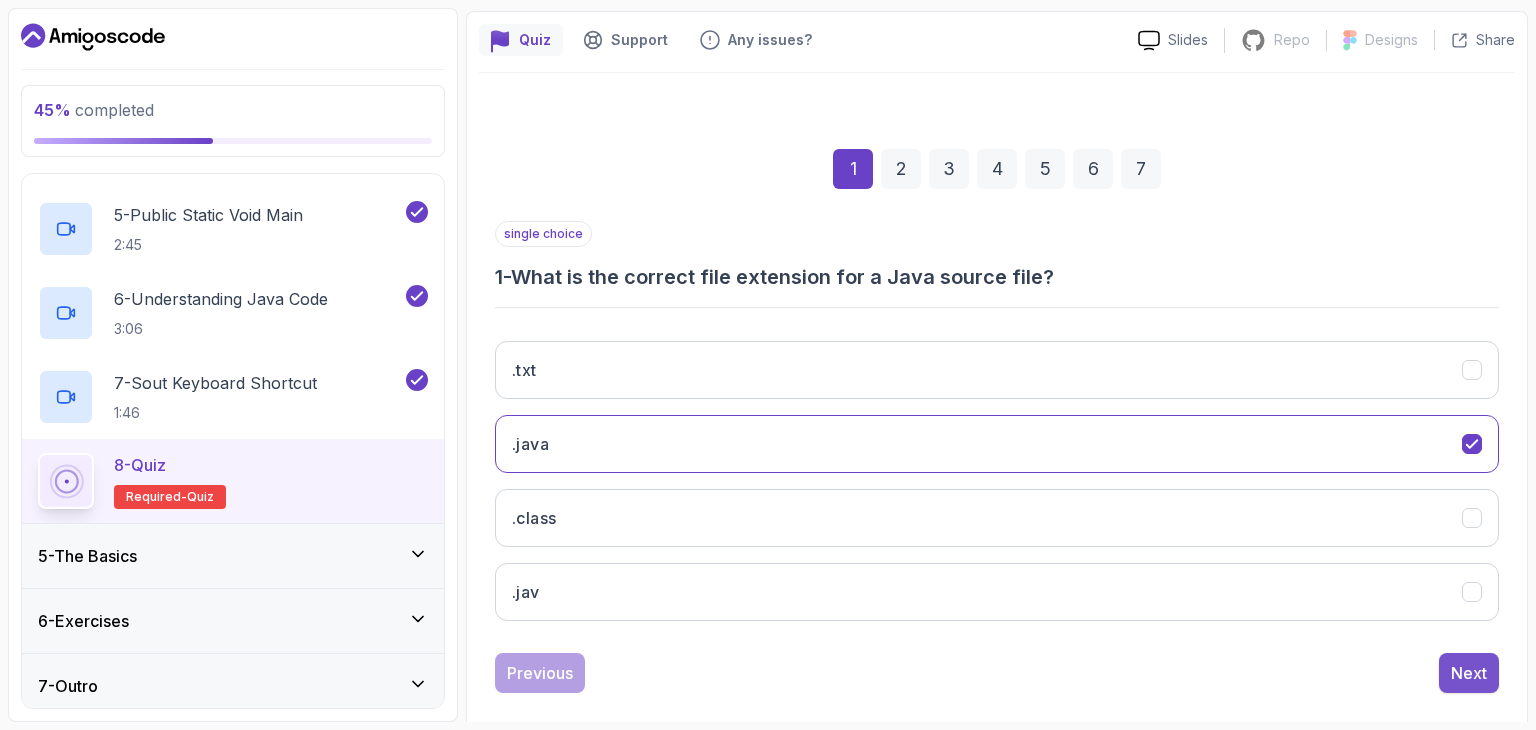click on "Next" at bounding box center [1469, 673] 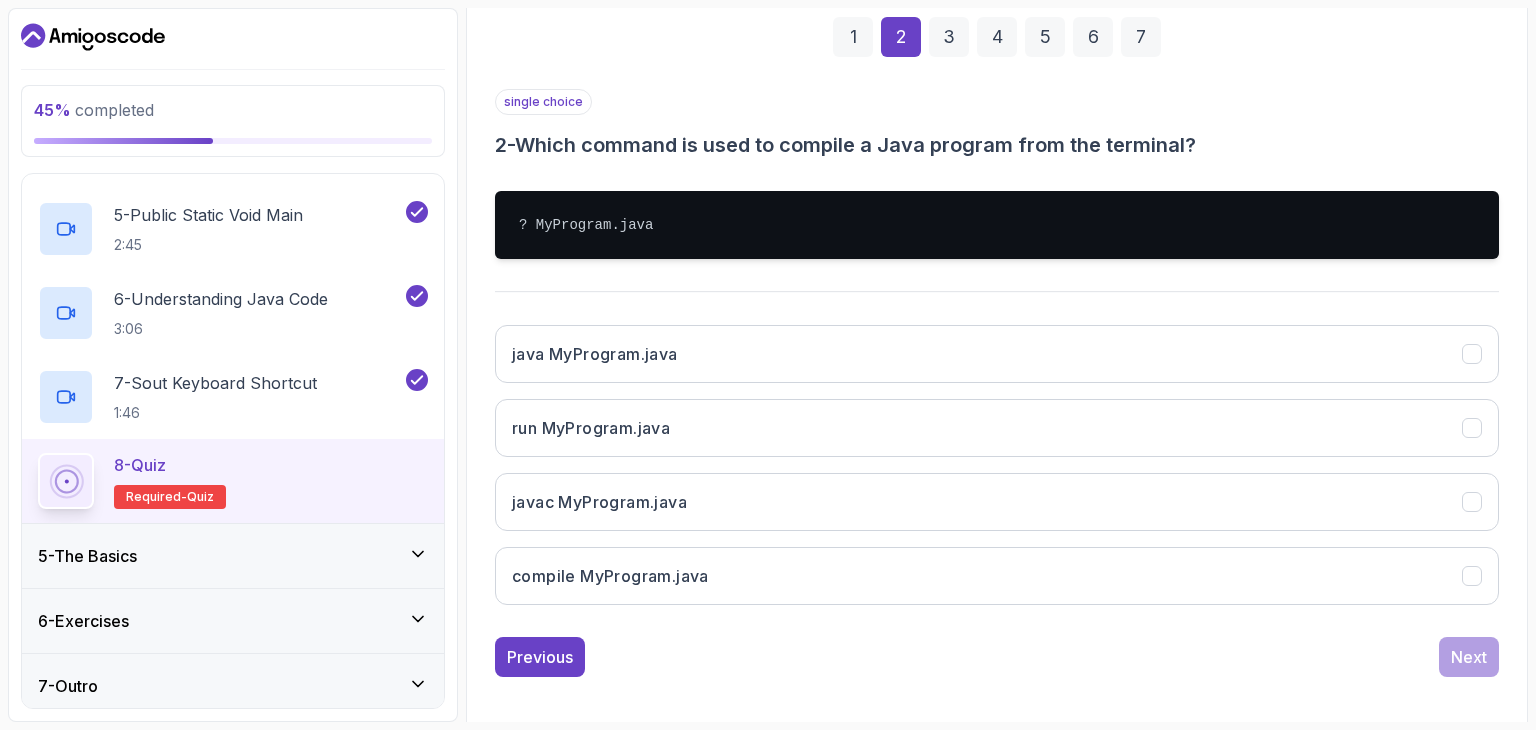 scroll, scrollTop: 308, scrollLeft: 0, axis: vertical 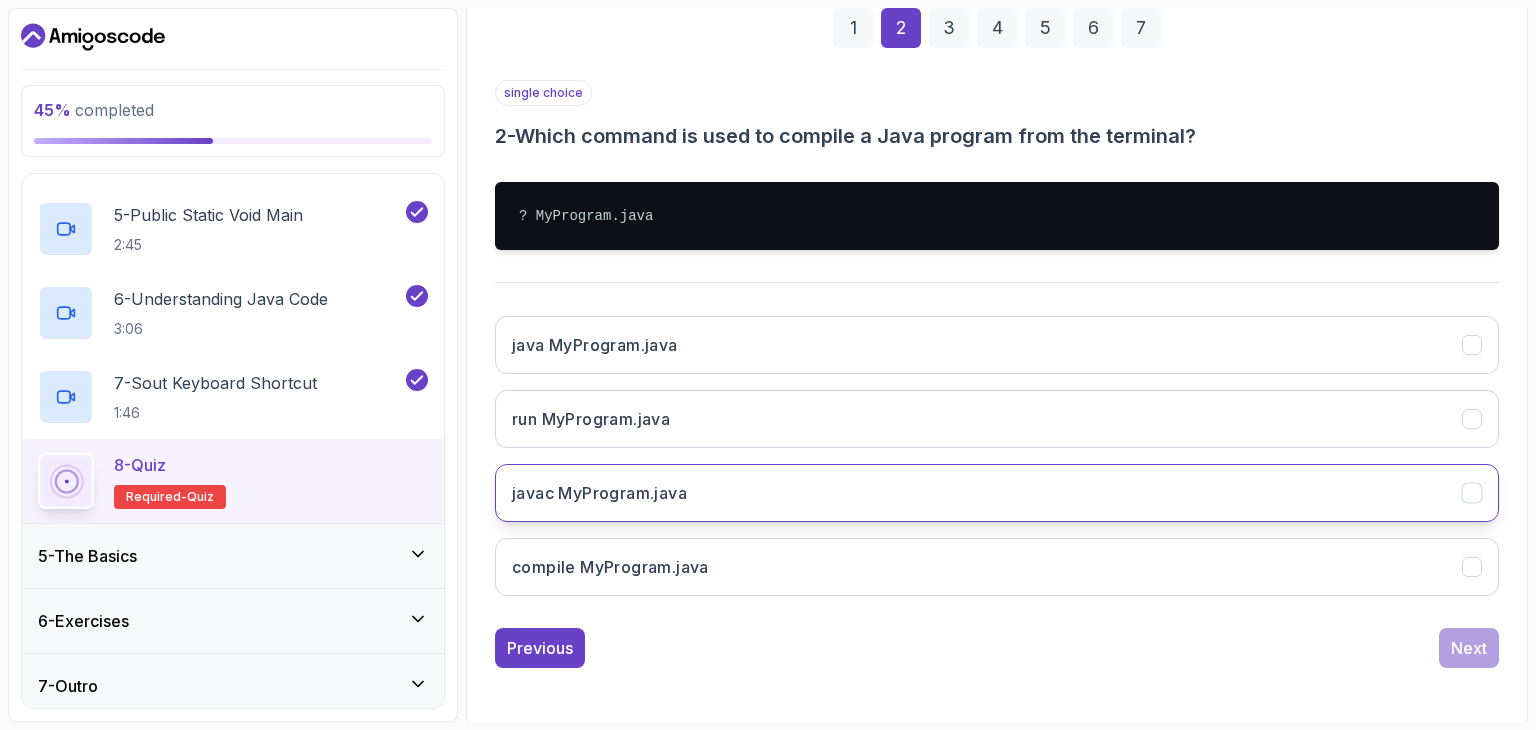 click on "javac MyProgram.java" at bounding box center (997, 493) 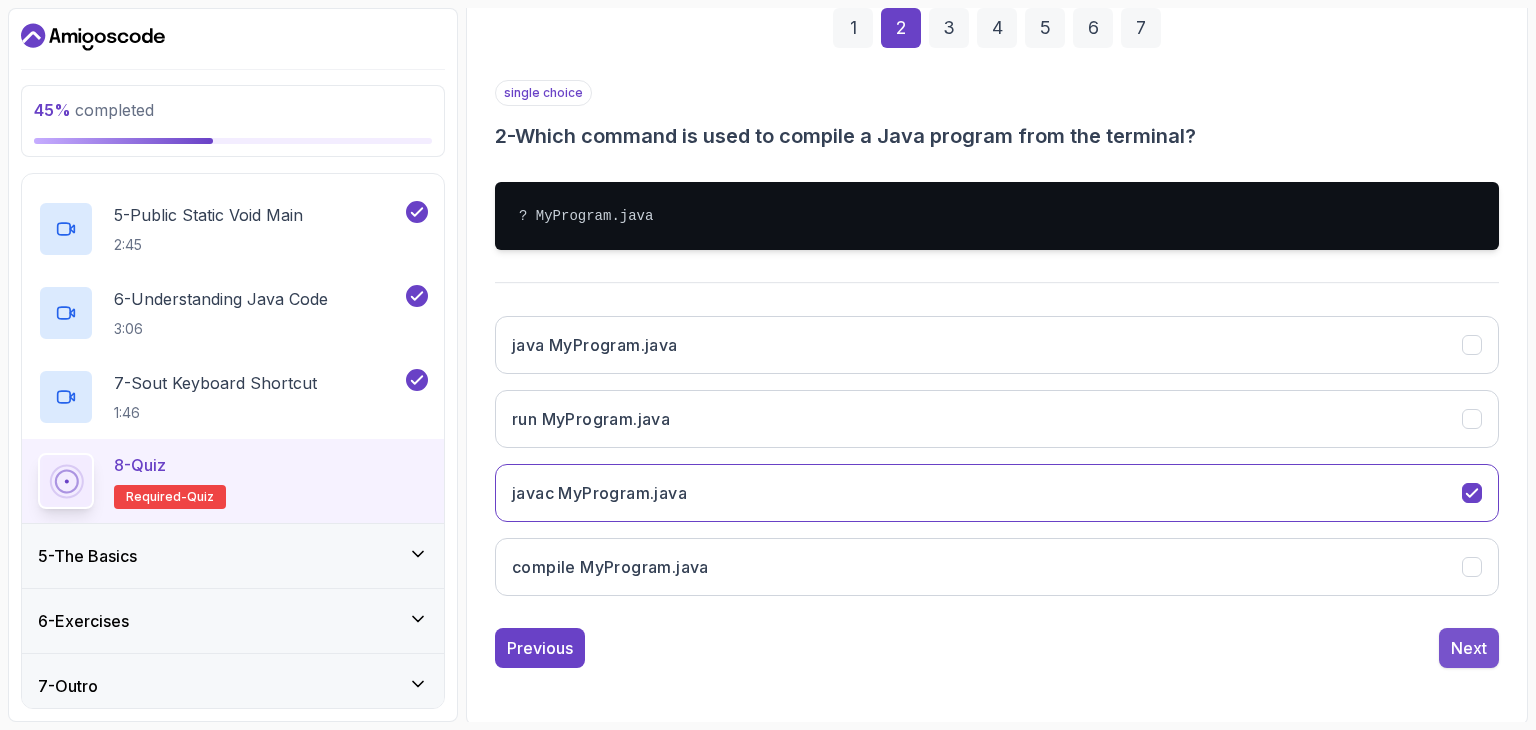 click on "Next" at bounding box center [1469, 648] 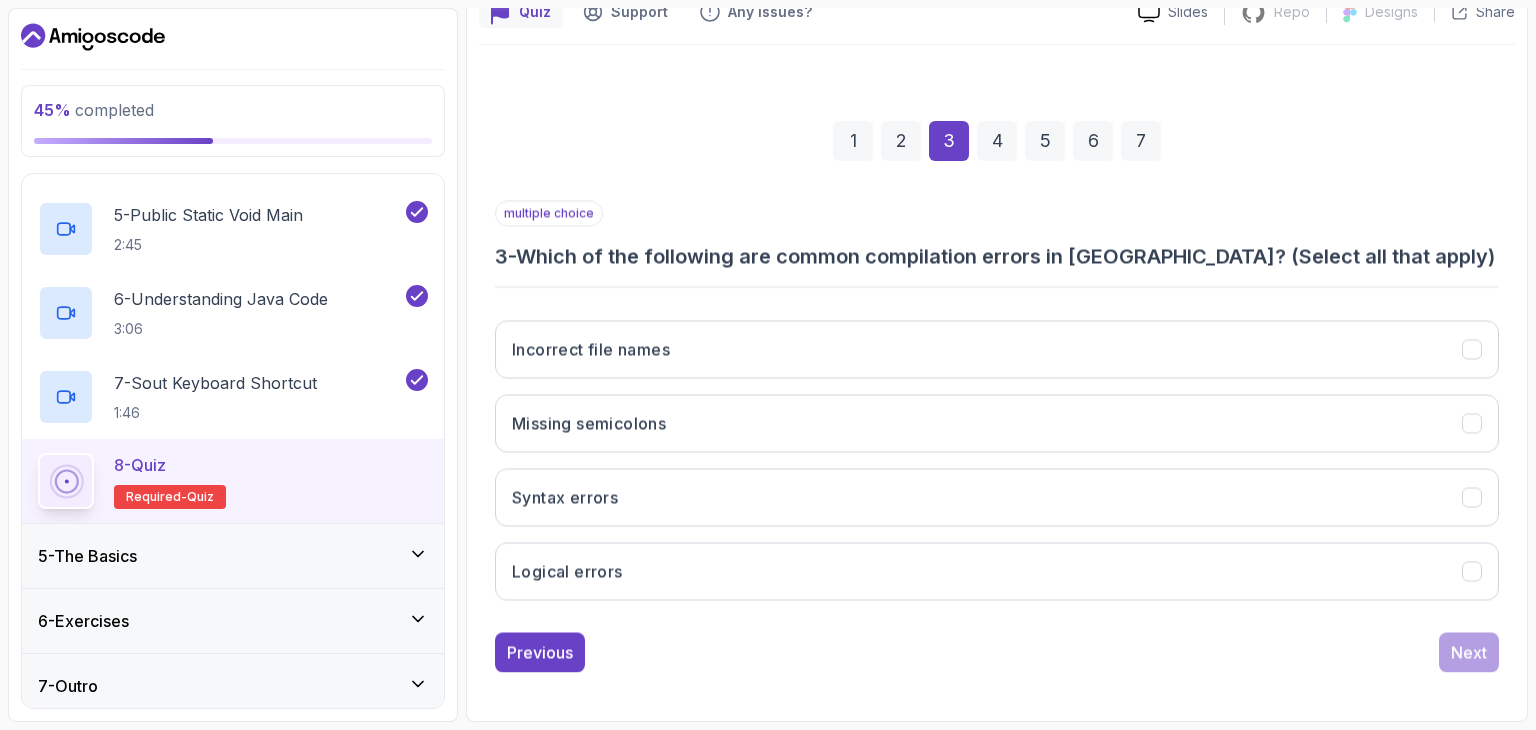 scroll, scrollTop: 192, scrollLeft: 0, axis: vertical 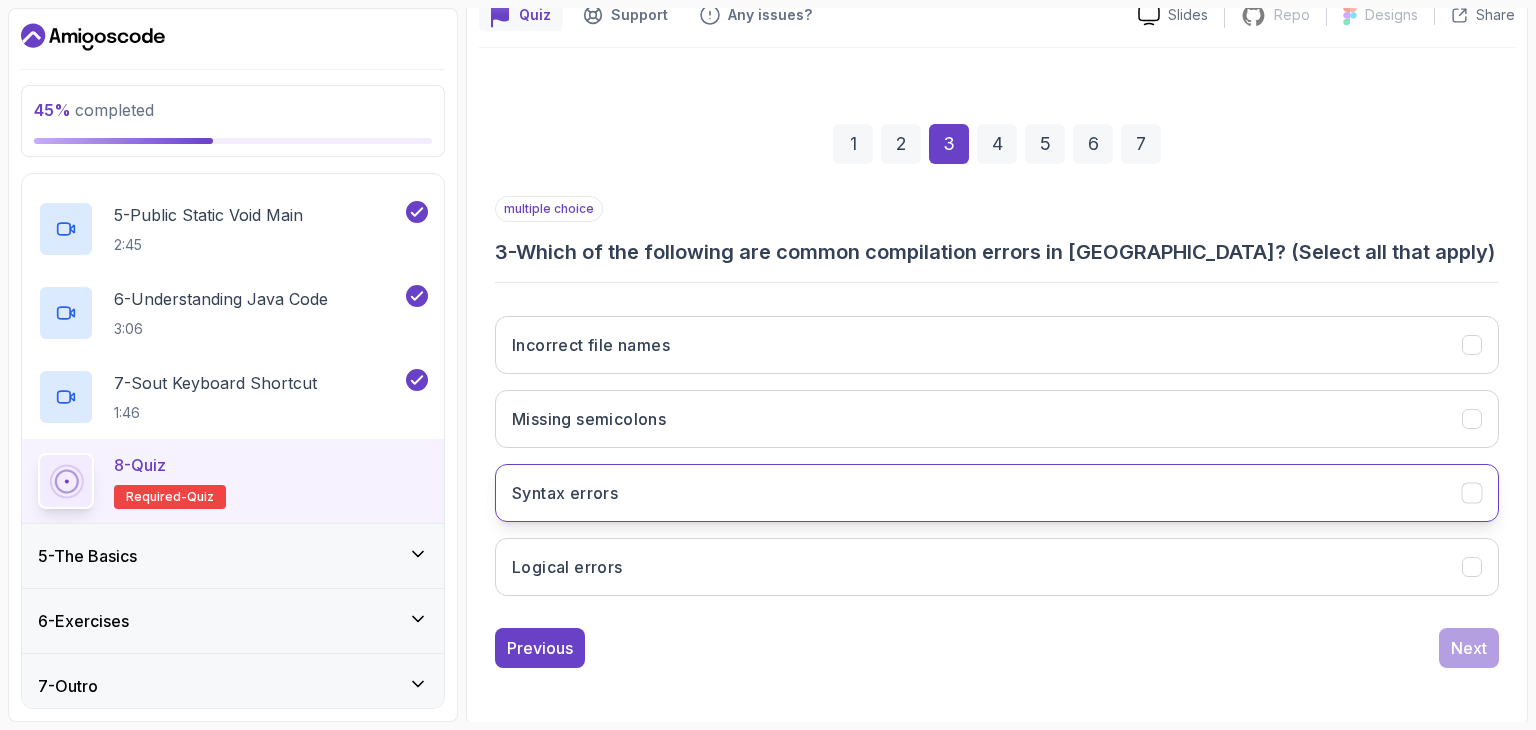 click on "Syntax errors" at bounding box center [997, 493] 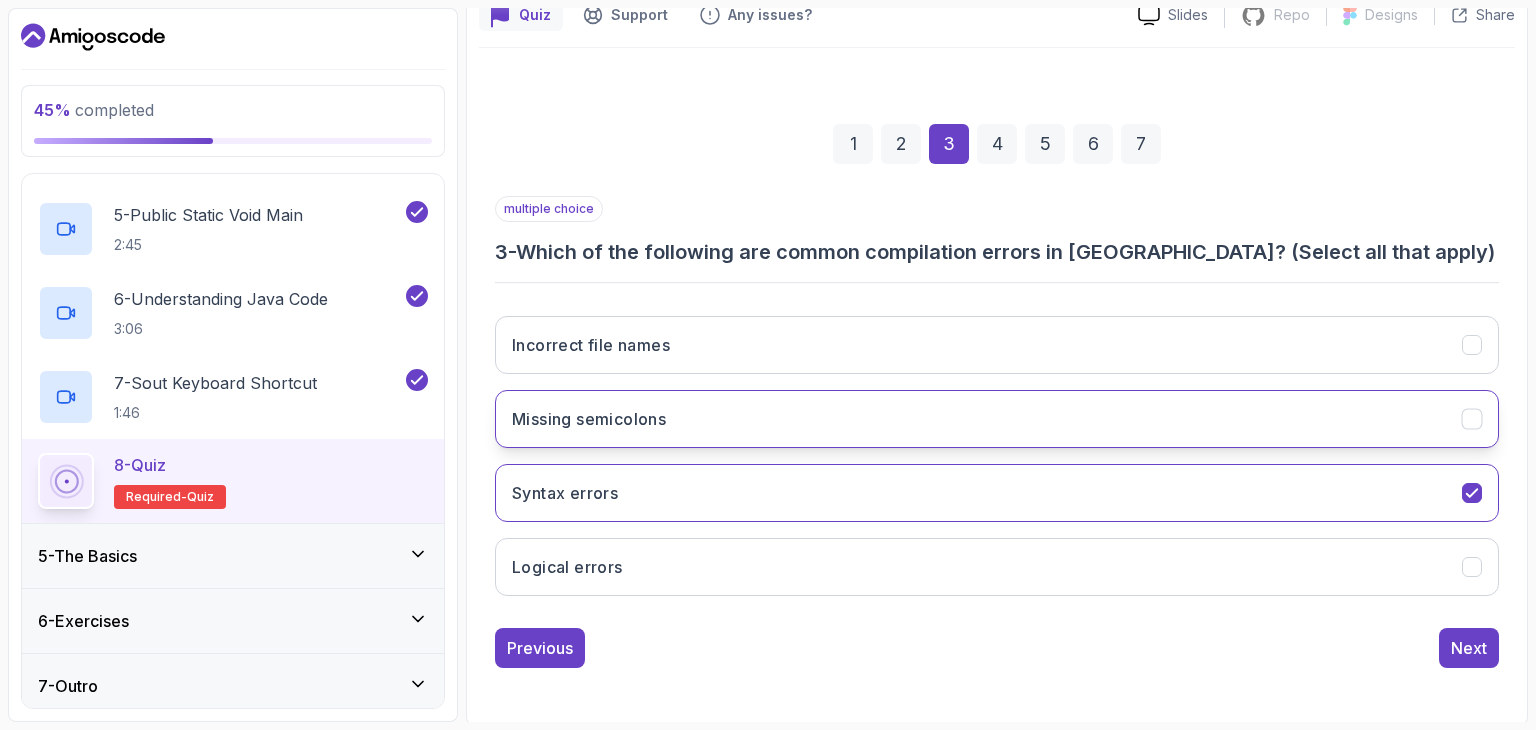 click on "Missing semicolons" at bounding box center (997, 419) 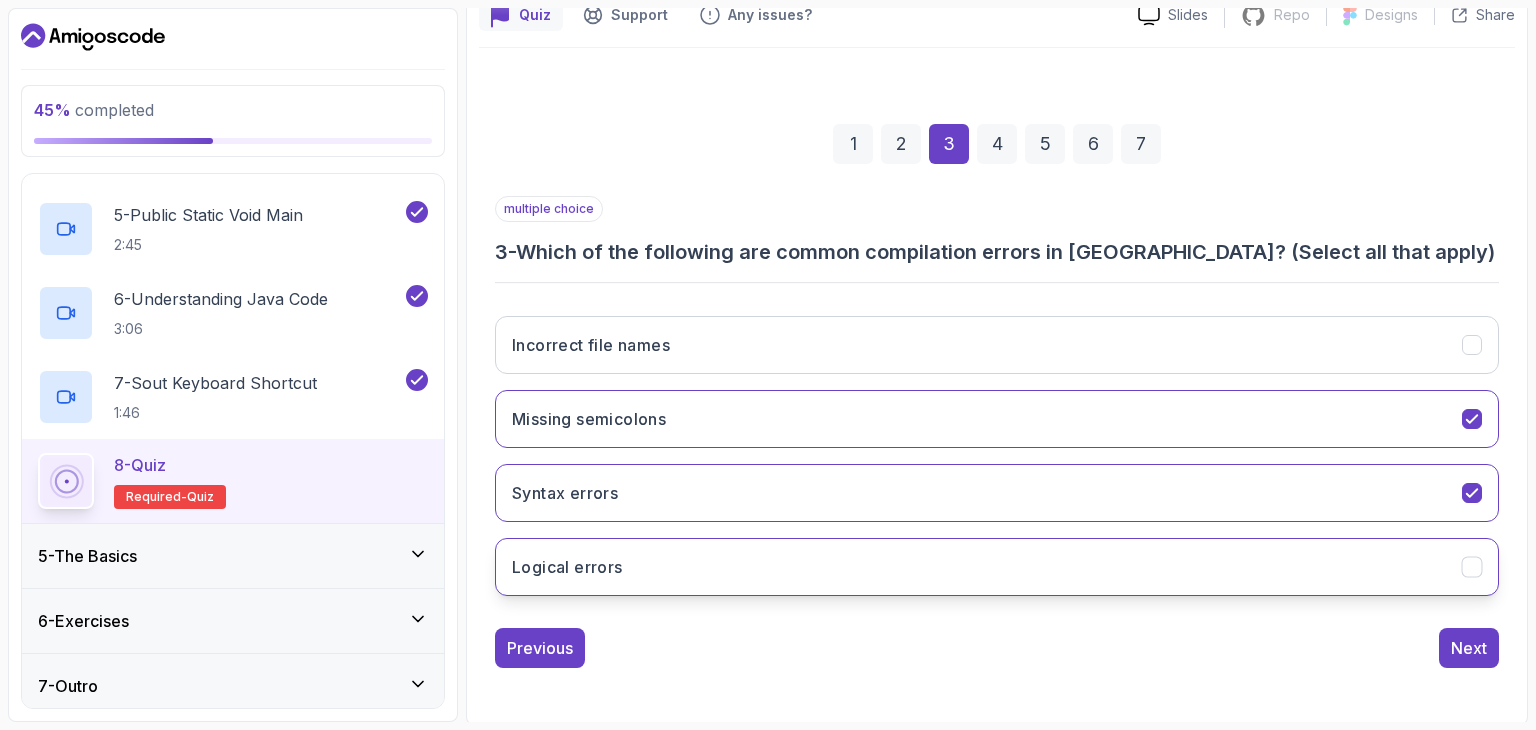 click on "Logical errors" at bounding box center [997, 567] 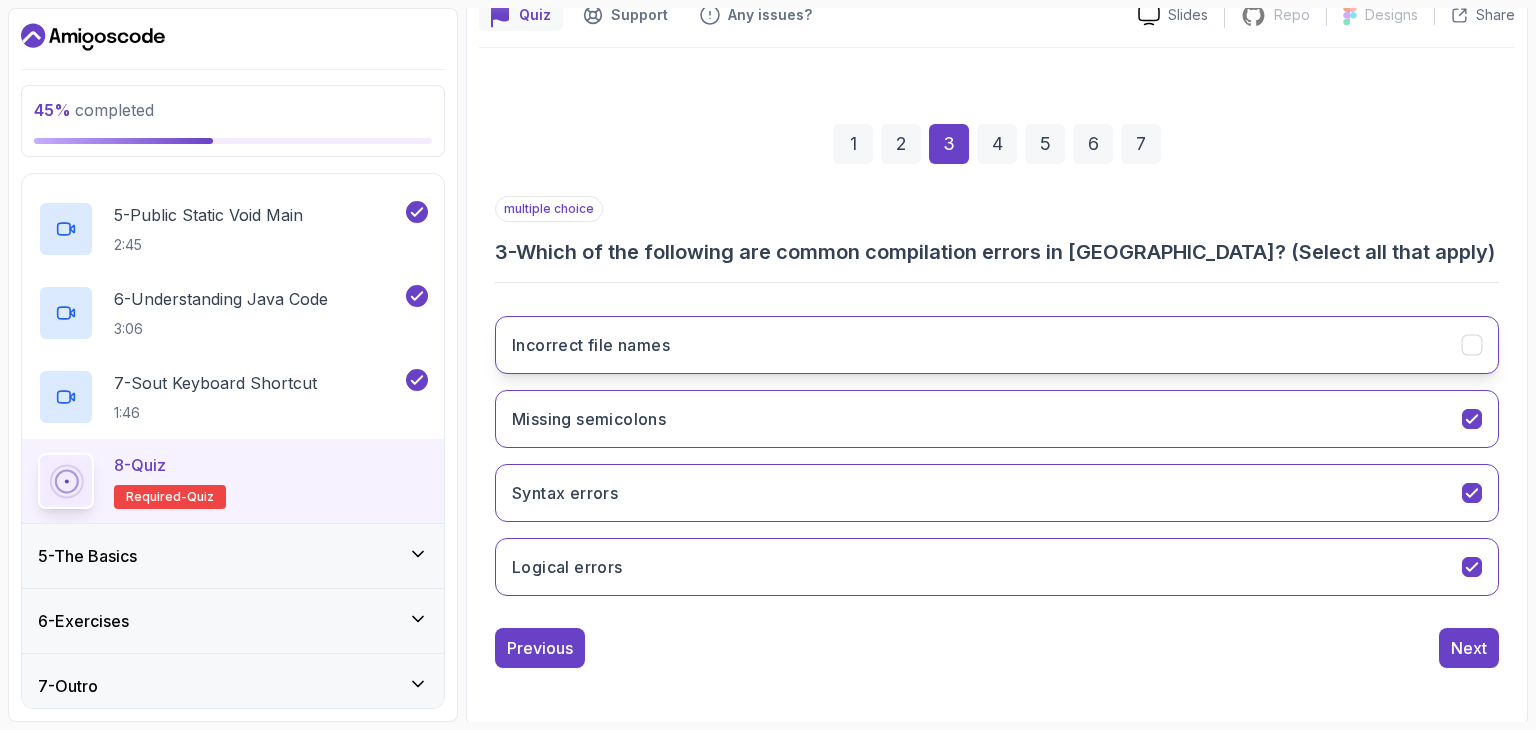 click on "Incorrect file names" at bounding box center (997, 345) 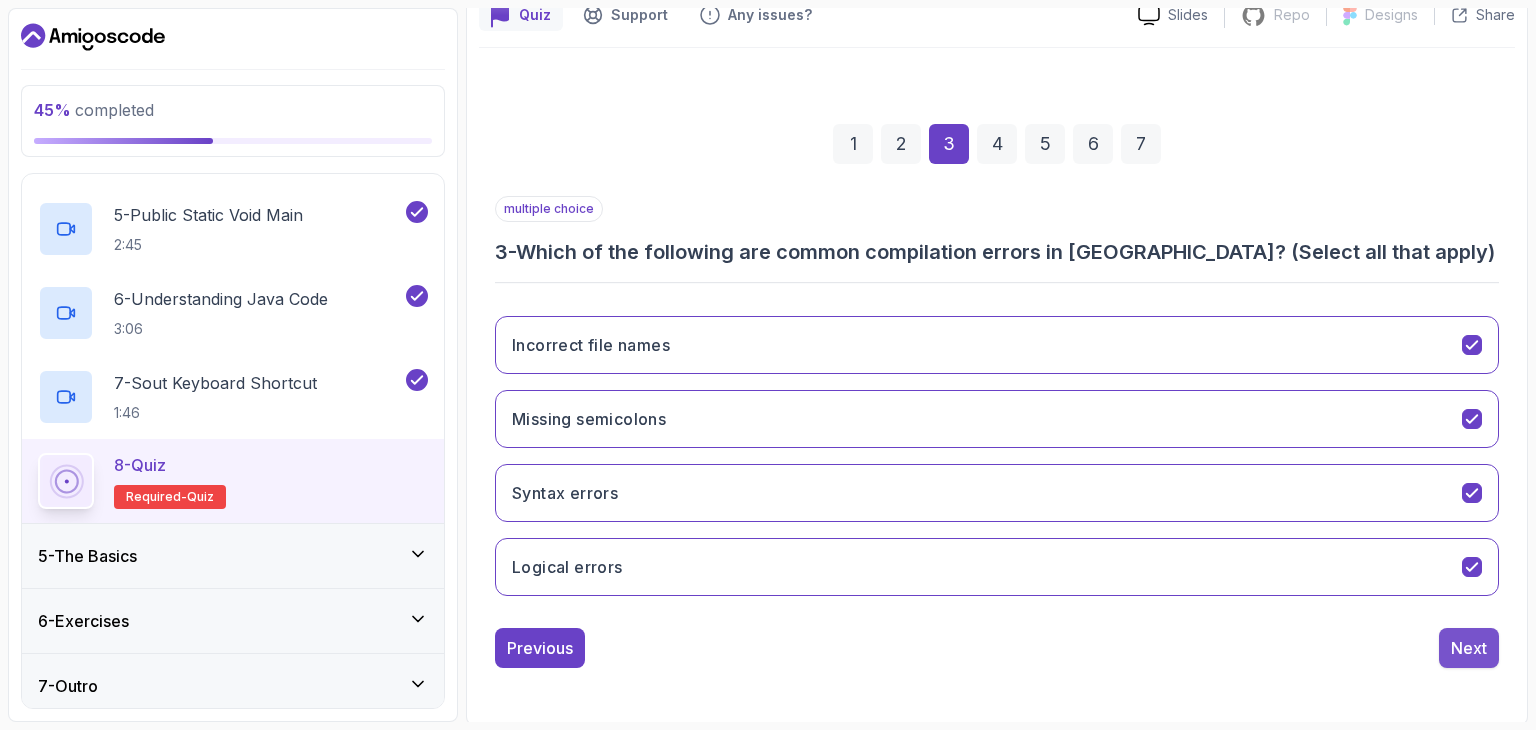 click on "Next" at bounding box center (1469, 648) 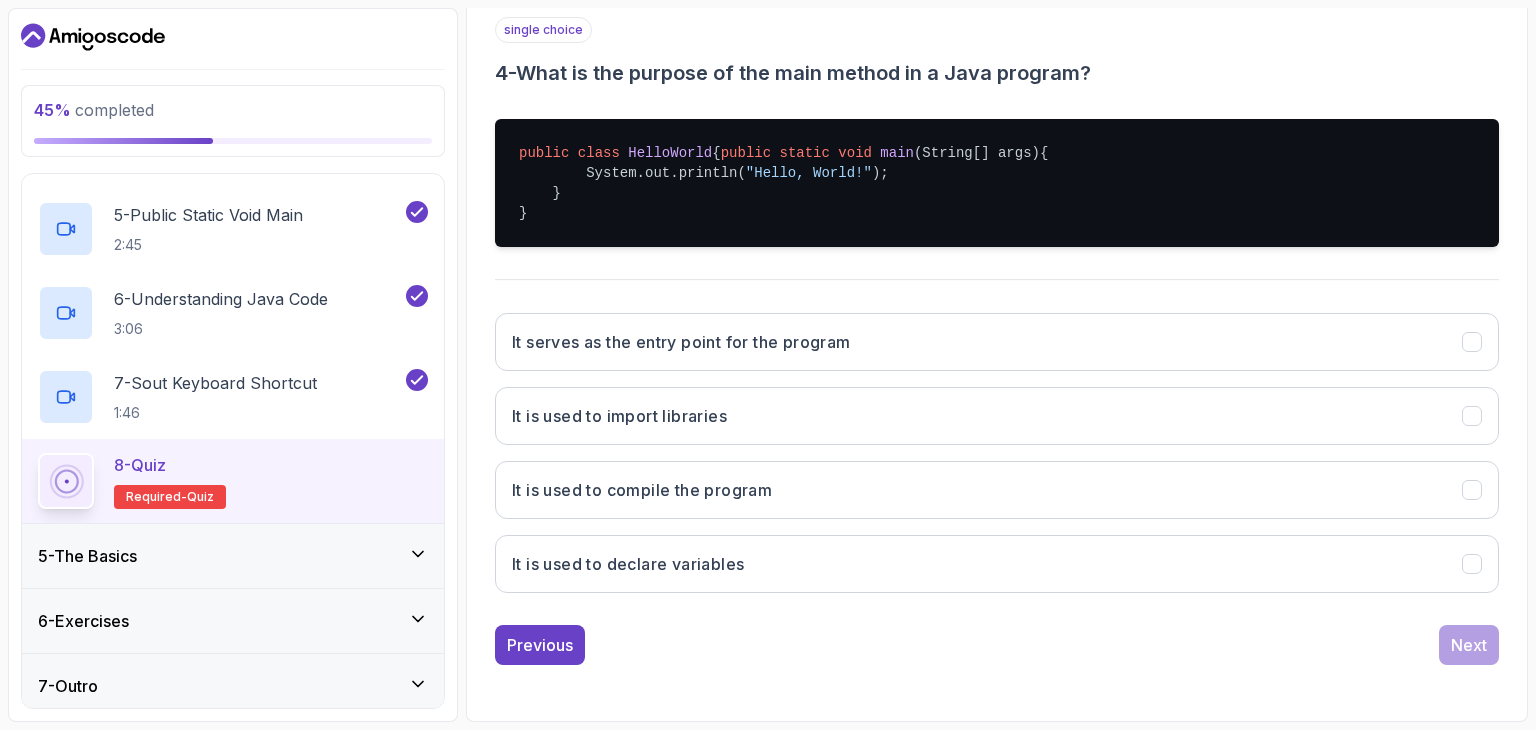 scroll, scrollTop: 388, scrollLeft: 0, axis: vertical 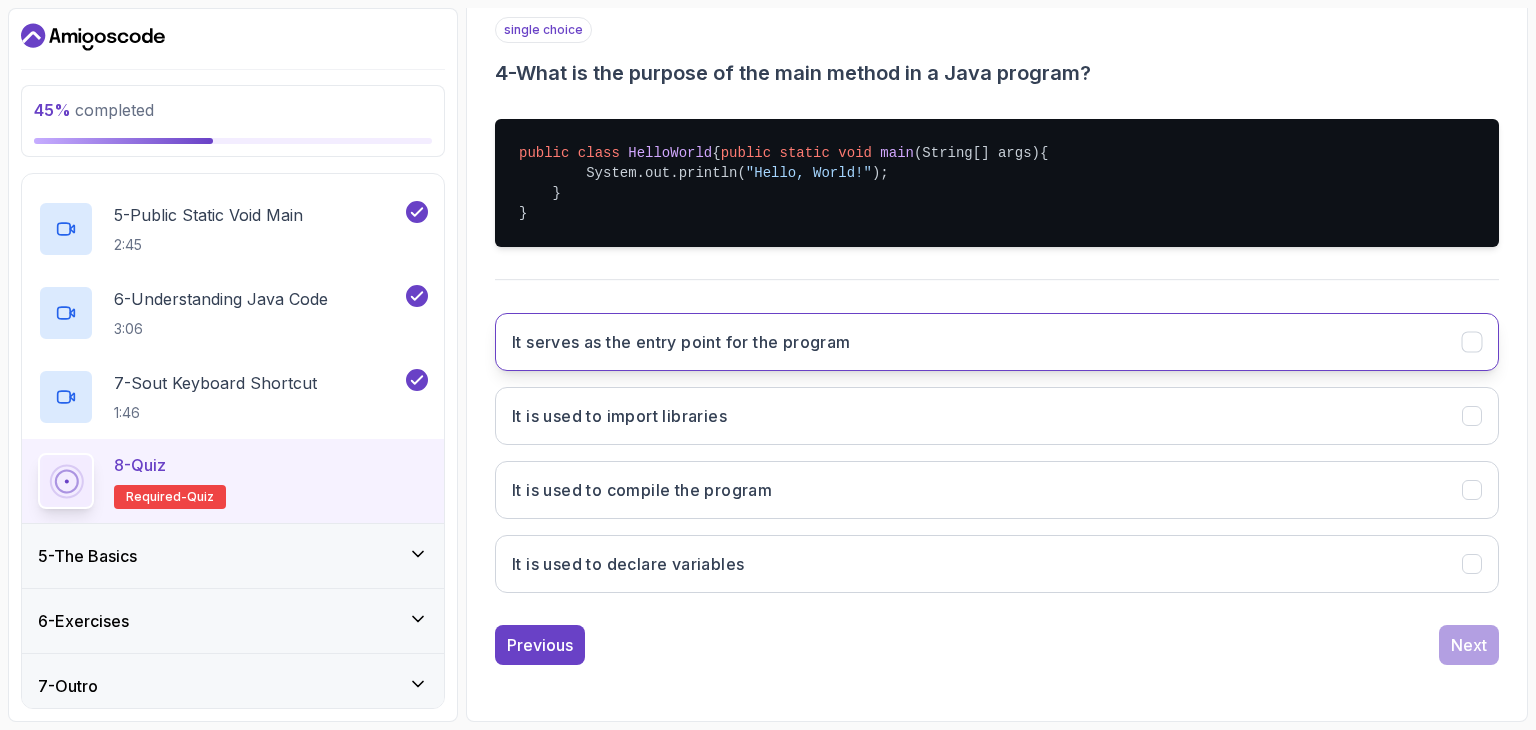 click on "It serves as the entry point for the program" at bounding box center (997, 342) 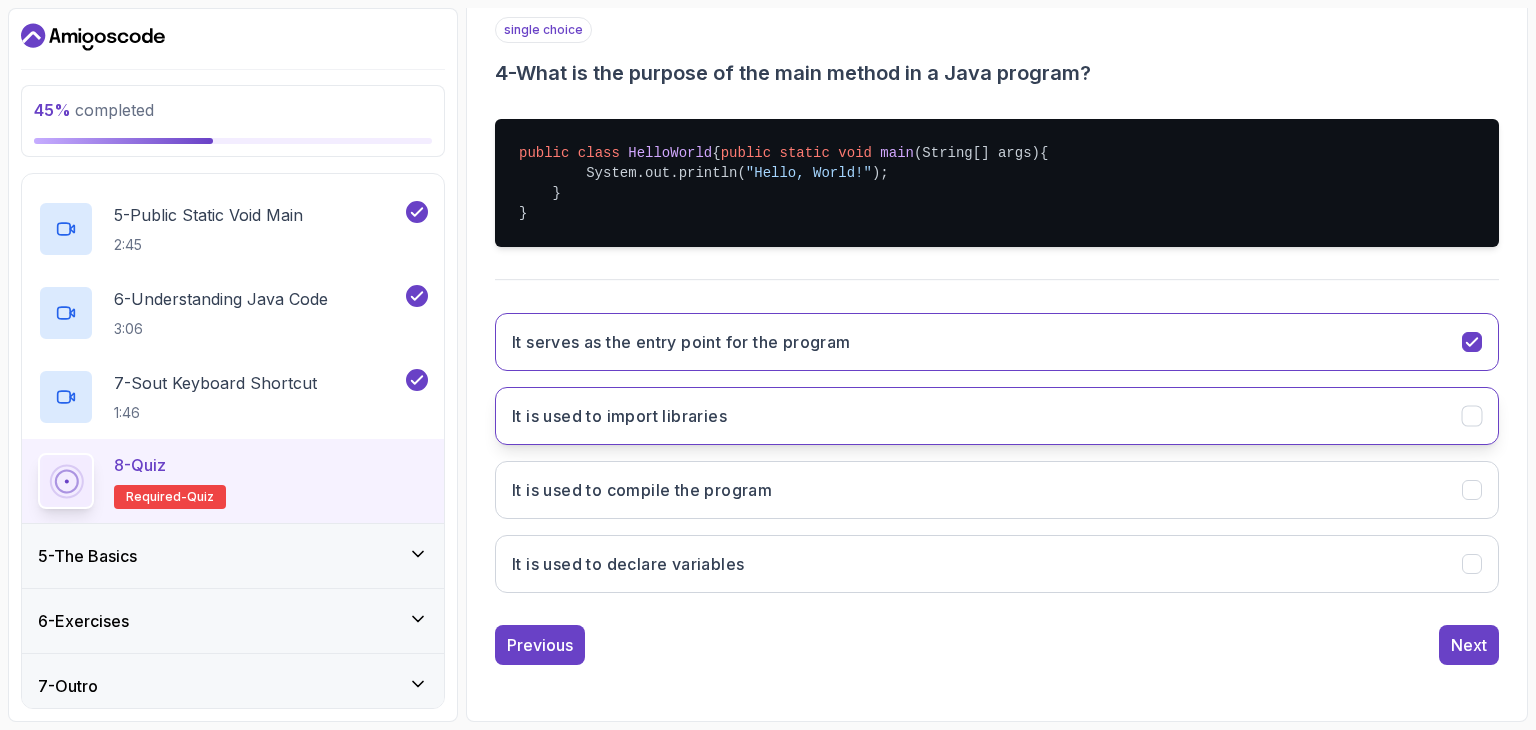 click on "It is used to import libraries" at bounding box center [997, 416] 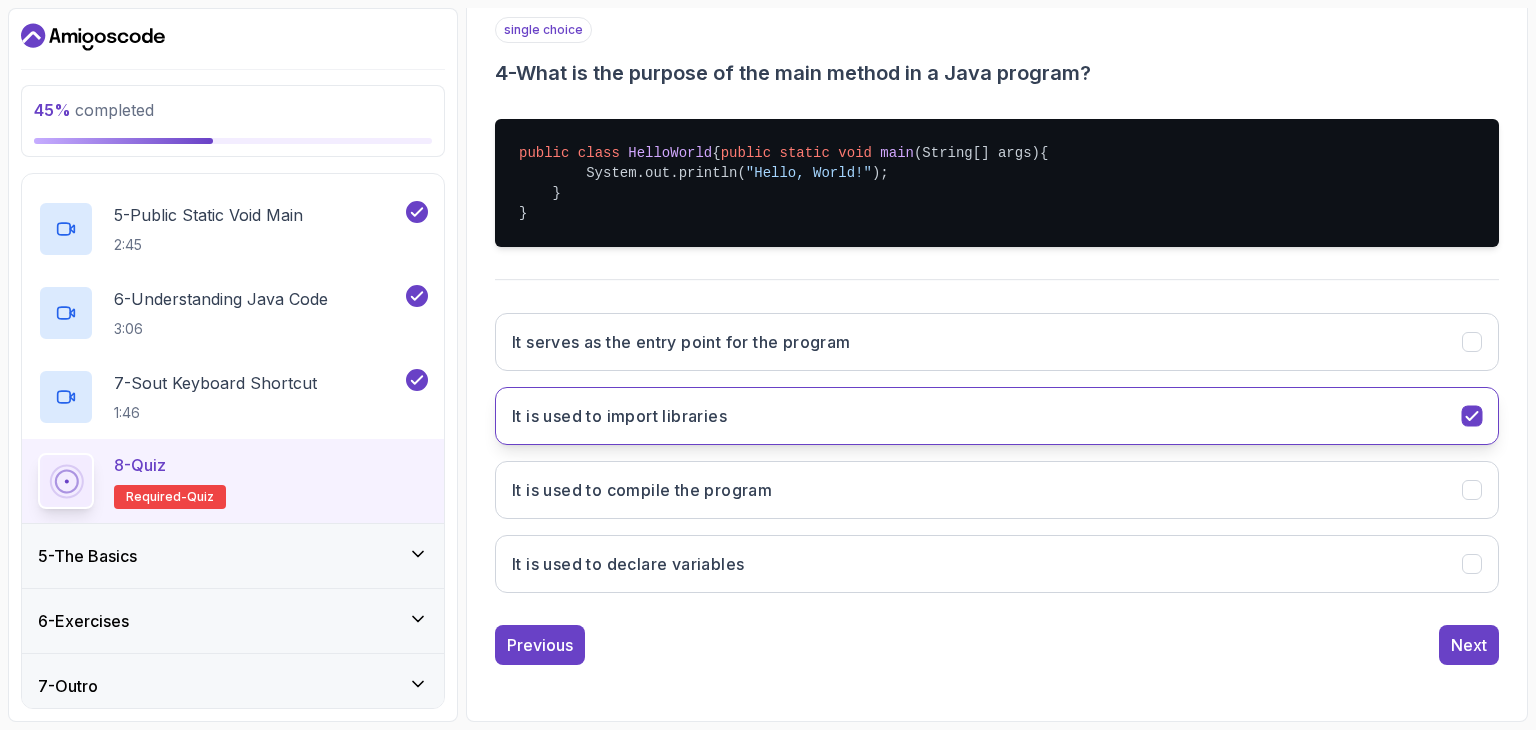click on "It is used to import libraries" at bounding box center [997, 416] 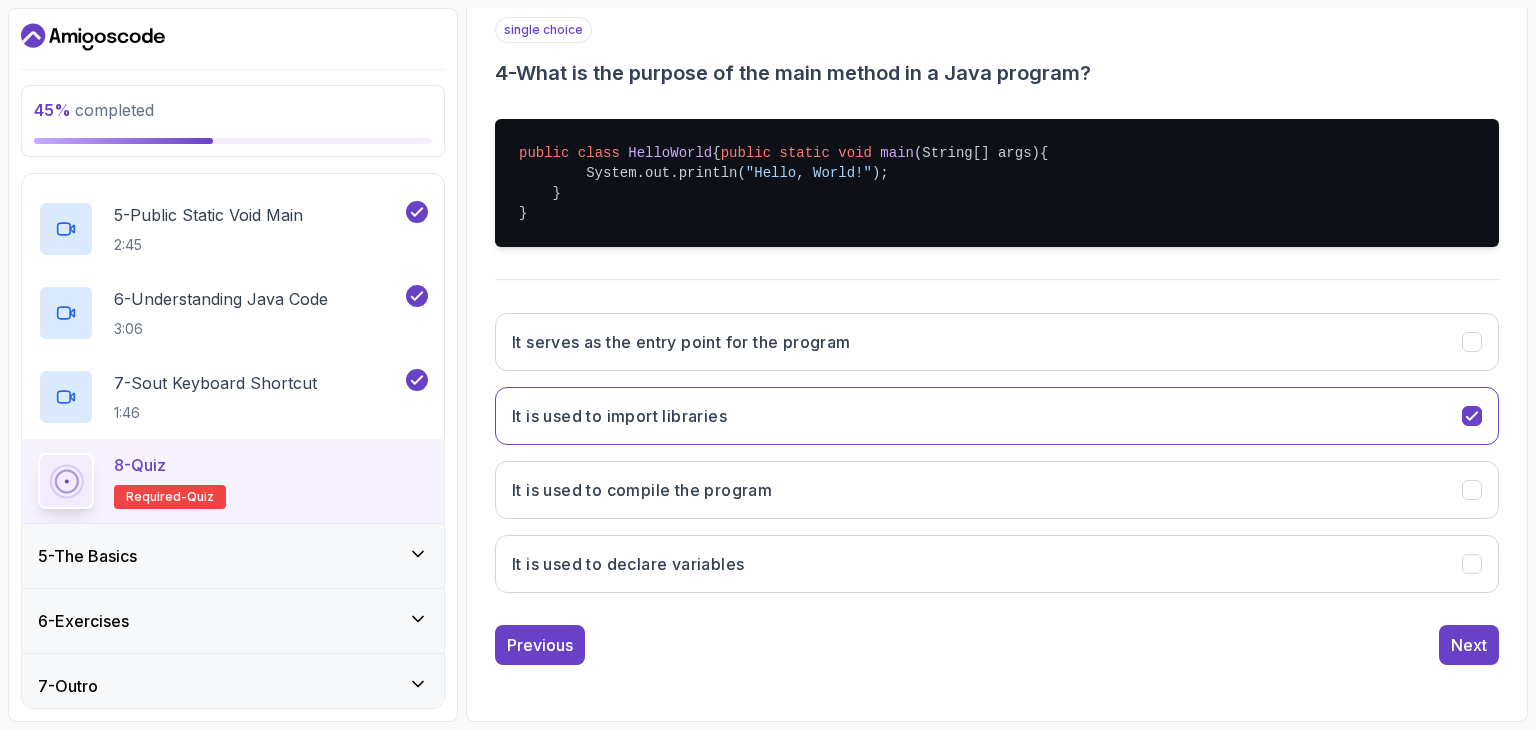 click on "It serves as the entry point for the program It is used to import libraries It is used to compile the program It is used to declare variables" at bounding box center [997, 453] 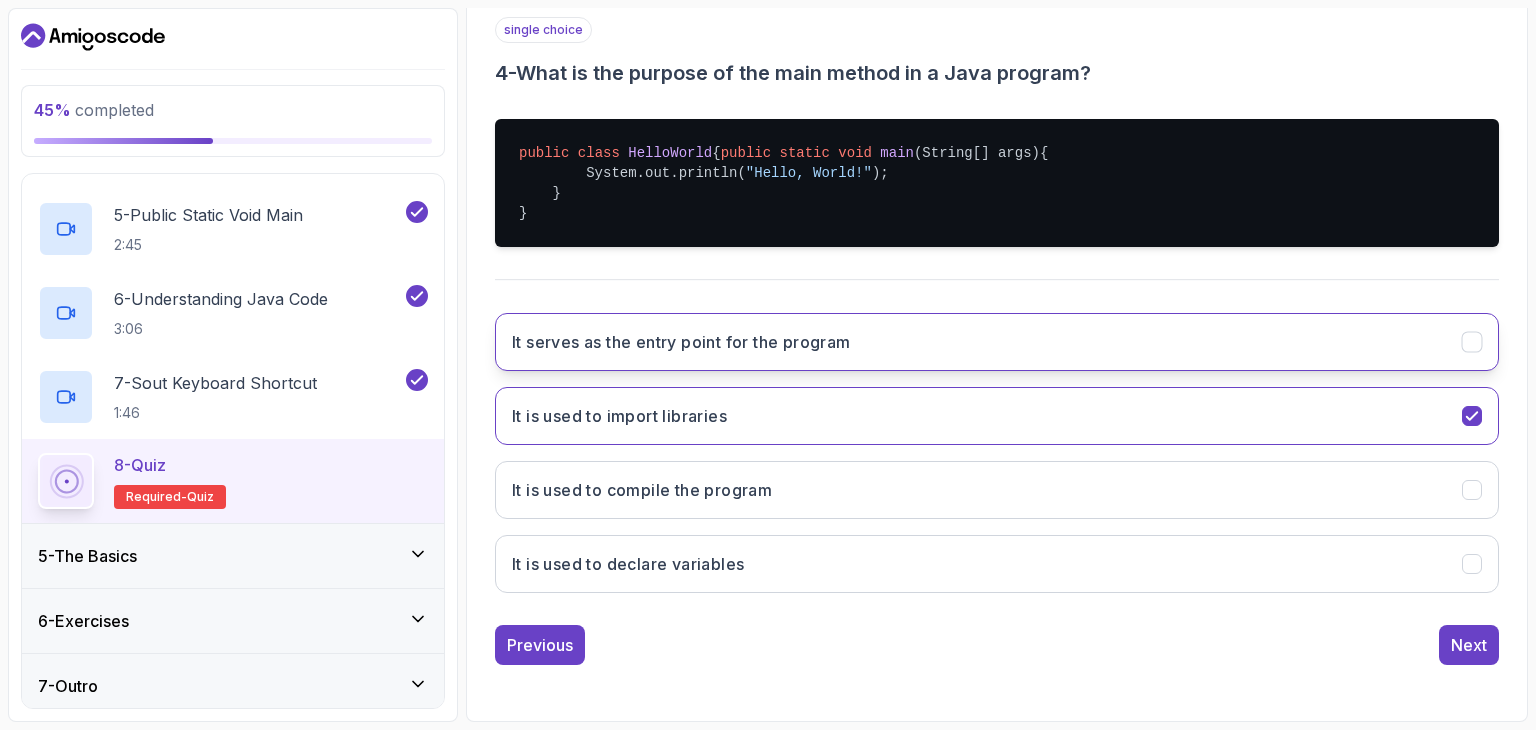 click on "It serves as the entry point for the program" at bounding box center (997, 342) 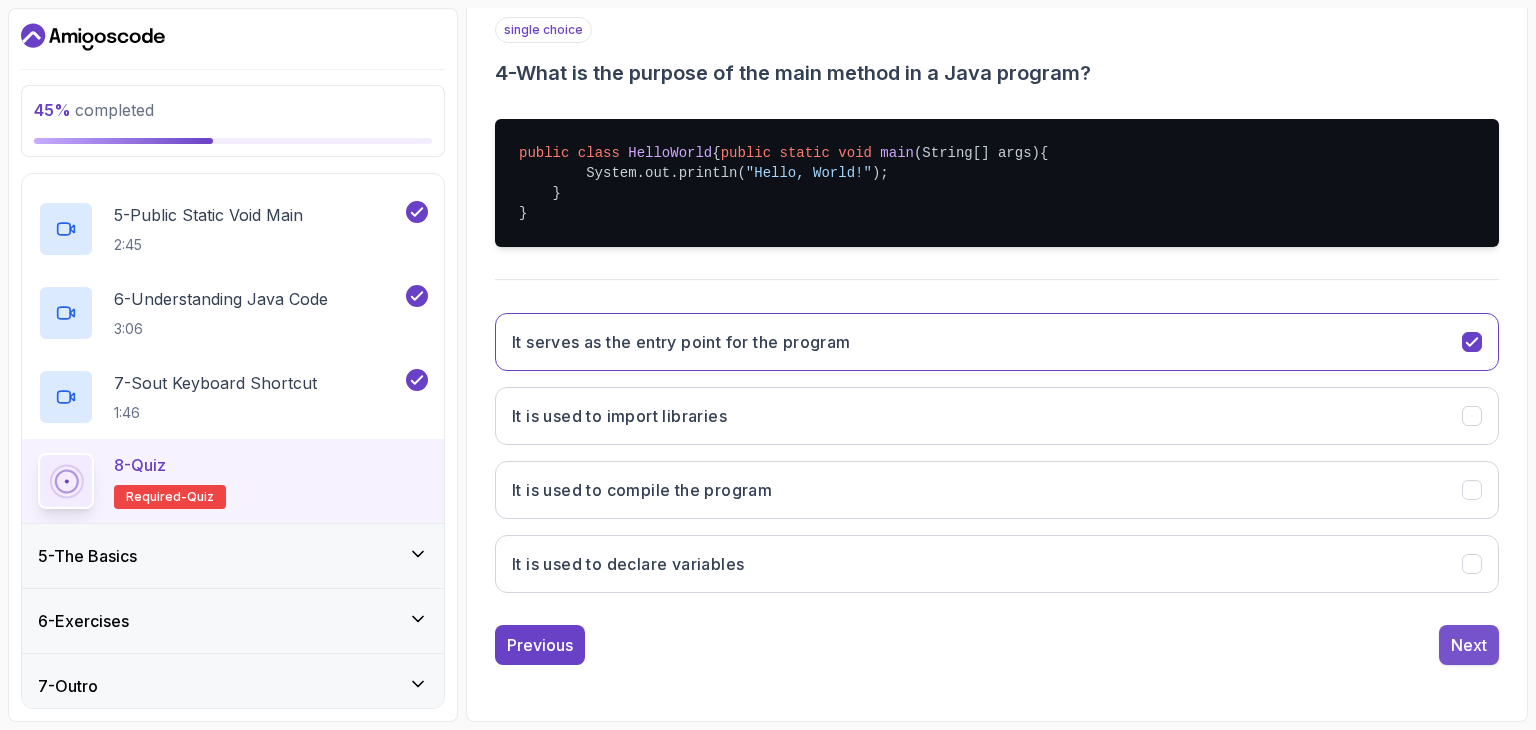 click on "Next" at bounding box center (1469, 645) 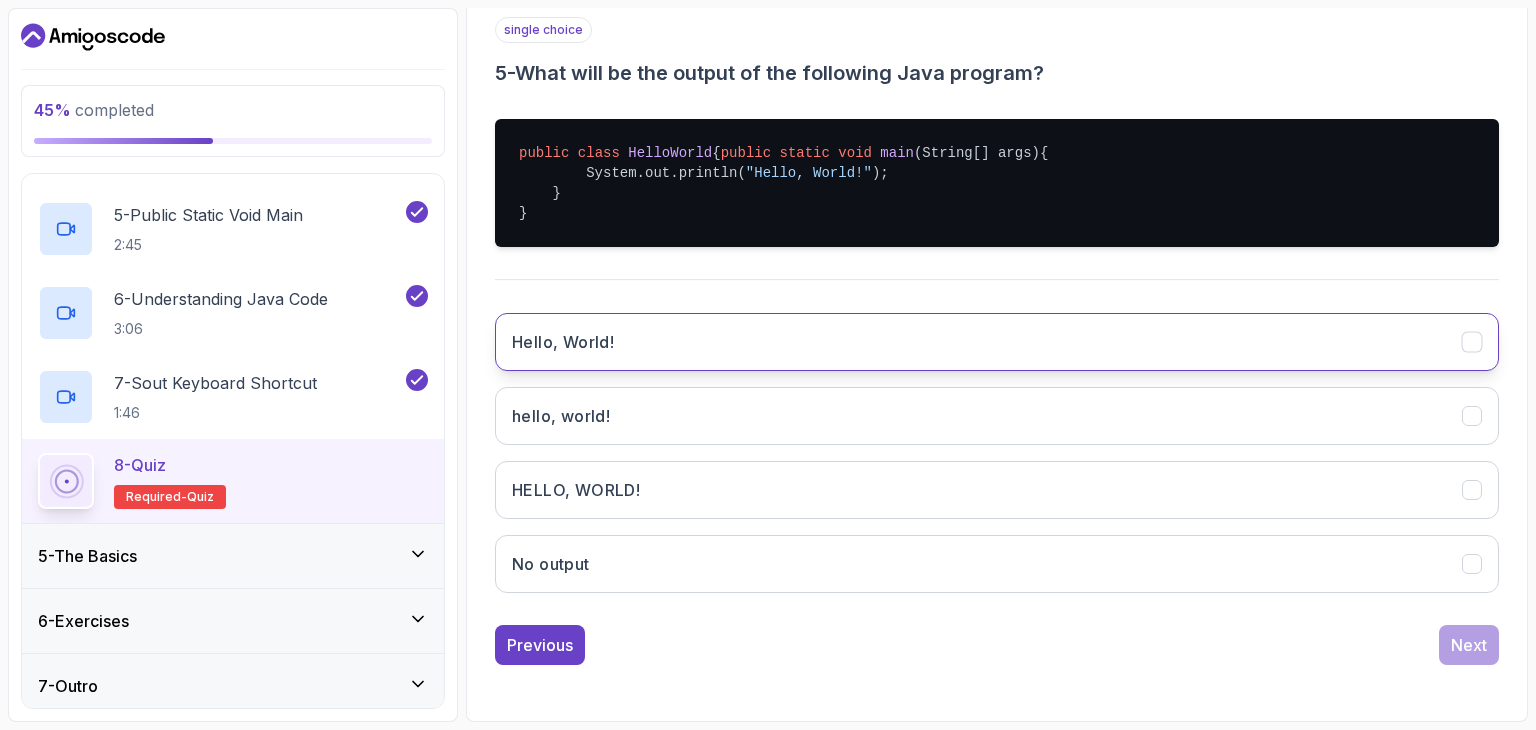click on "Hello, World!" at bounding box center (997, 342) 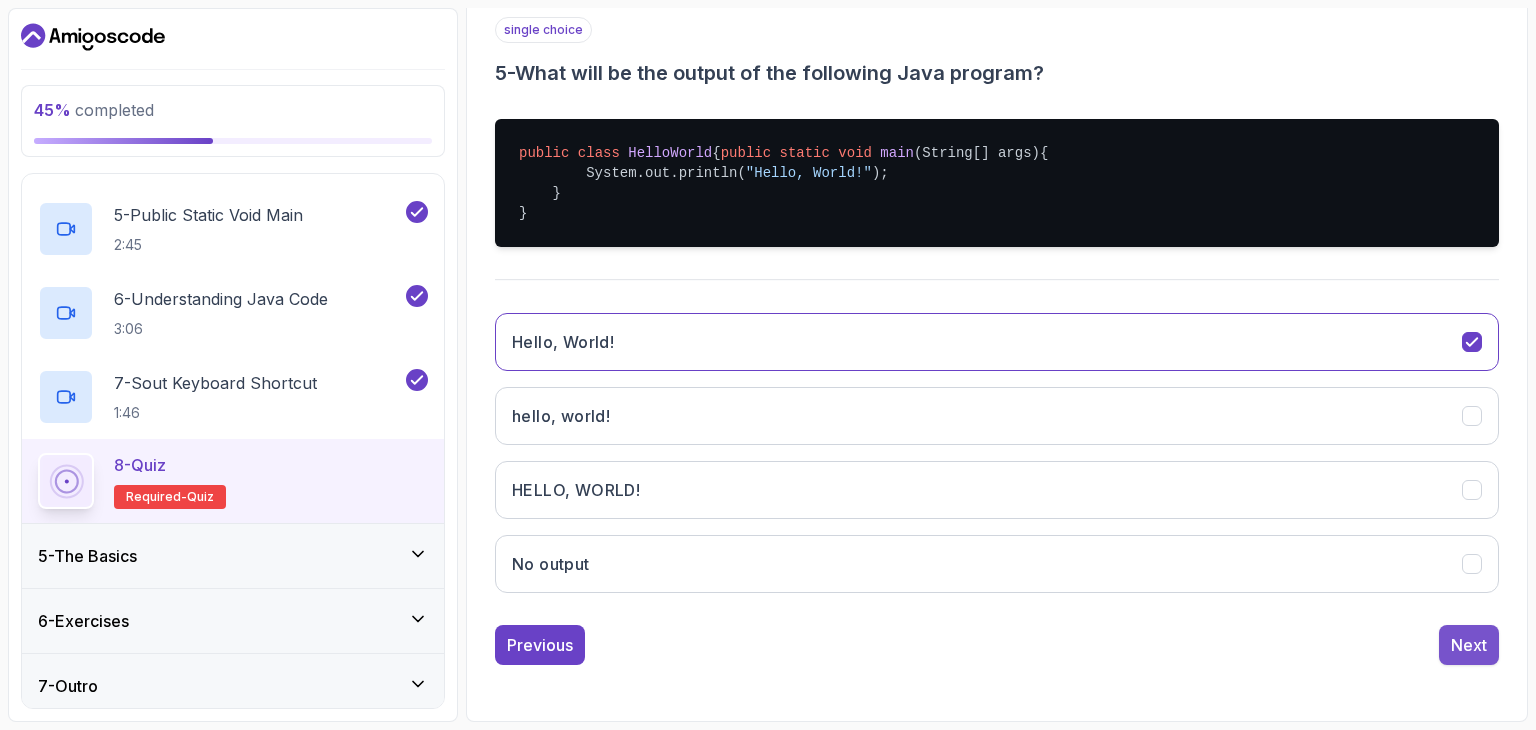 click on "Next" at bounding box center [1469, 645] 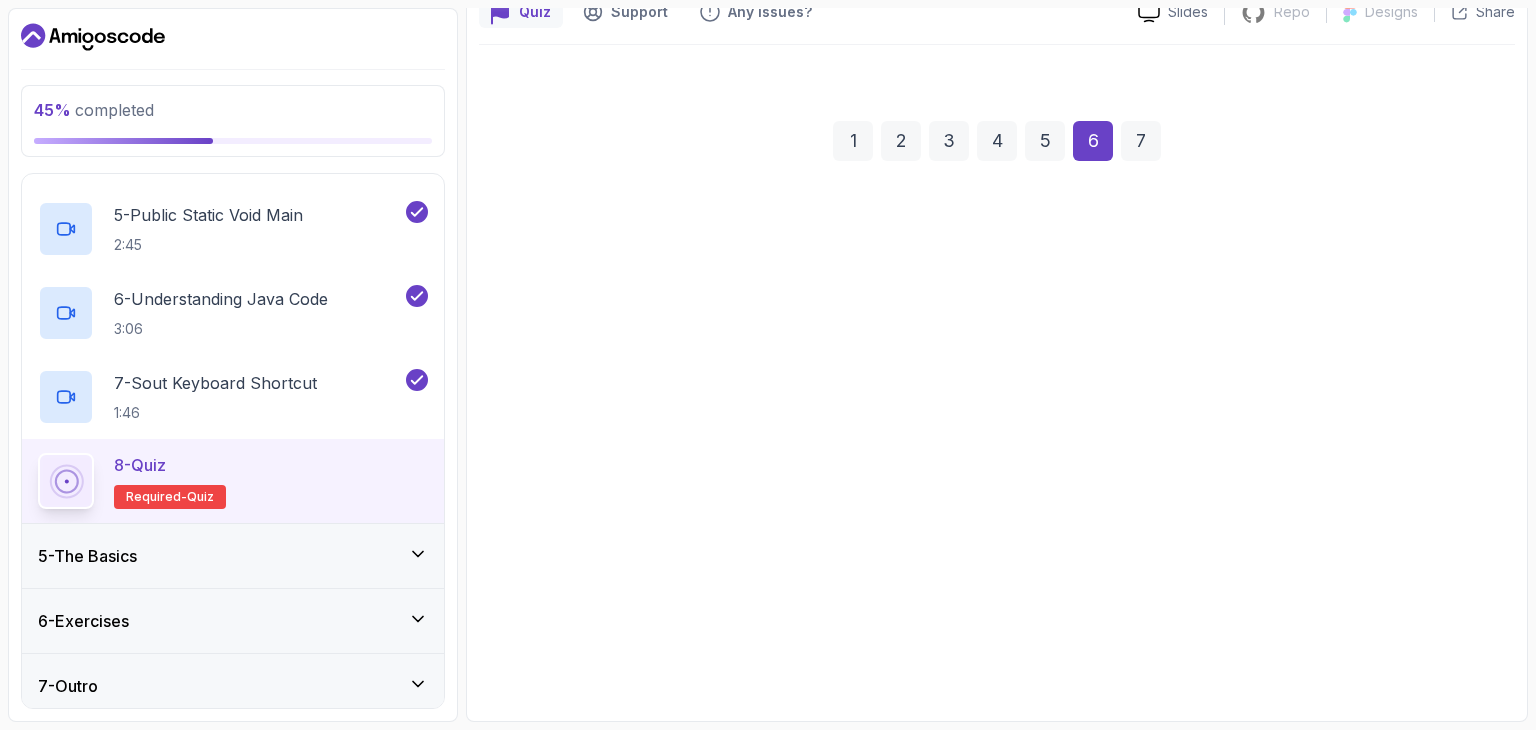 scroll, scrollTop: 192, scrollLeft: 0, axis: vertical 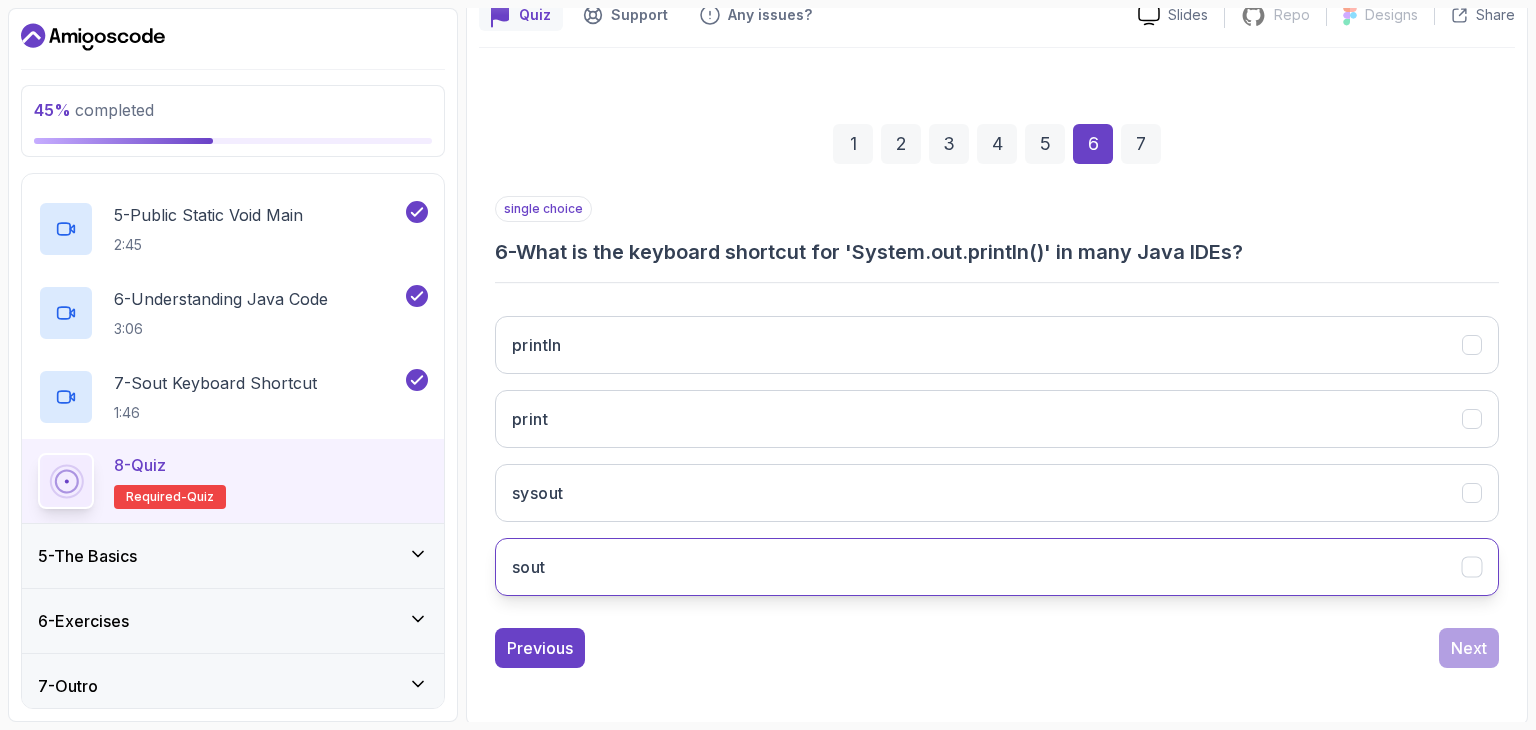 click on "sout" at bounding box center (997, 567) 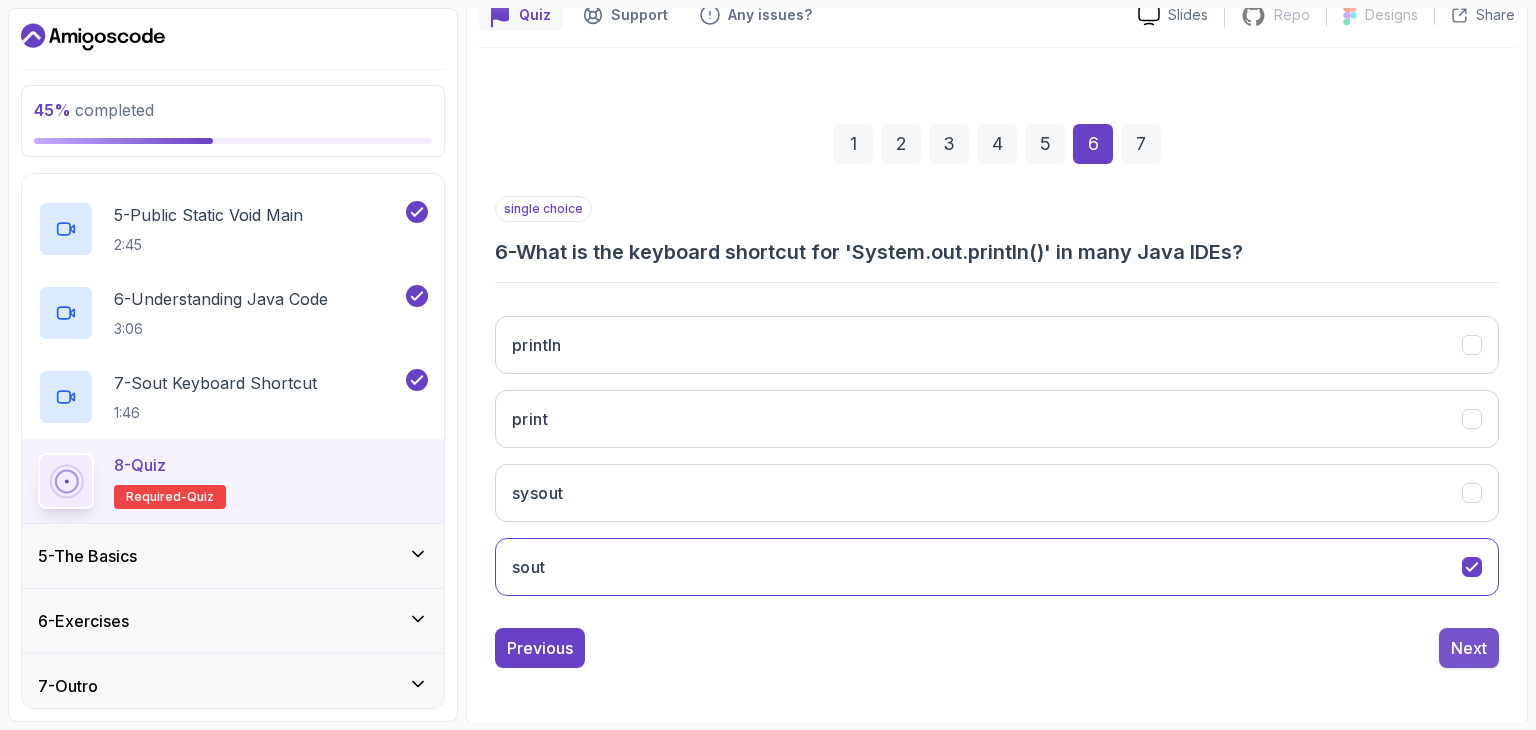 click on "Next" at bounding box center (1469, 648) 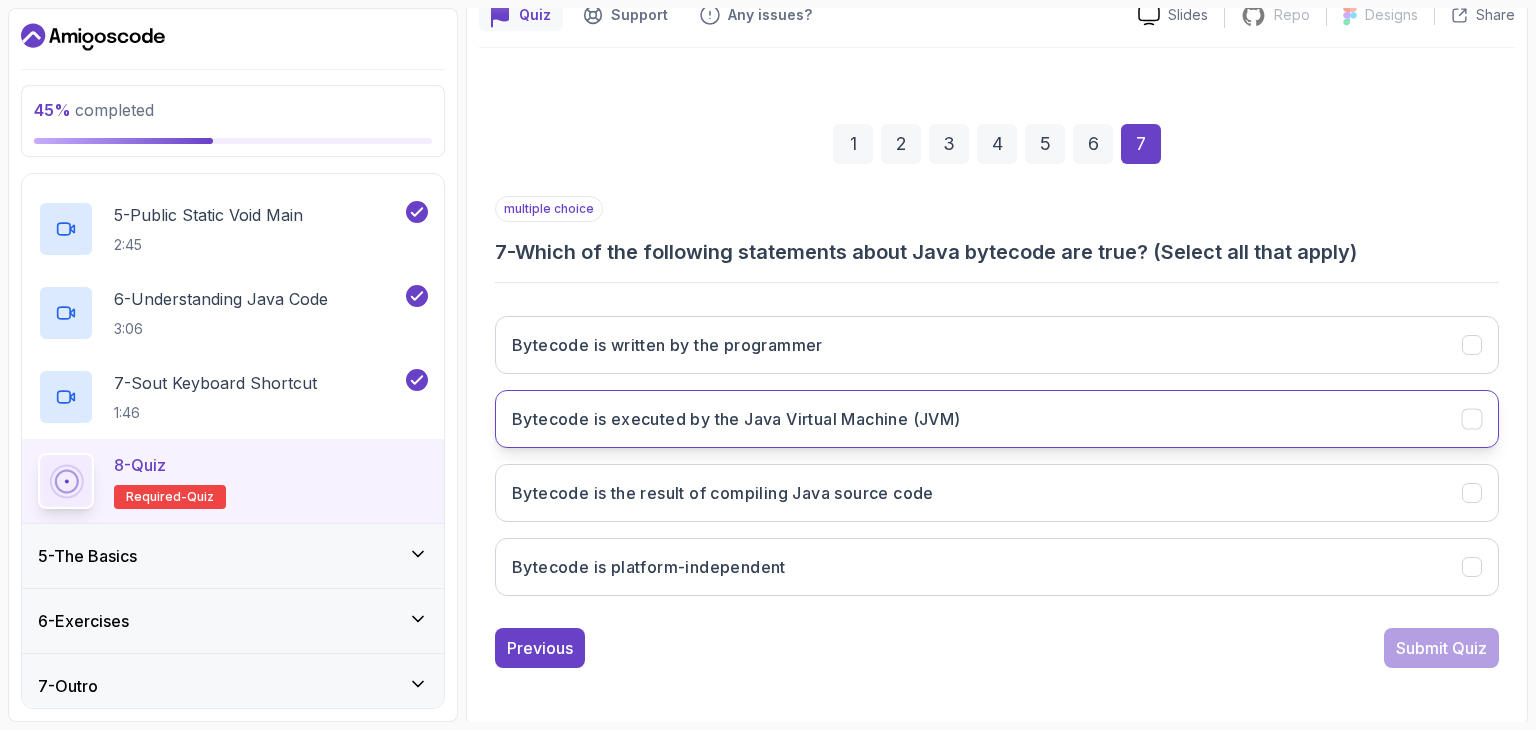 click on "Bytecode is executed by the Java Virtual Machine (JVM)" at bounding box center [997, 419] 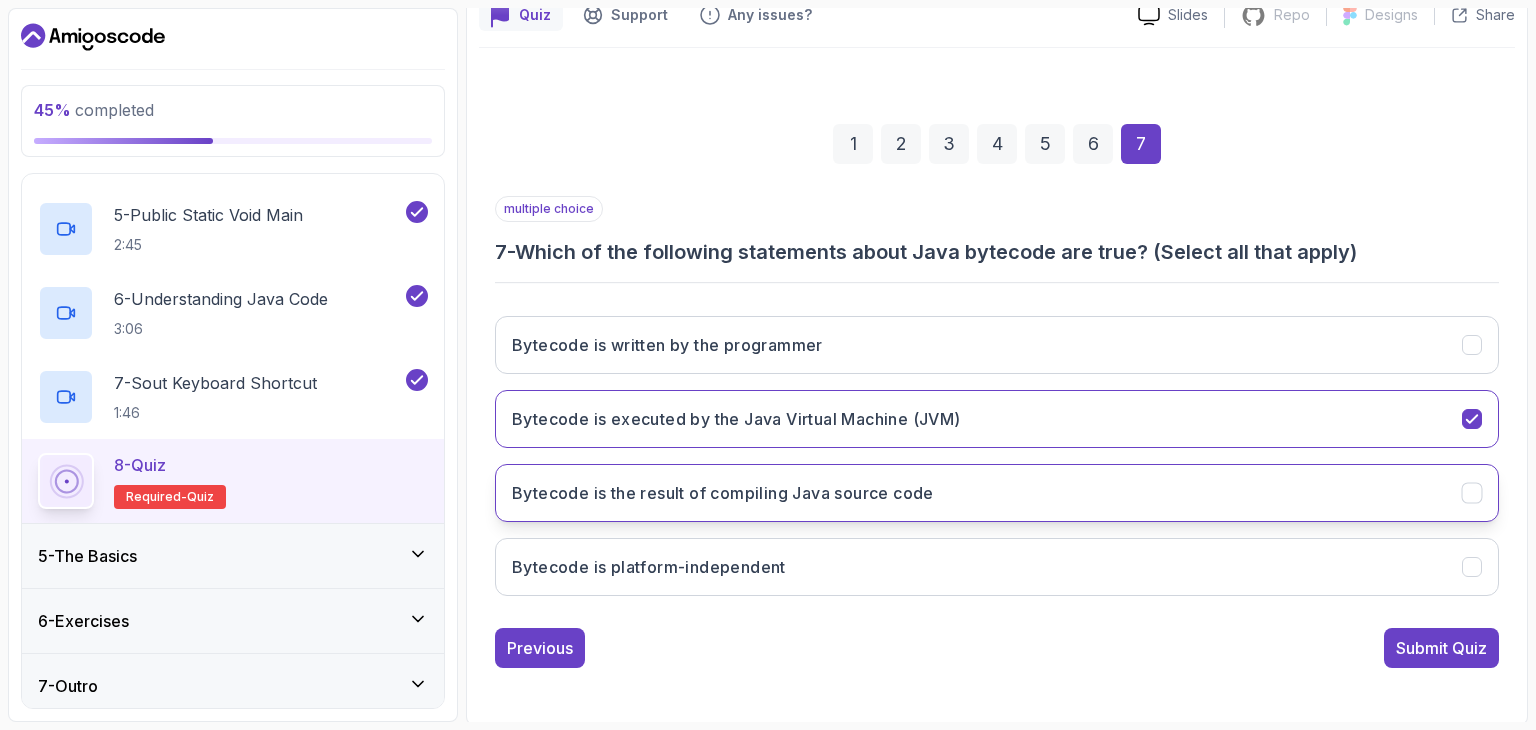 click on "Bytecode is the result of compiling Java source code" at bounding box center (997, 493) 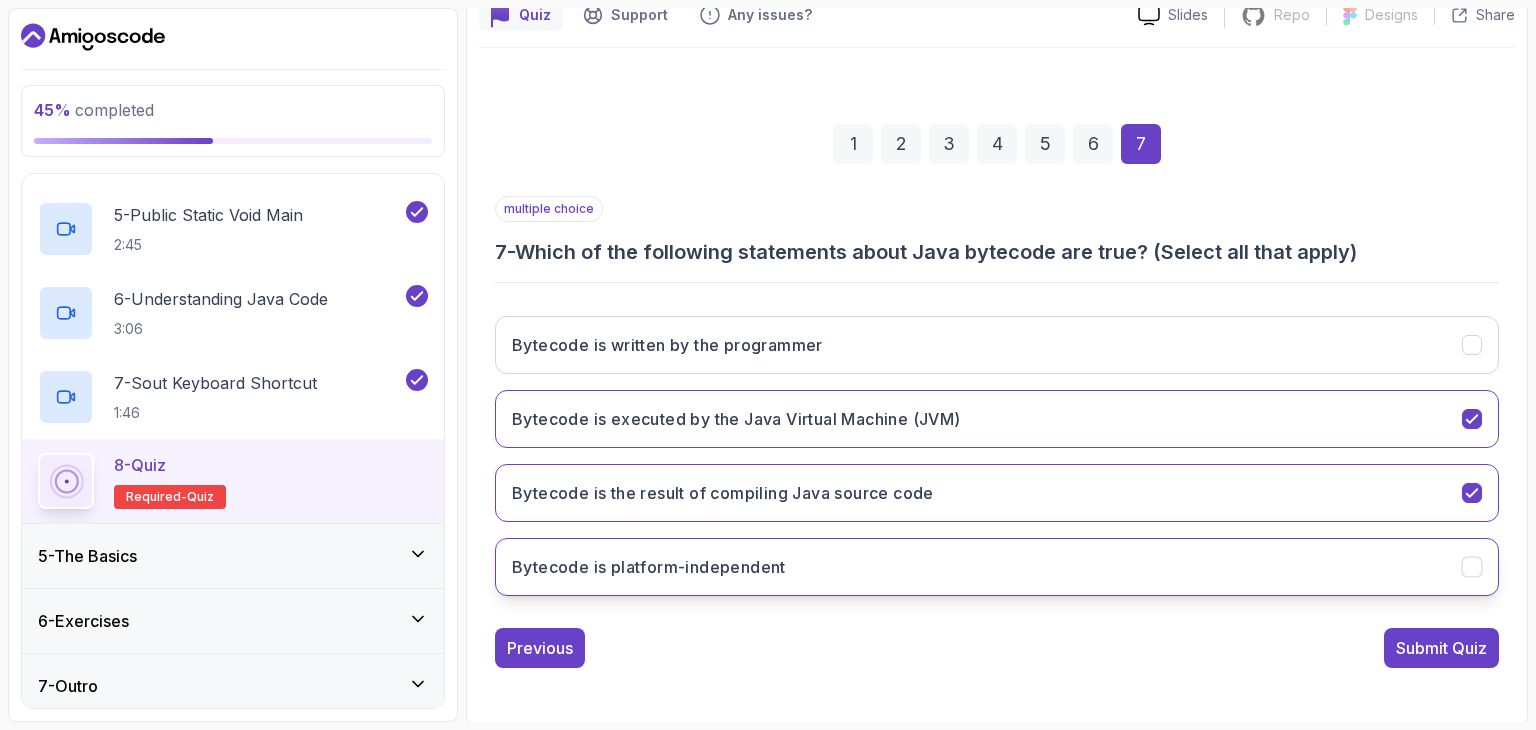 click on "Bytecode is platform-independent" at bounding box center [997, 567] 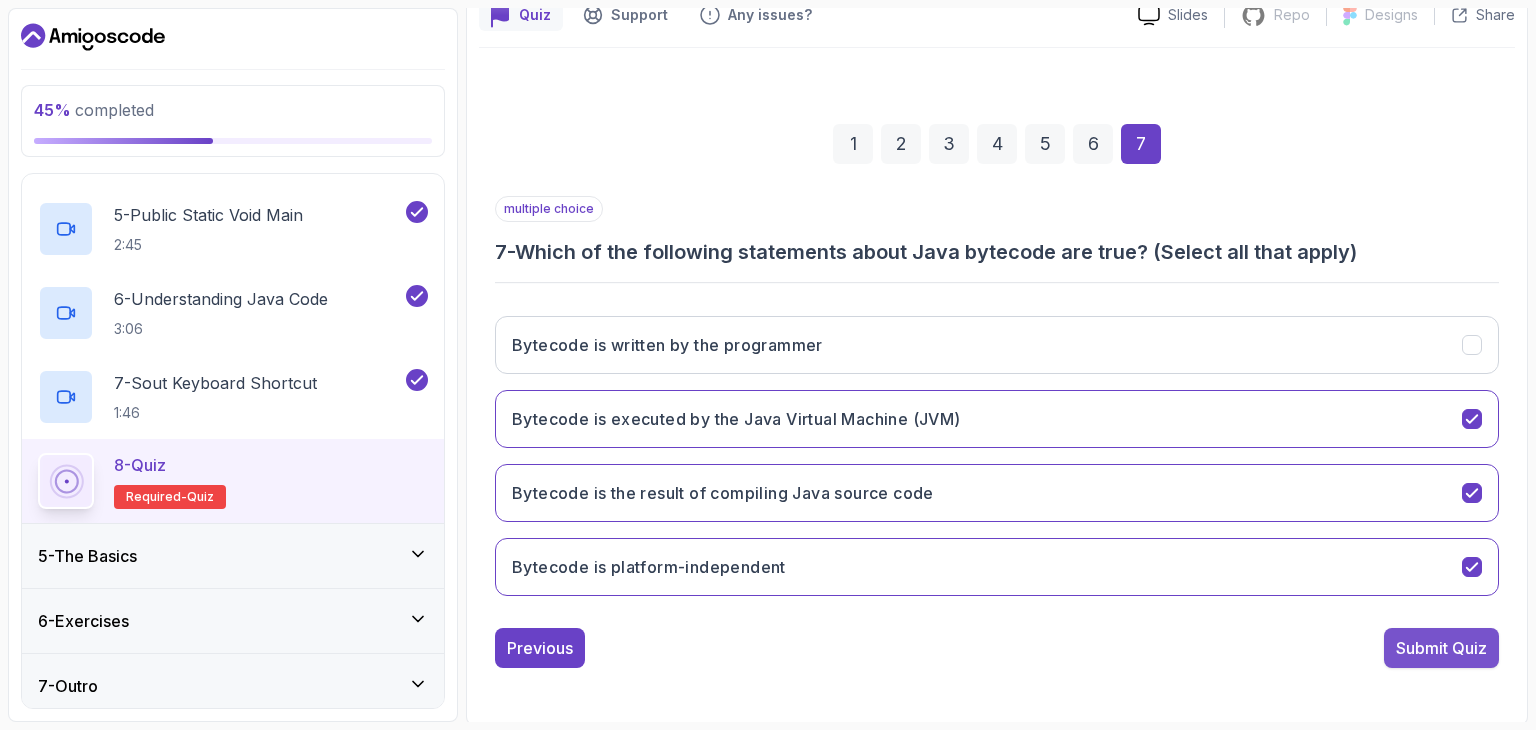 click on "Submit Quiz" at bounding box center [1441, 648] 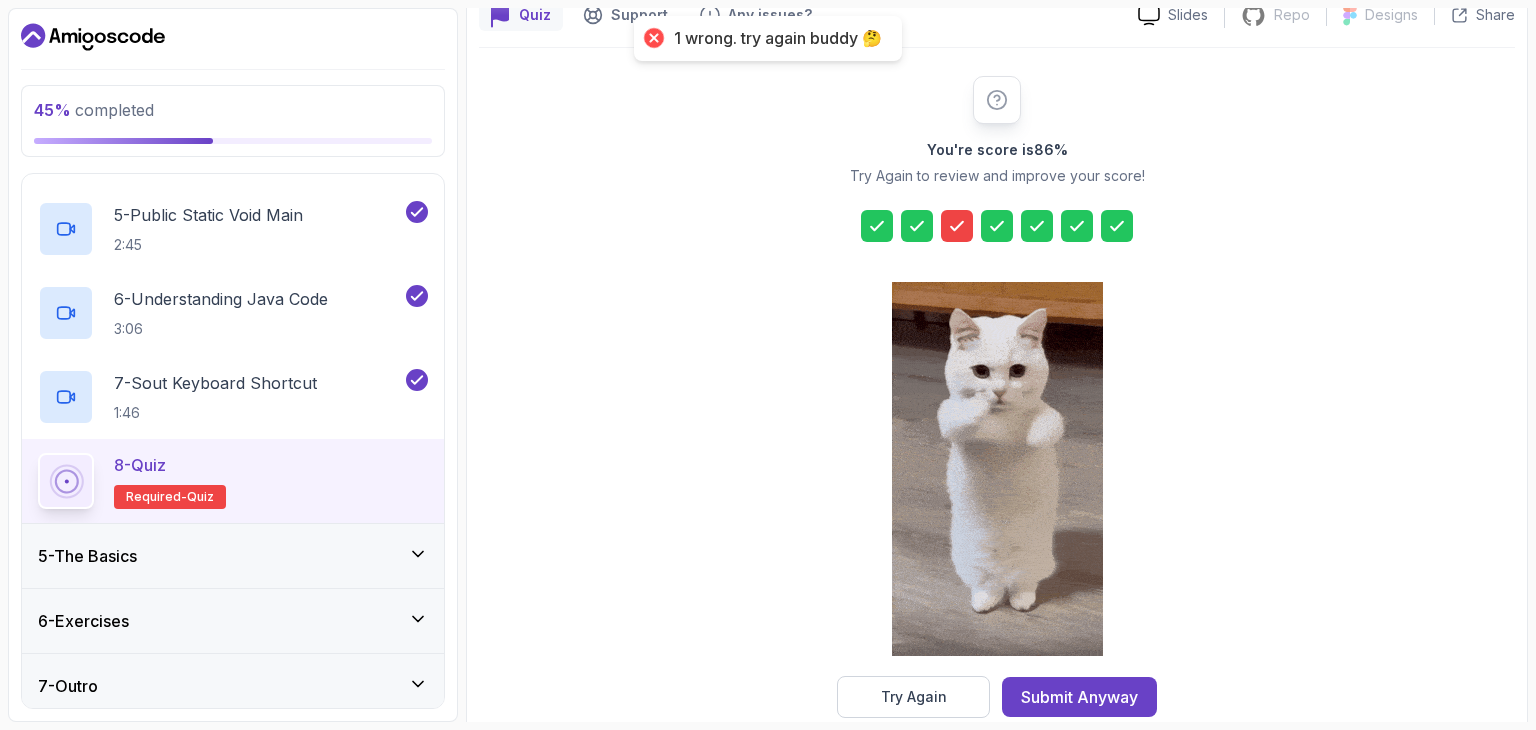 click 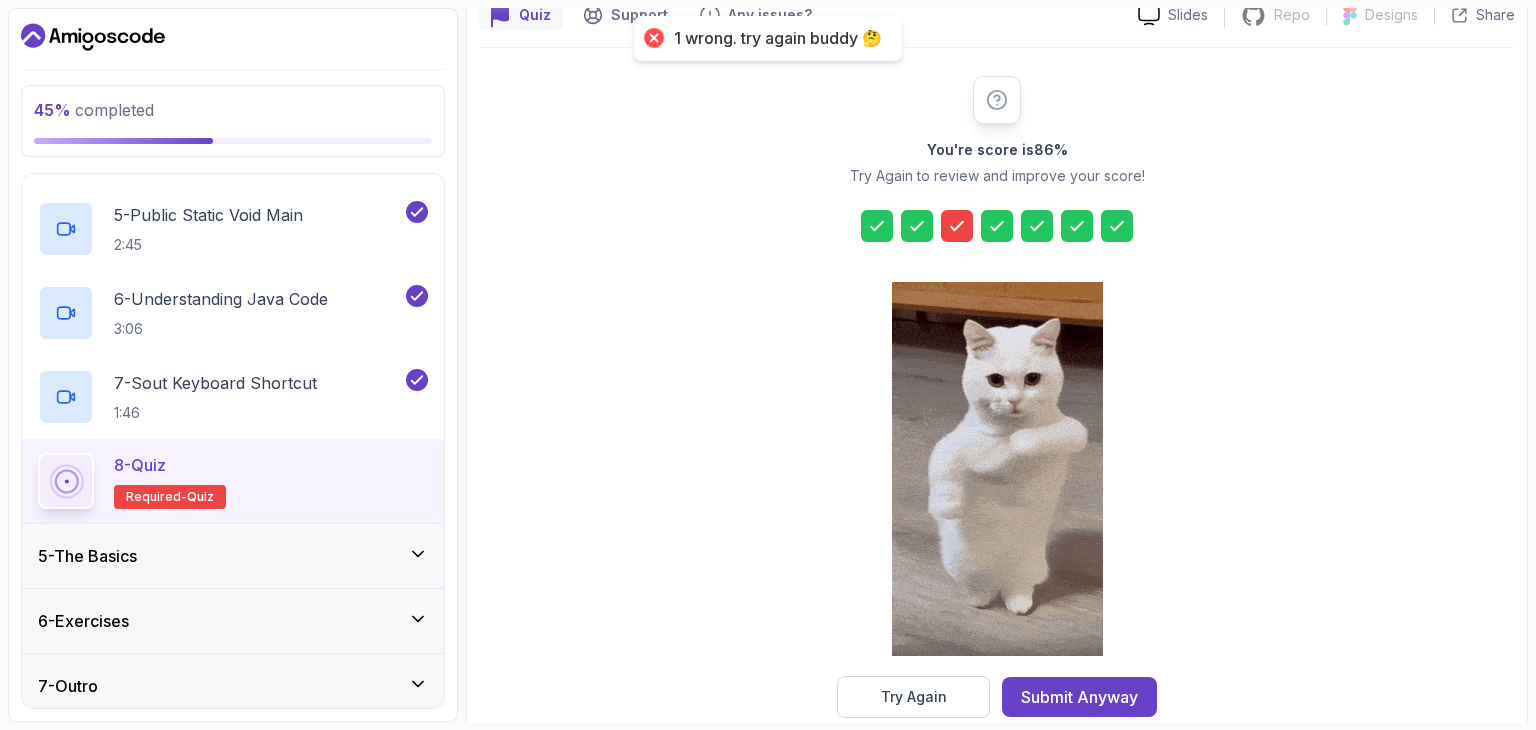 click 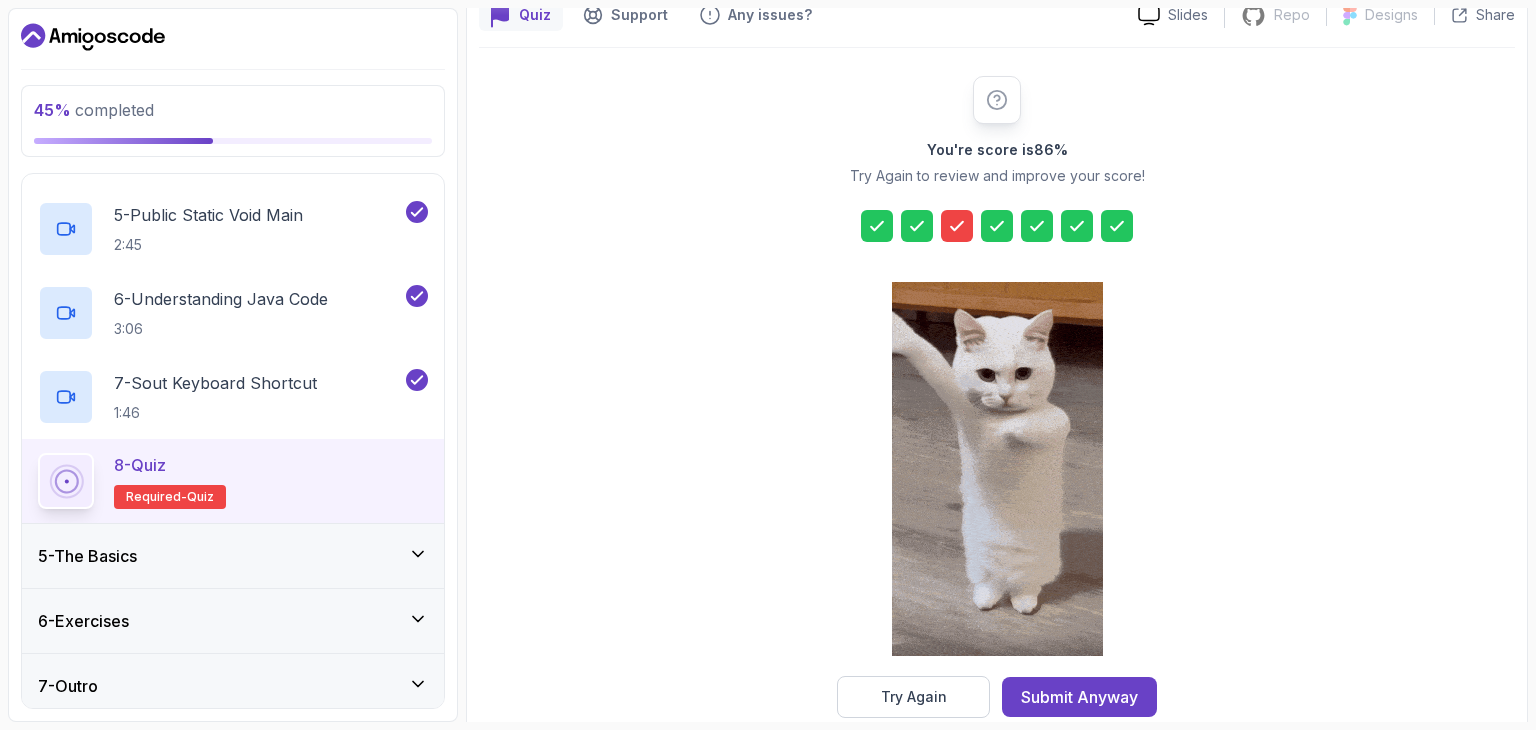 scroll, scrollTop: 228, scrollLeft: 0, axis: vertical 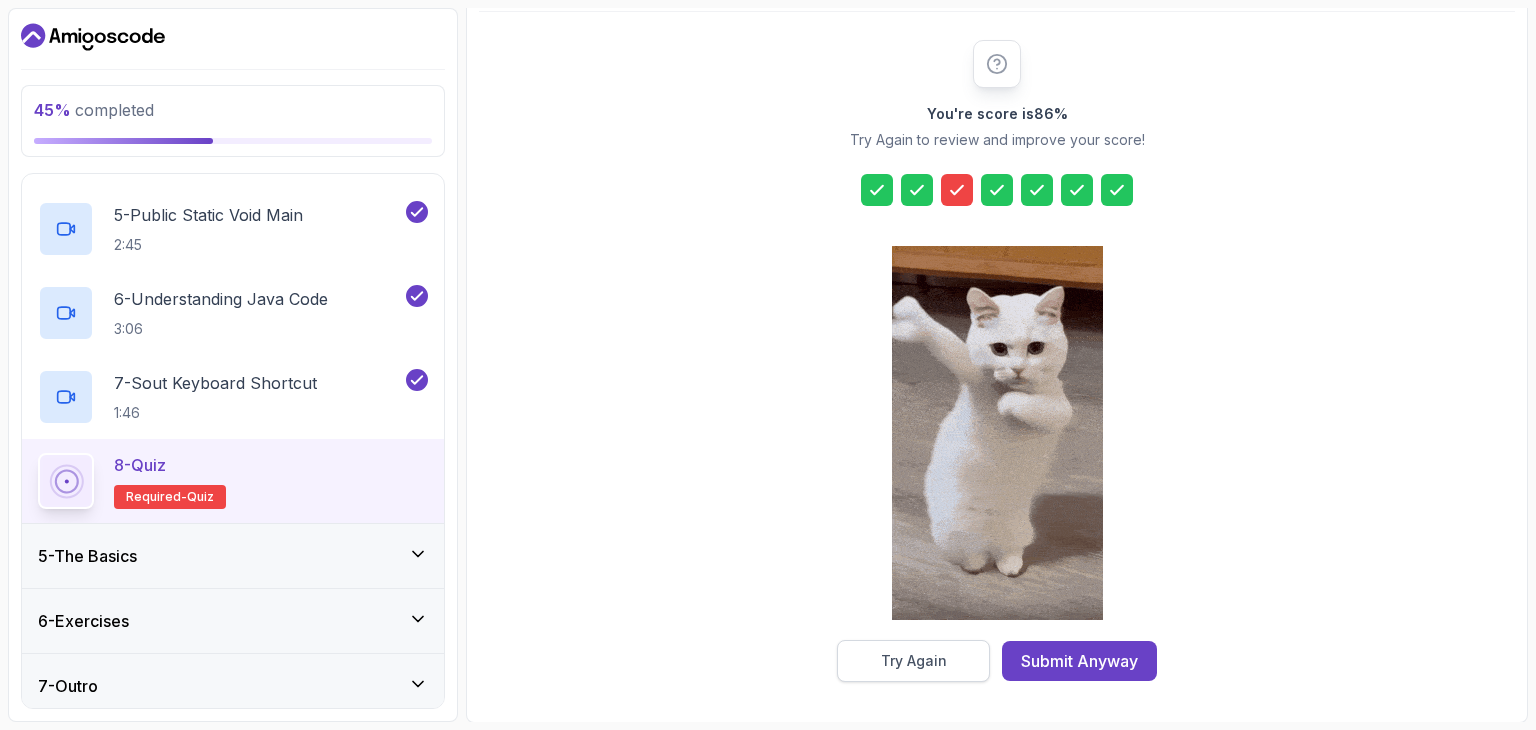 click on "Try Again" at bounding box center [913, 661] 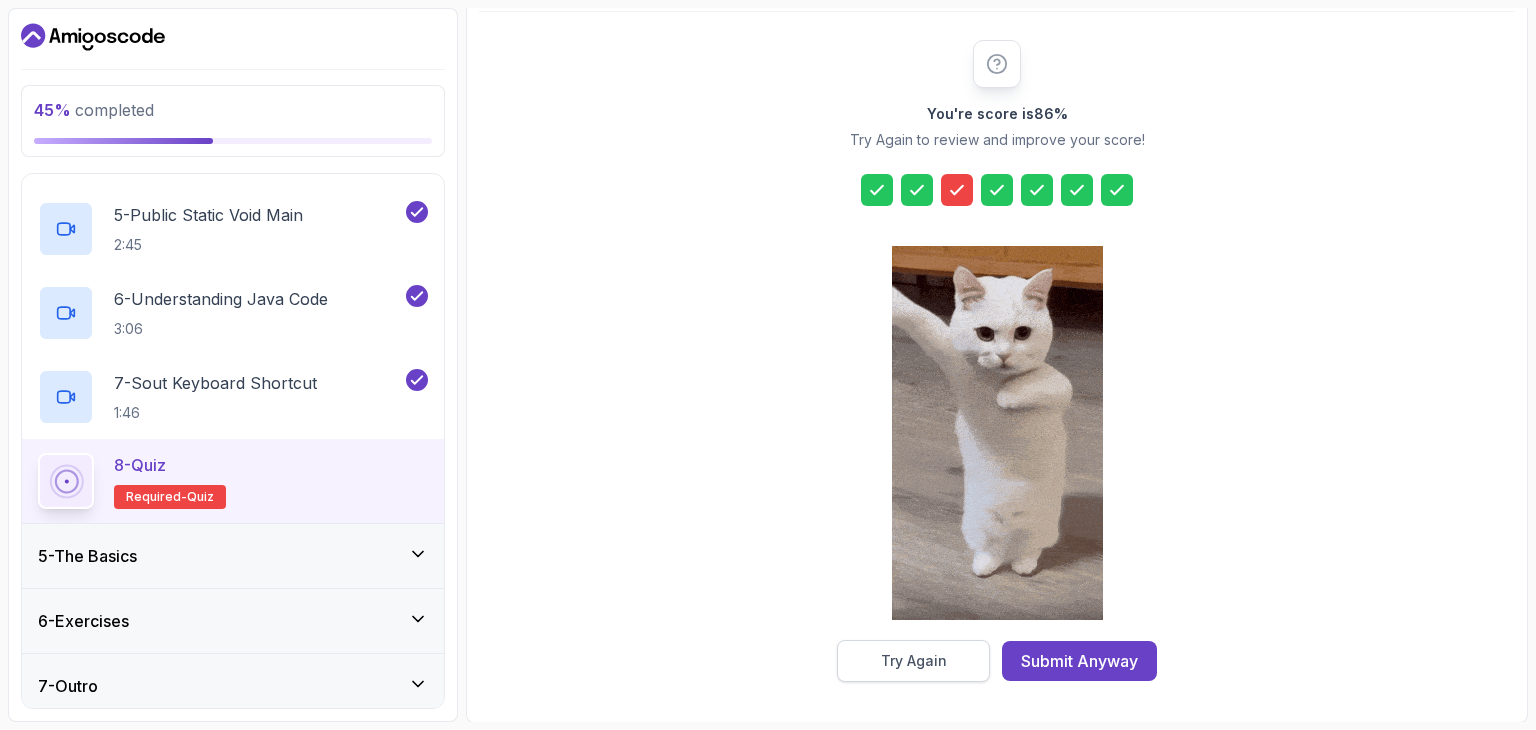 scroll, scrollTop: 192, scrollLeft: 0, axis: vertical 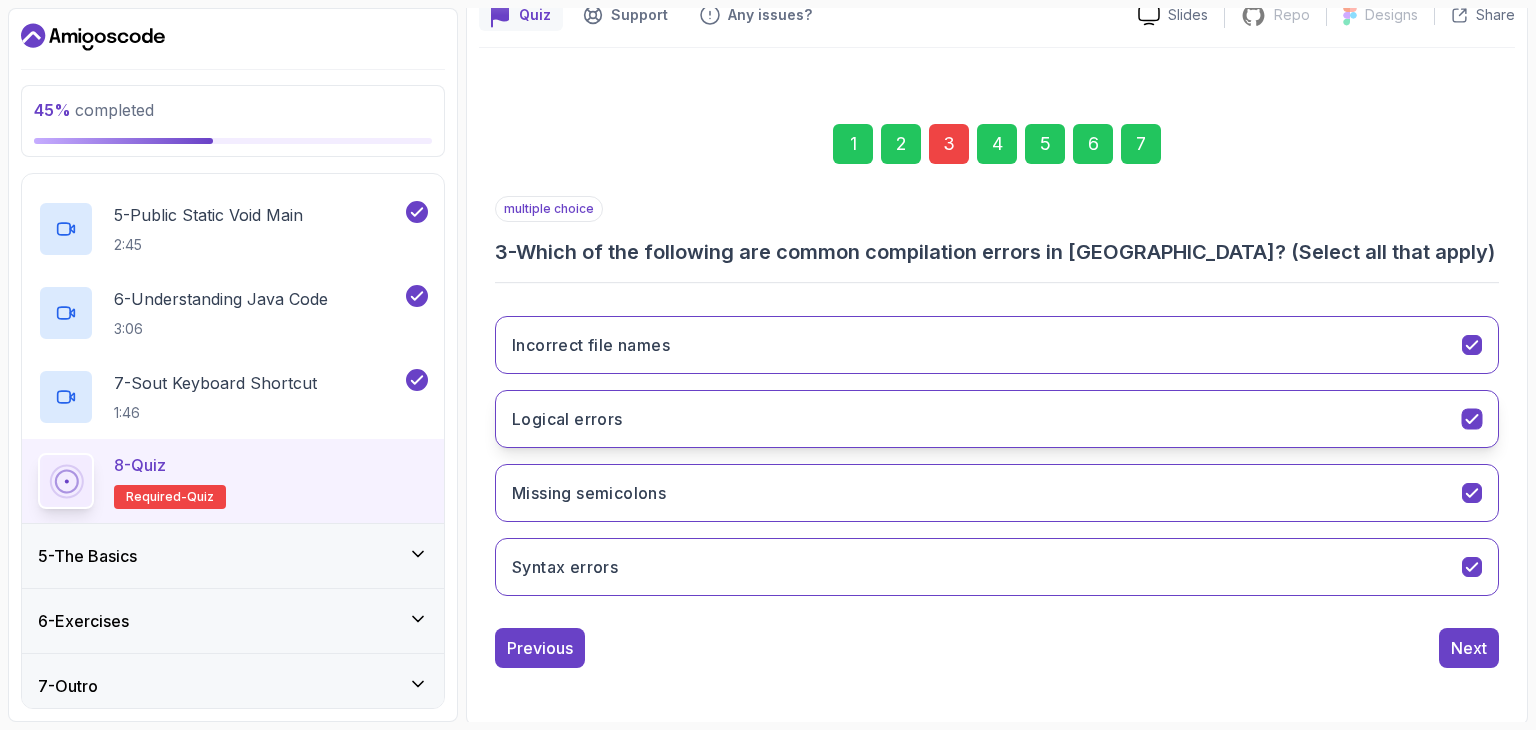 click on "Logical errors" at bounding box center (997, 419) 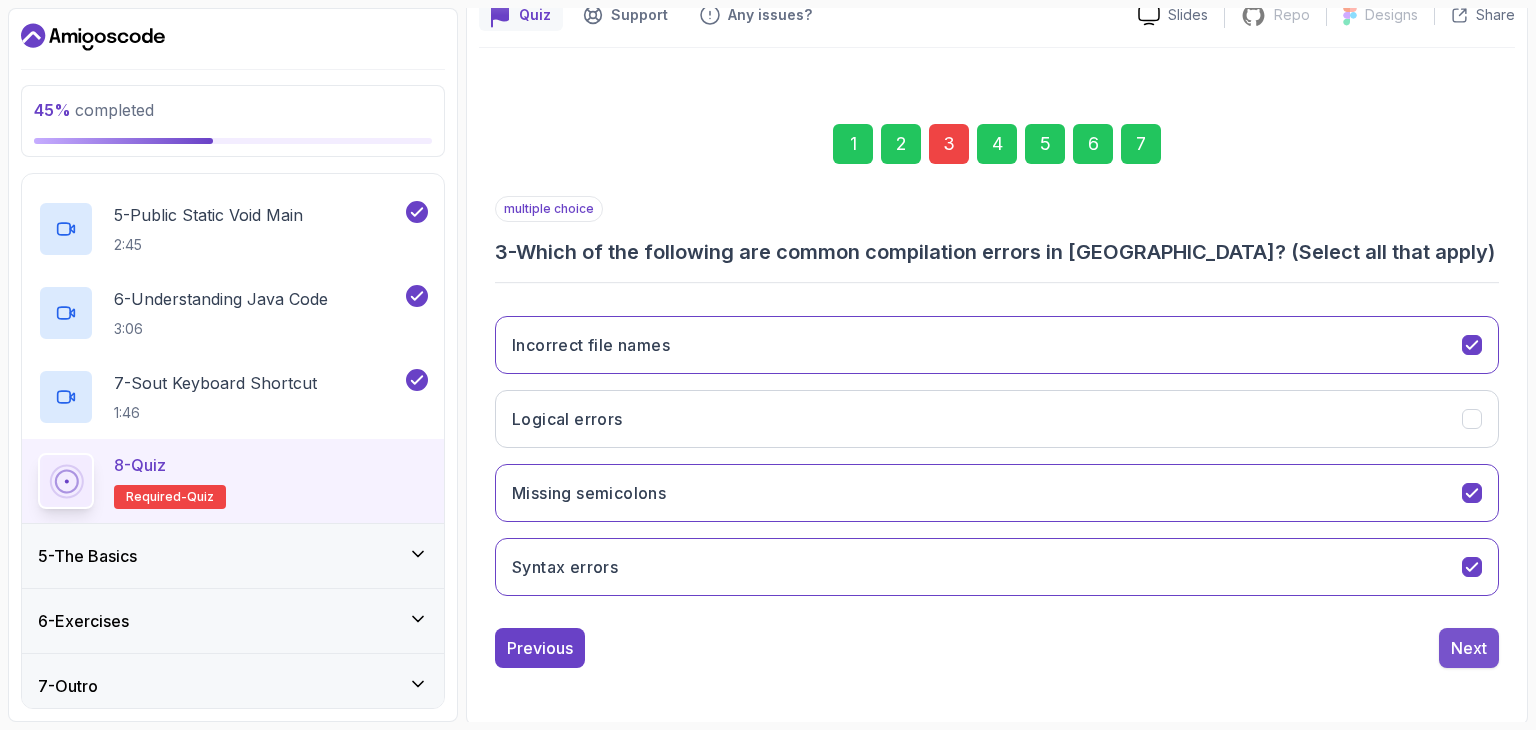 click on "Next" at bounding box center [1469, 648] 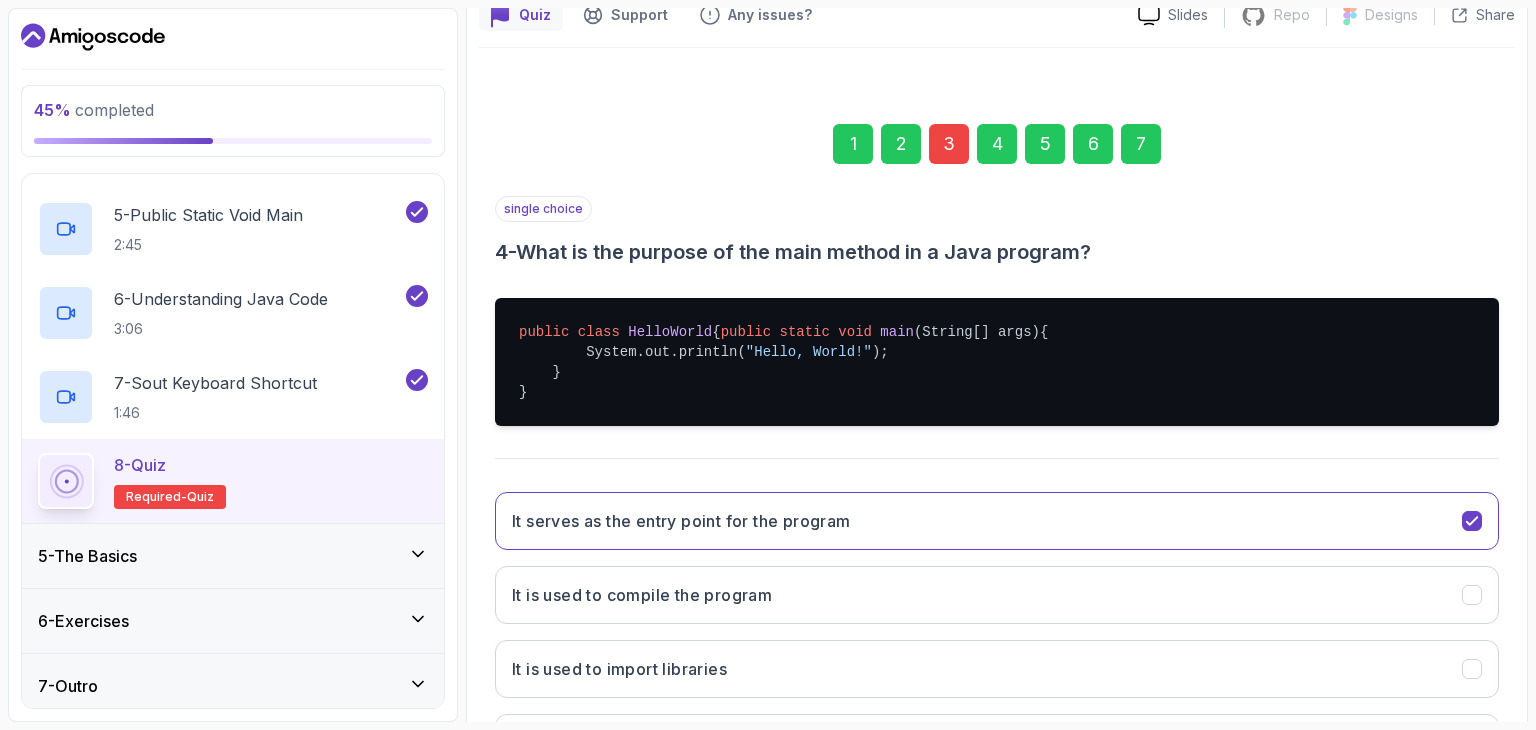 scroll, scrollTop: 388, scrollLeft: 0, axis: vertical 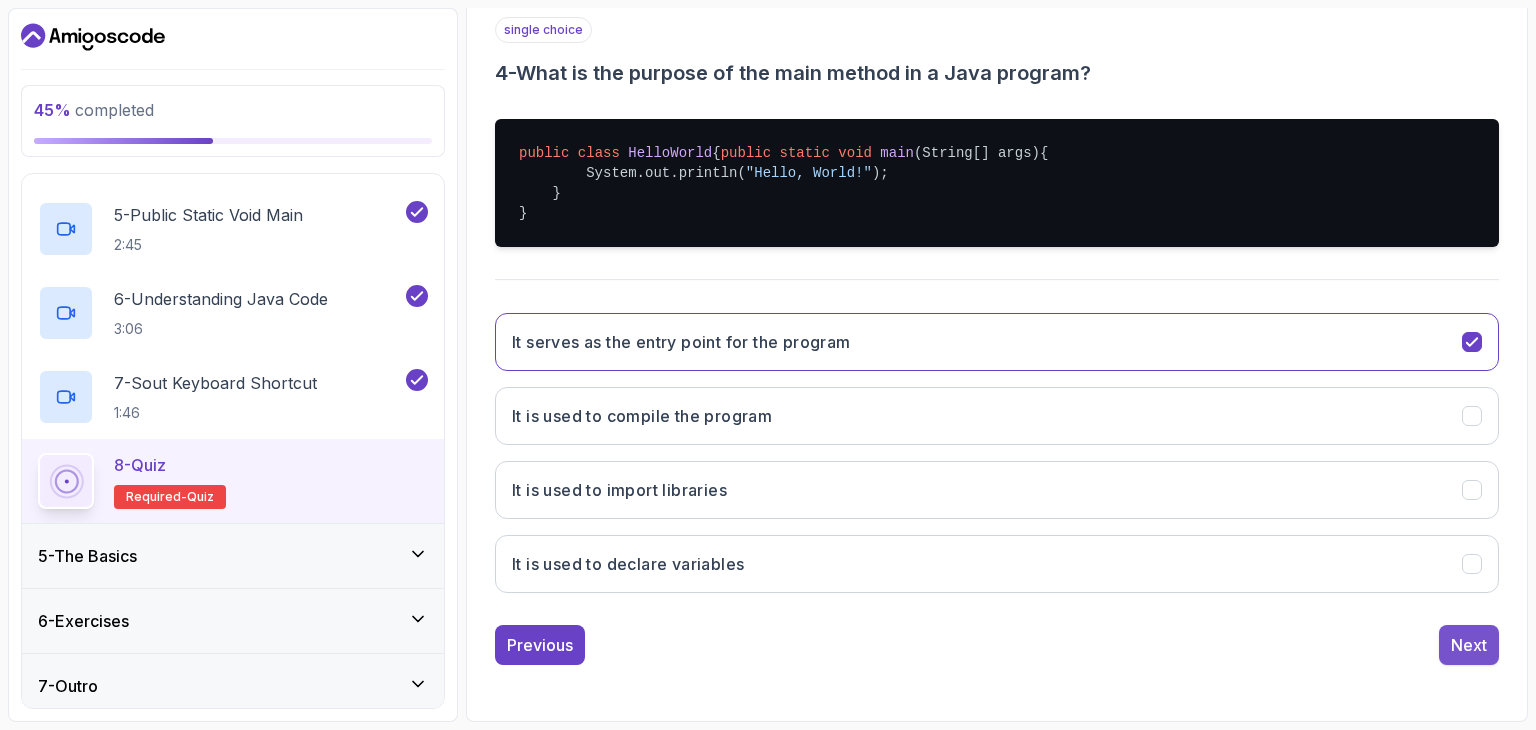click on "Next" at bounding box center (1469, 645) 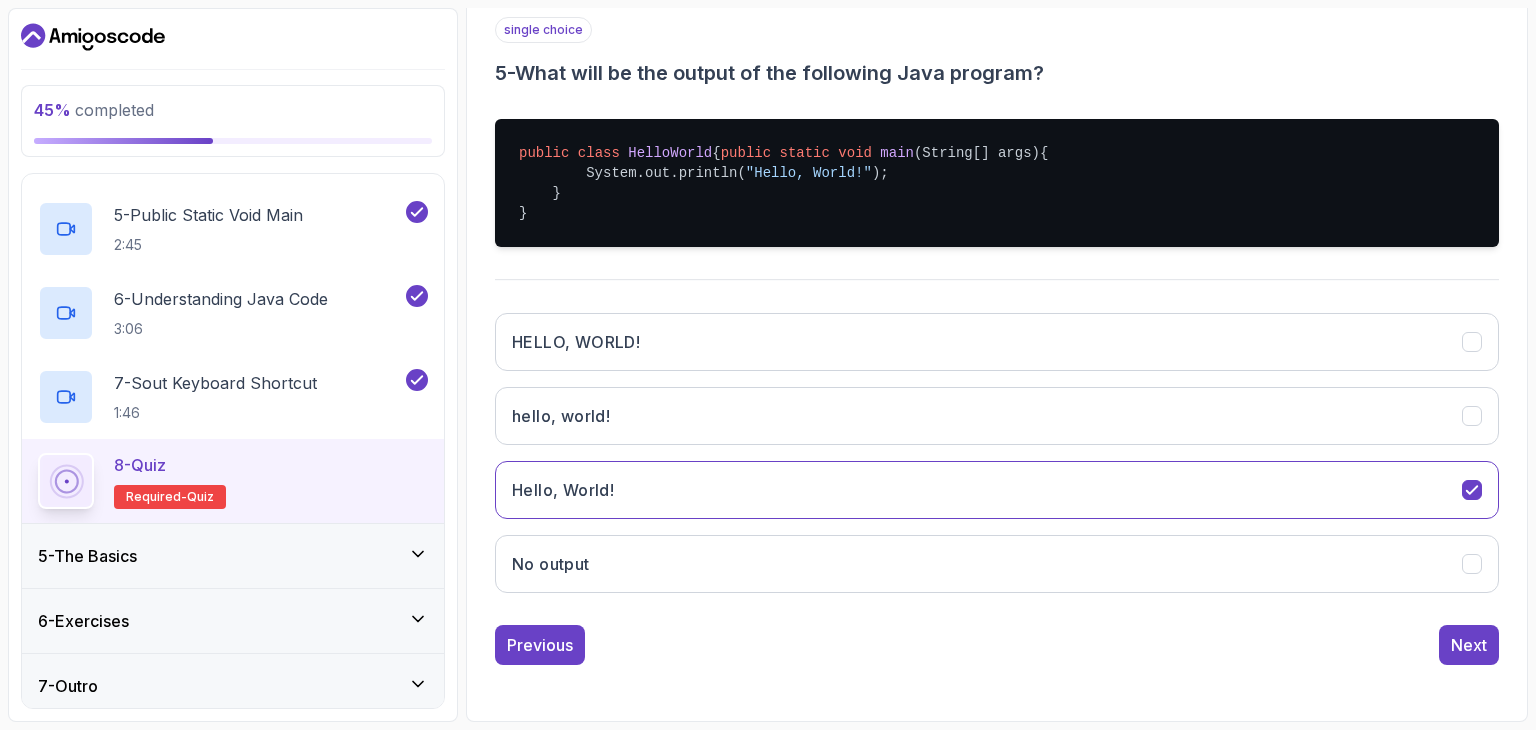 click on "Next" at bounding box center (1469, 645) 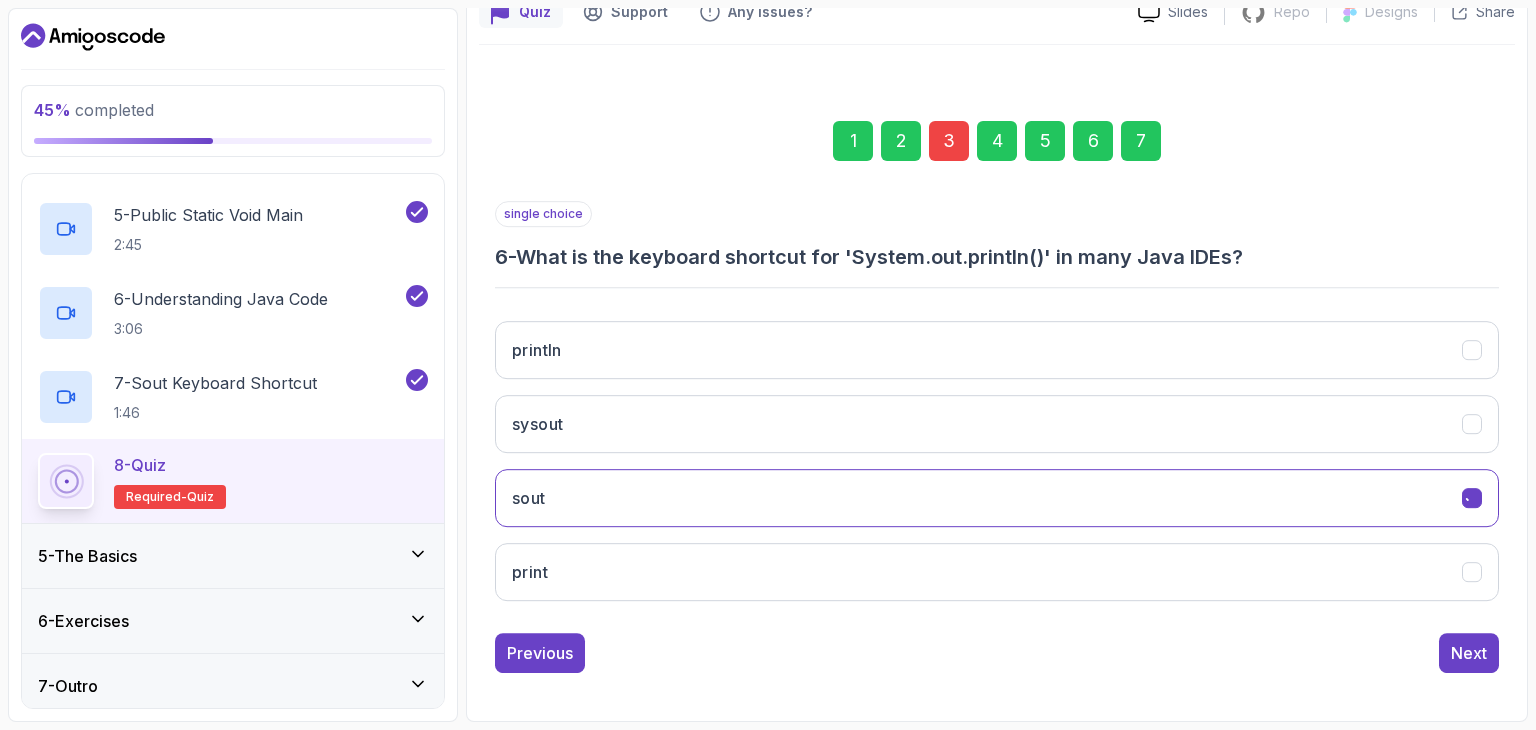 scroll, scrollTop: 192, scrollLeft: 0, axis: vertical 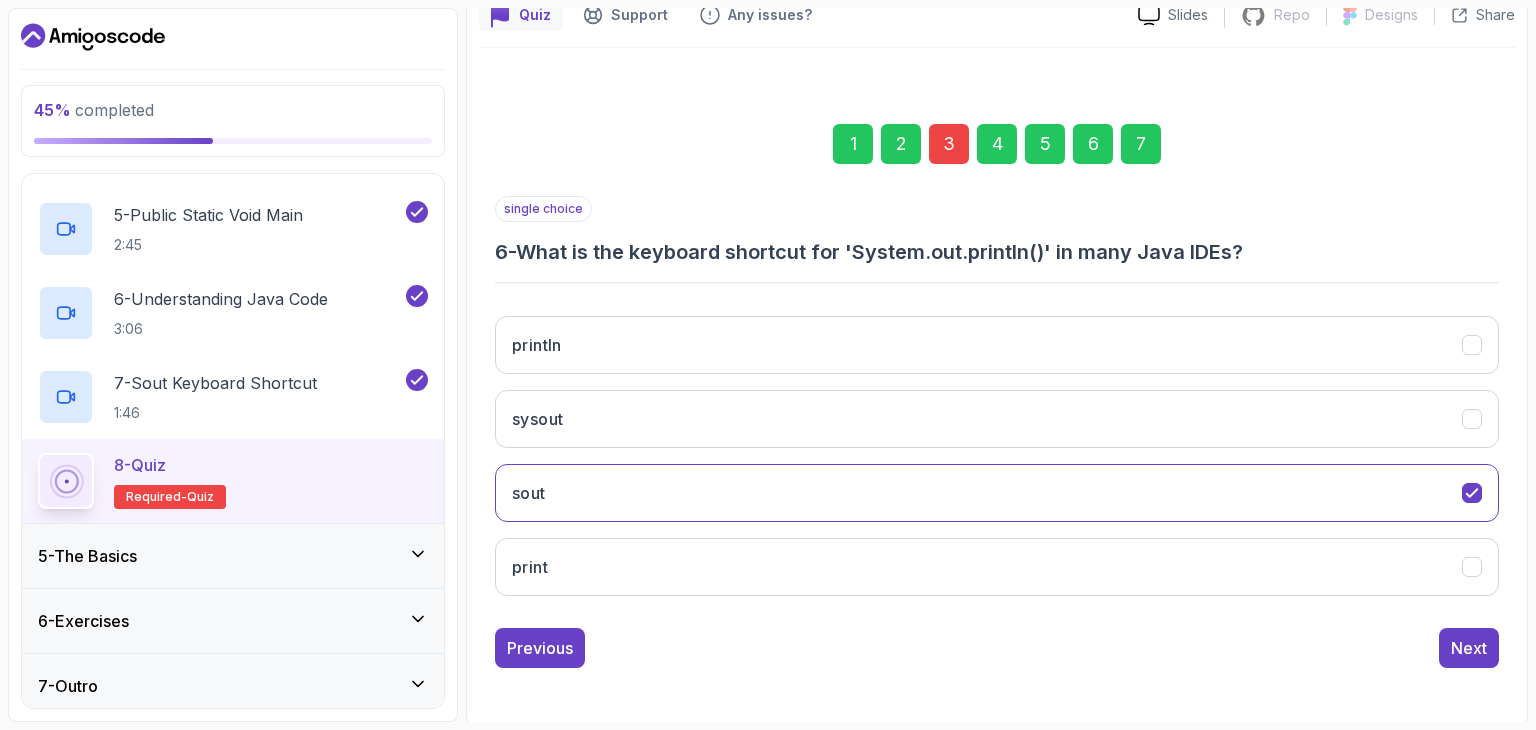 click on "Next" at bounding box center [1469, 648] 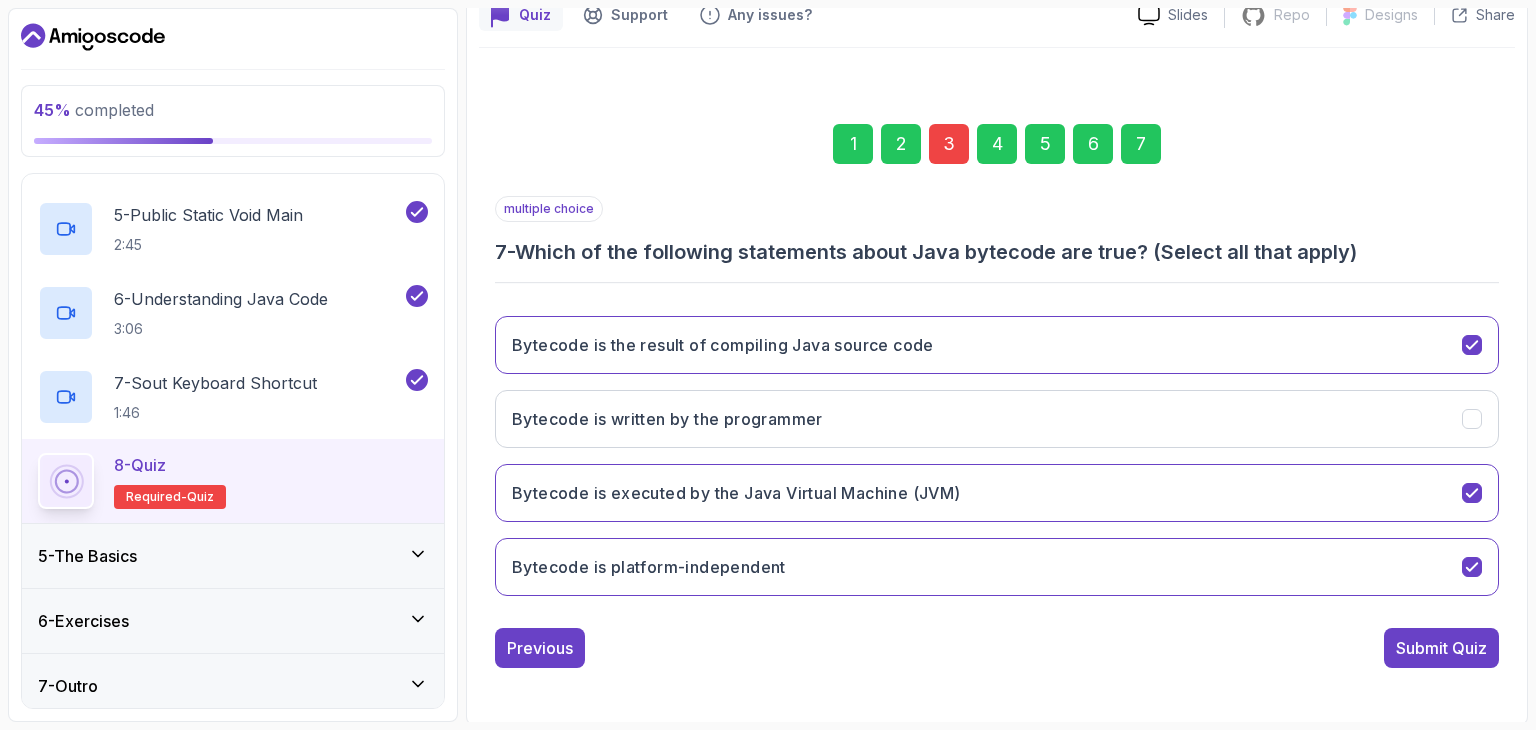 click on "Submit Quiz" at bounding box center [1441, 648] 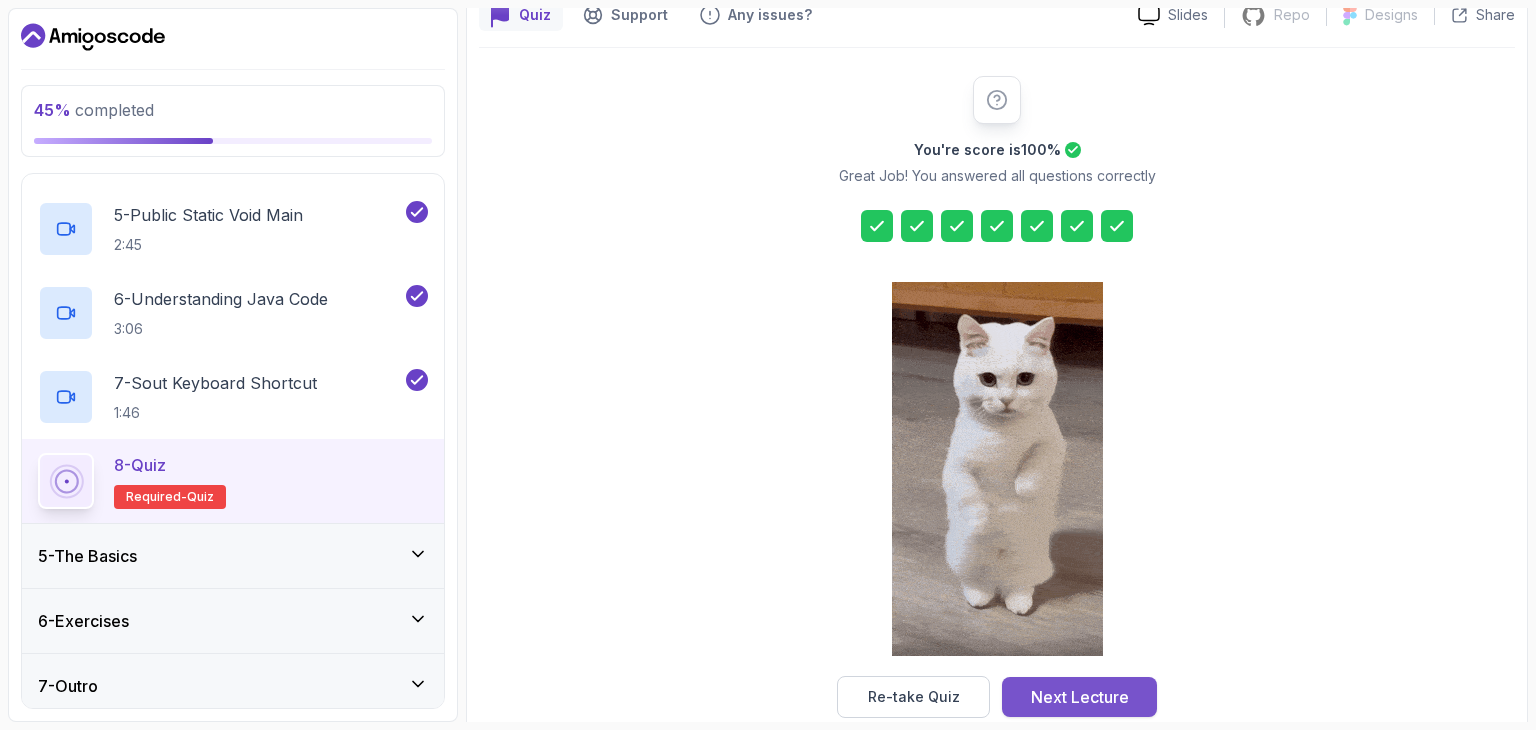 click on "Next Lecture" at bounding box center (1080, 697) 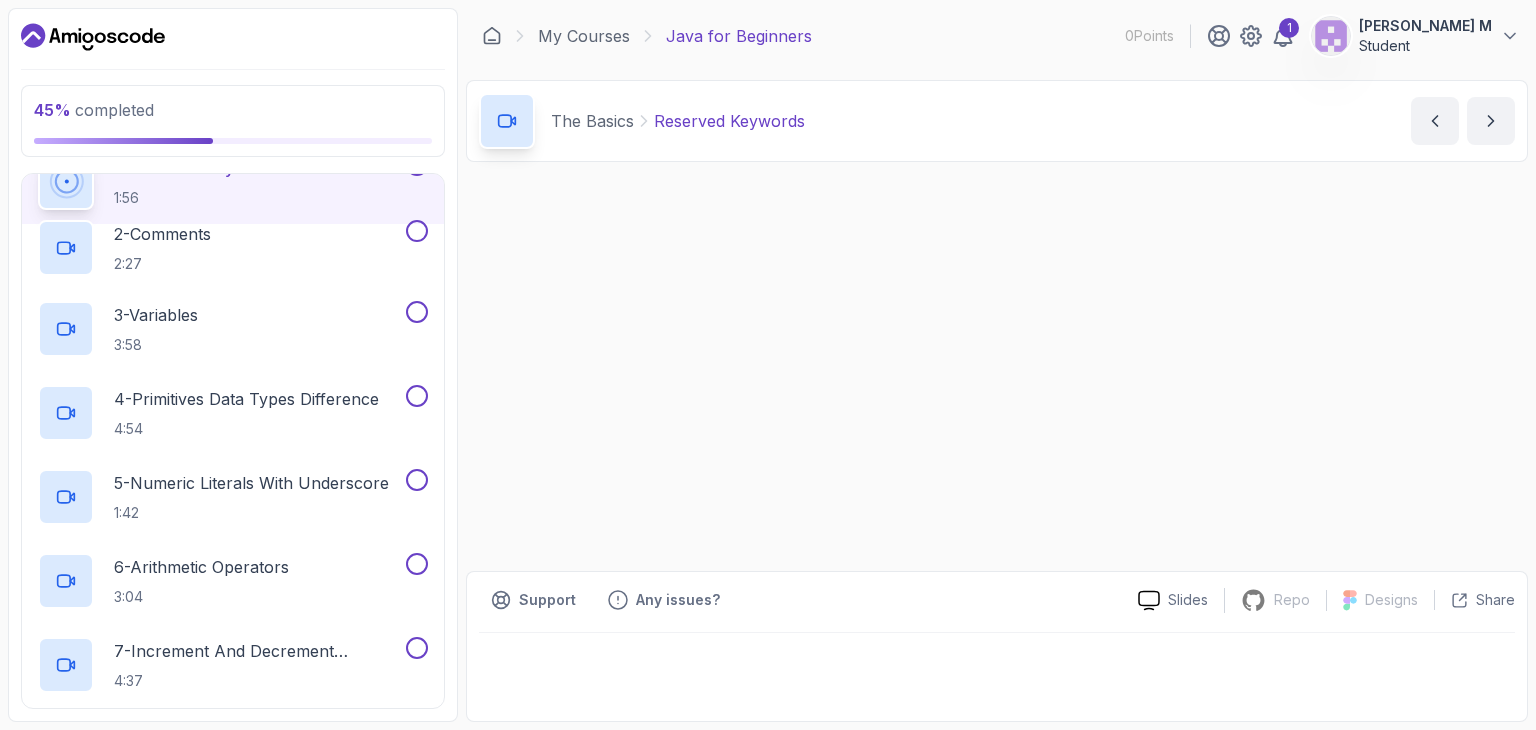 scroll, scrollTop: 0, scrollLeft: 0, axis: both 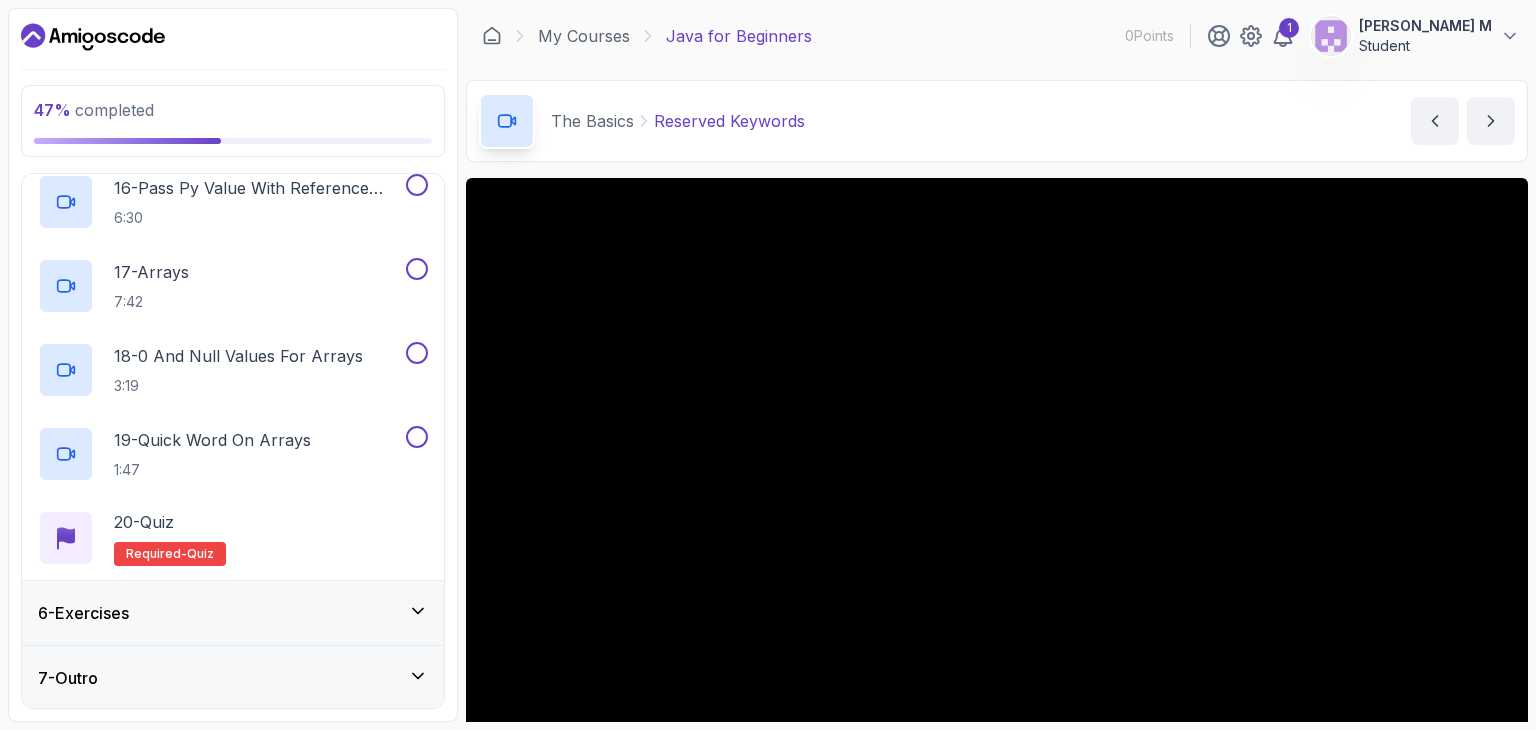 click on "6  -  Exercises" at bounding box center (233, 613) 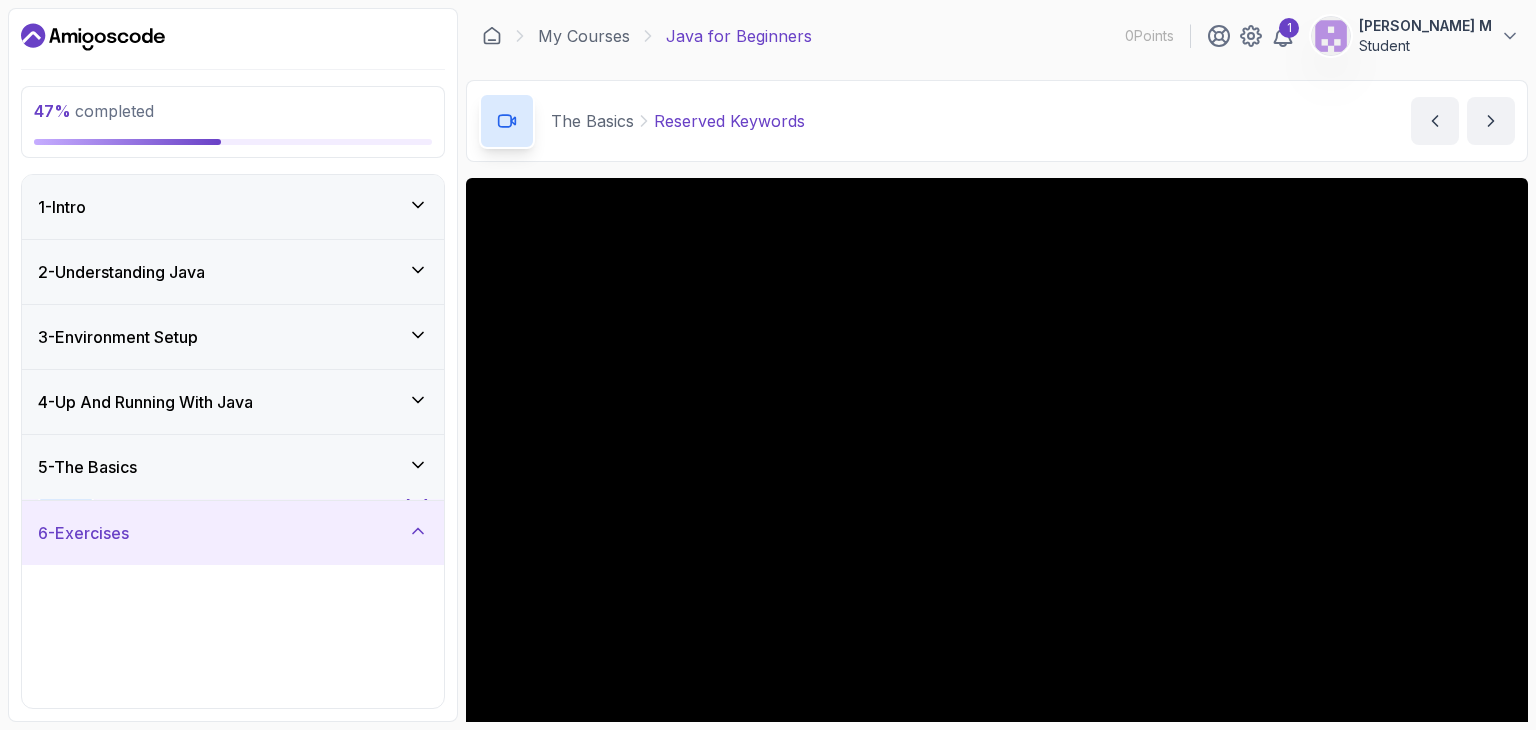 scroll, scrollTop: 87, scrollLeft: 0, axis: vertical 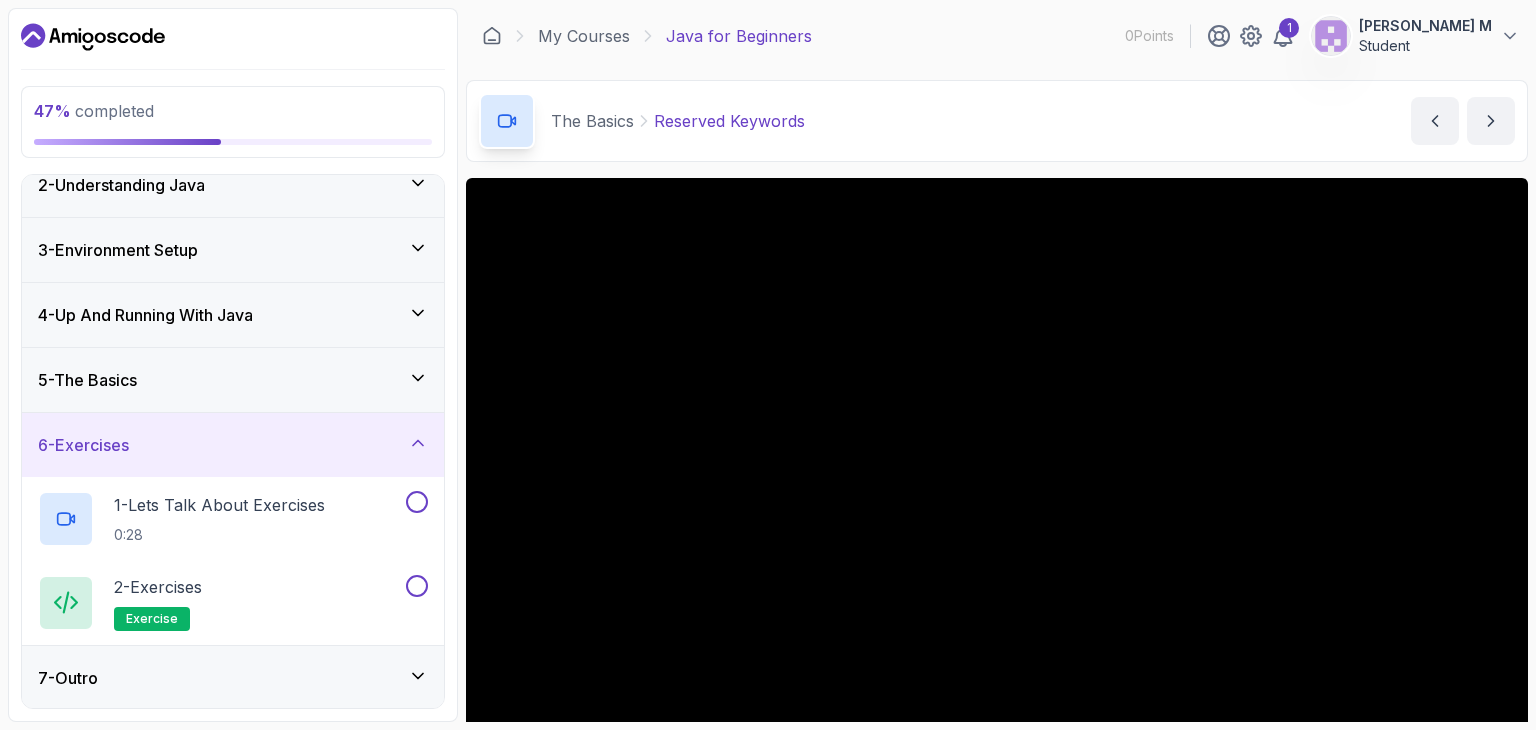 click on "6  -  Exercises" at bounding box center [233, 445] 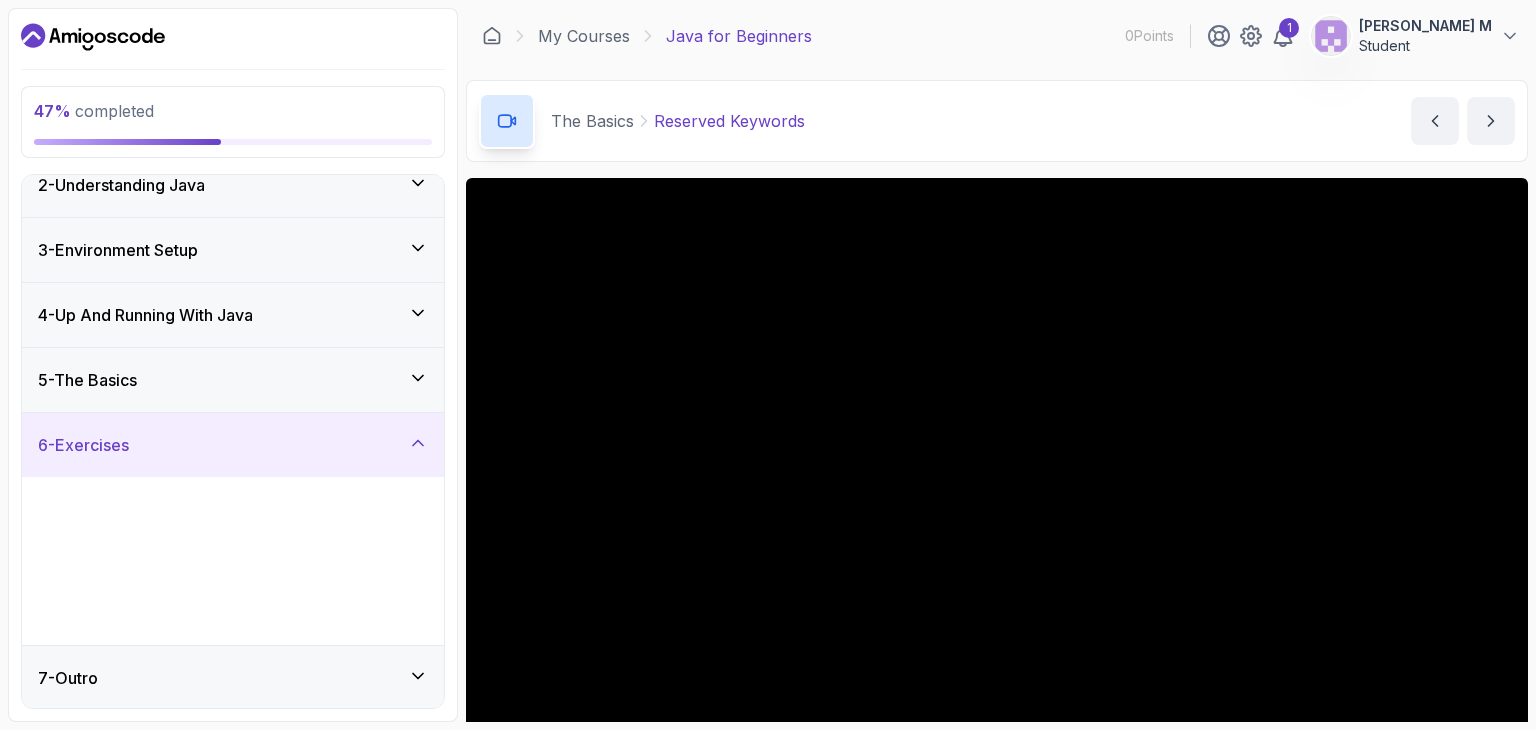 scroll, scrollTop: 0, scrollLeft: 0, axis: both 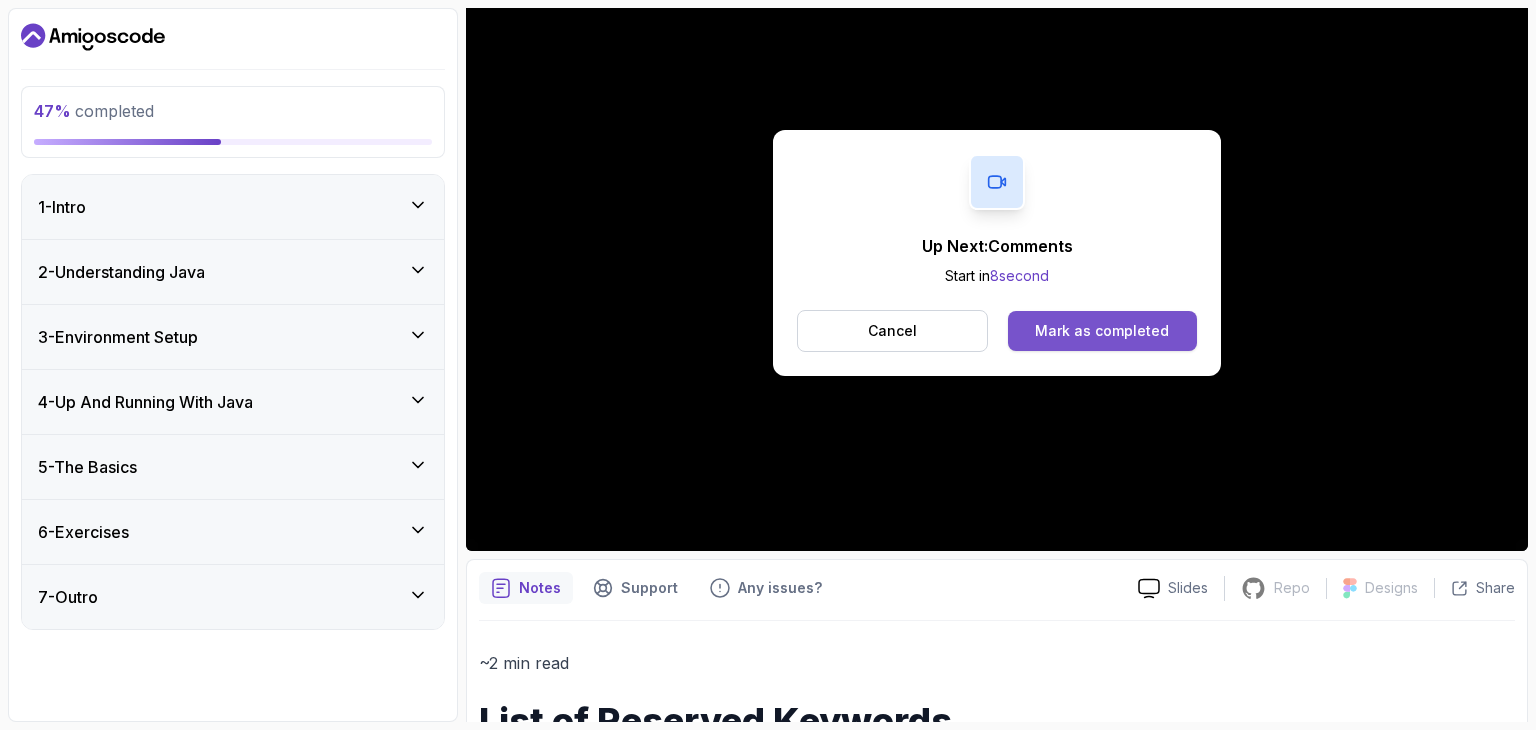 click on "Mark as completed" at bounding box center (1102, 331) 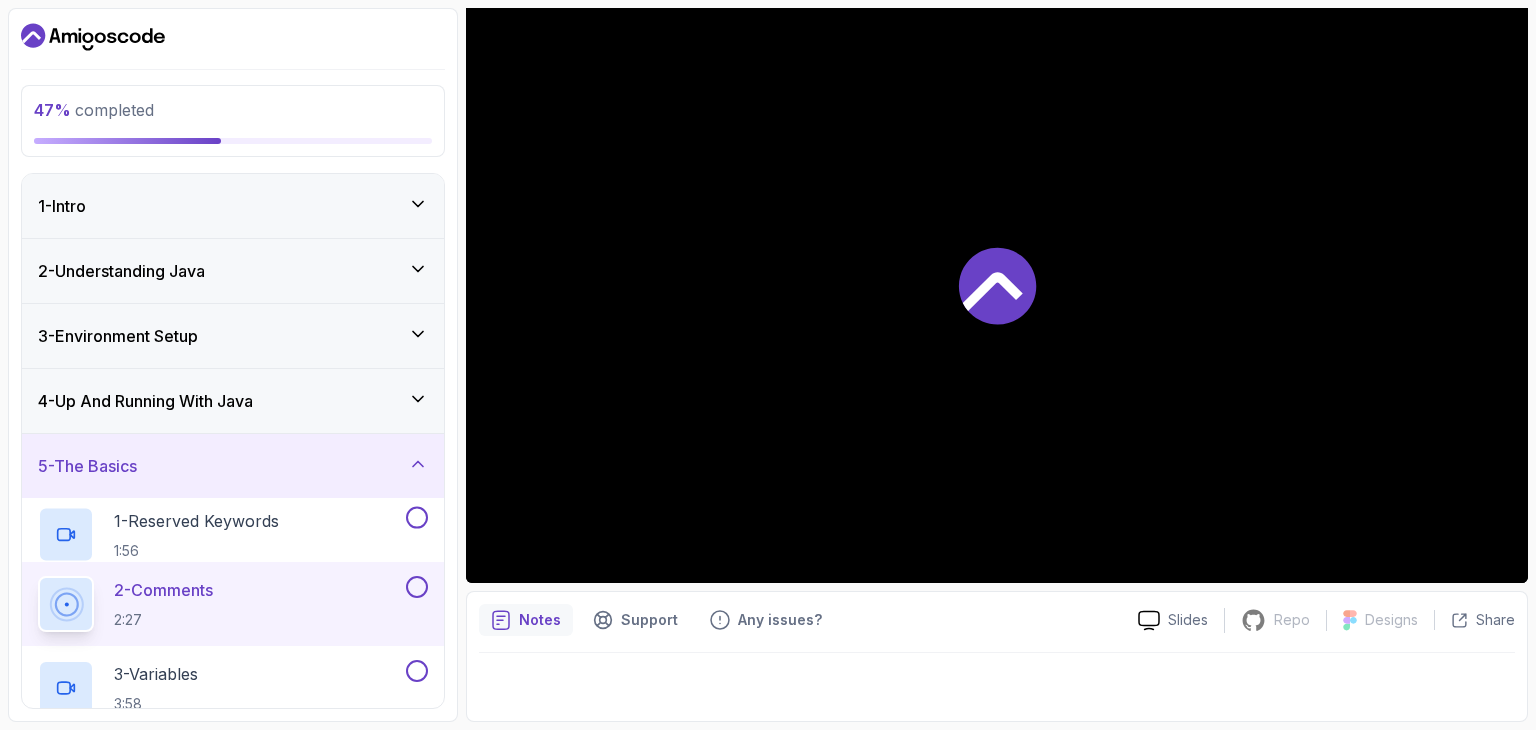 scroll, scrollTop: 192, scrollLeft: 0, axis: vertical 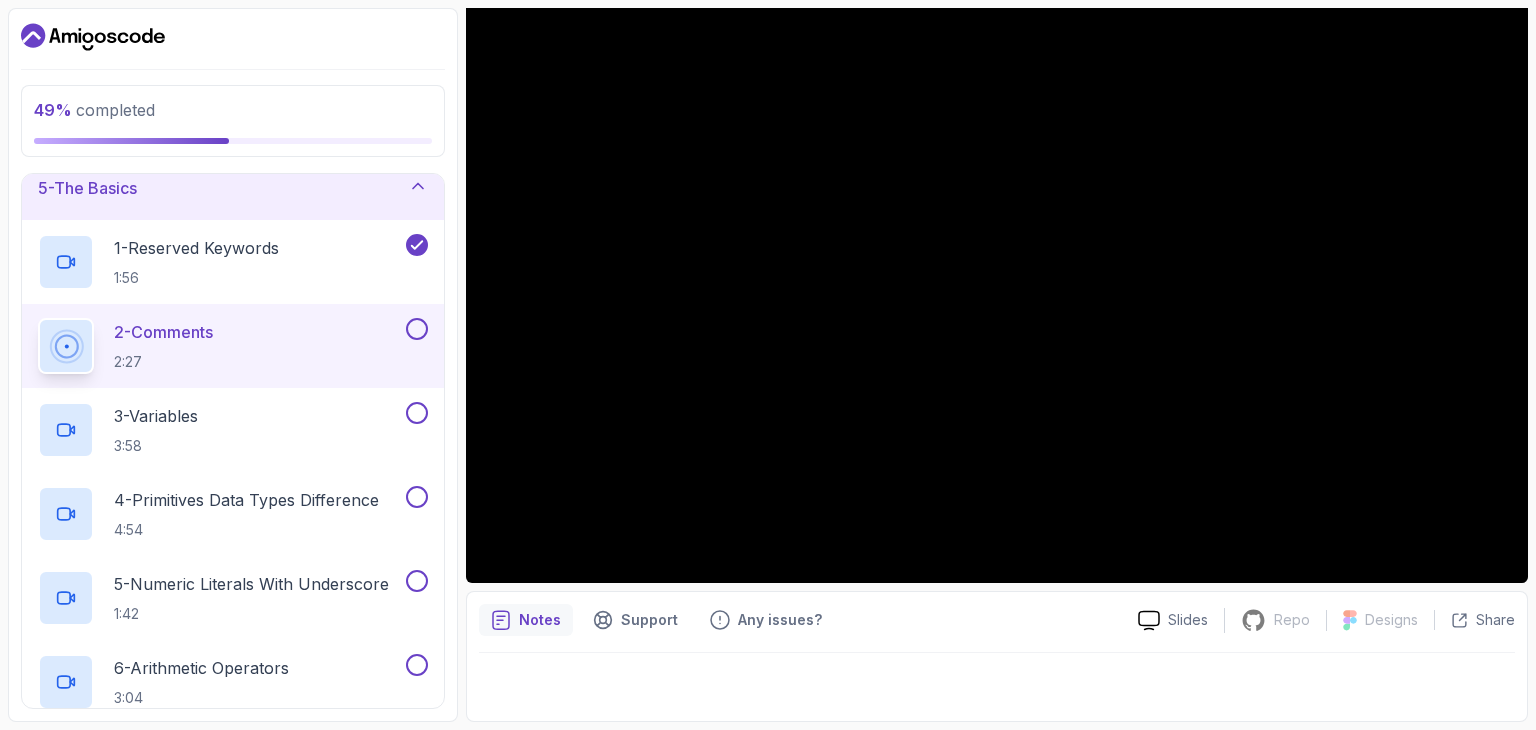 click at bounding box center (417, 329) 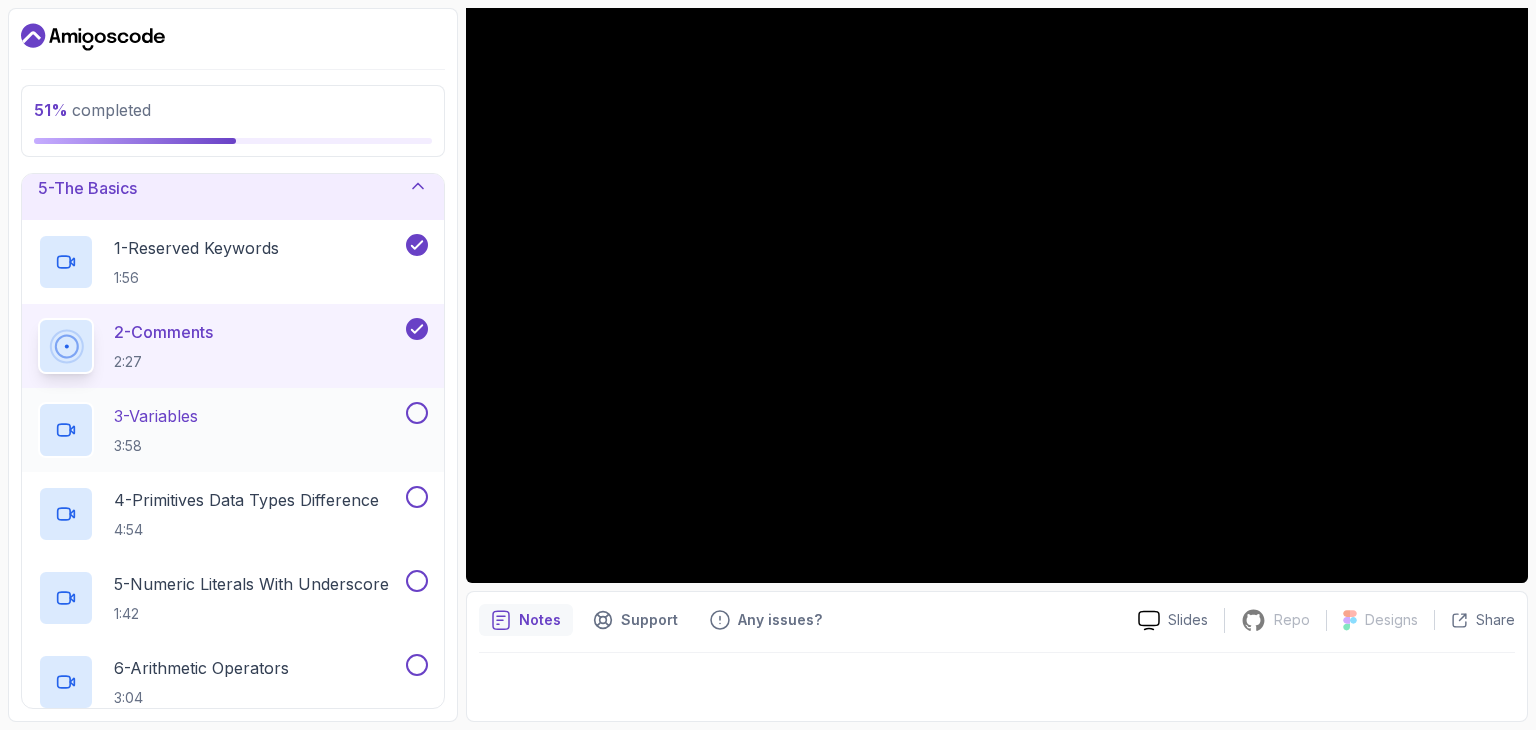 click on "3  -  Variables 3:58" at bounding box center (220, 430) 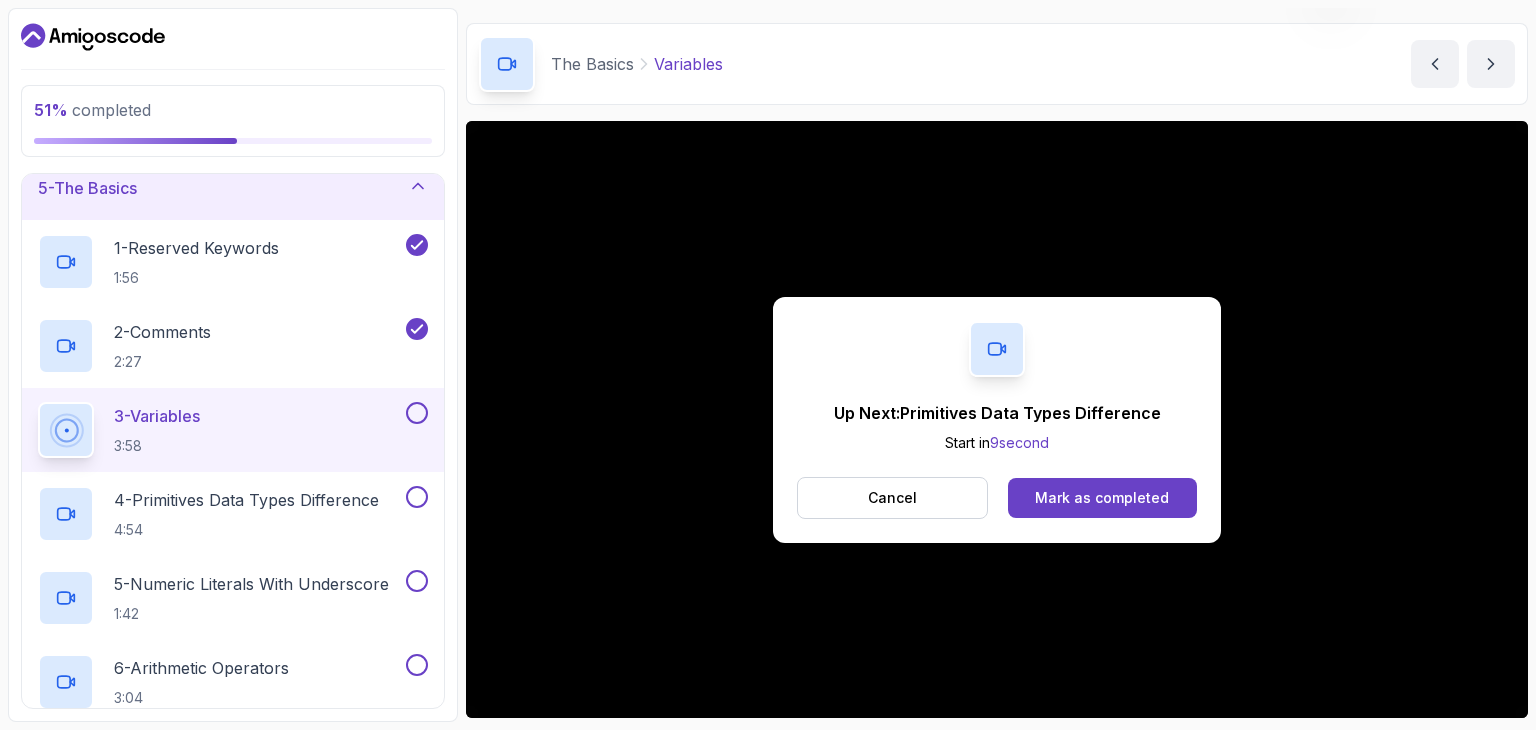 scroll, scrollTop: 192, scrollLeft: 0, axis: vertical 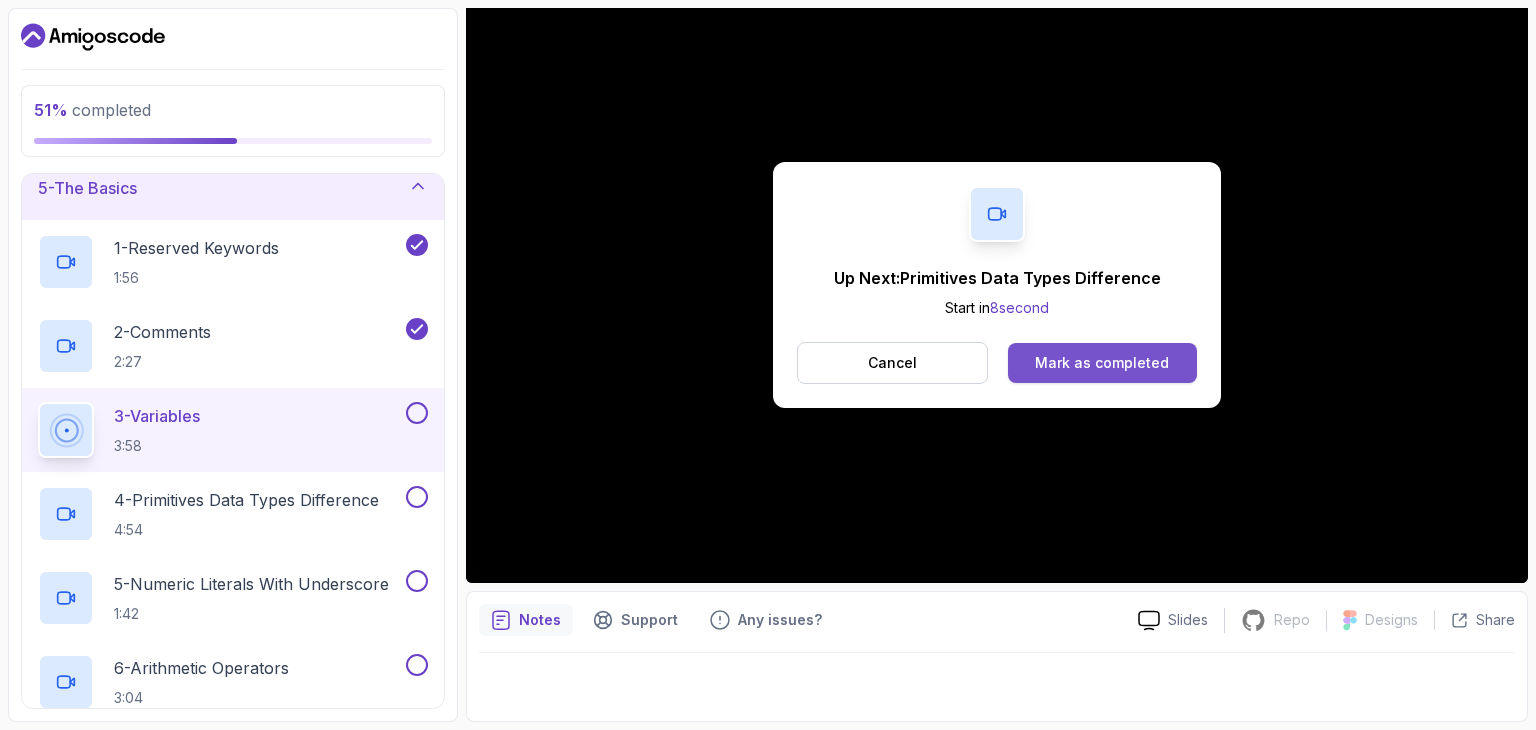 click on "Mark as completed" at bounding box center (1102, 363) 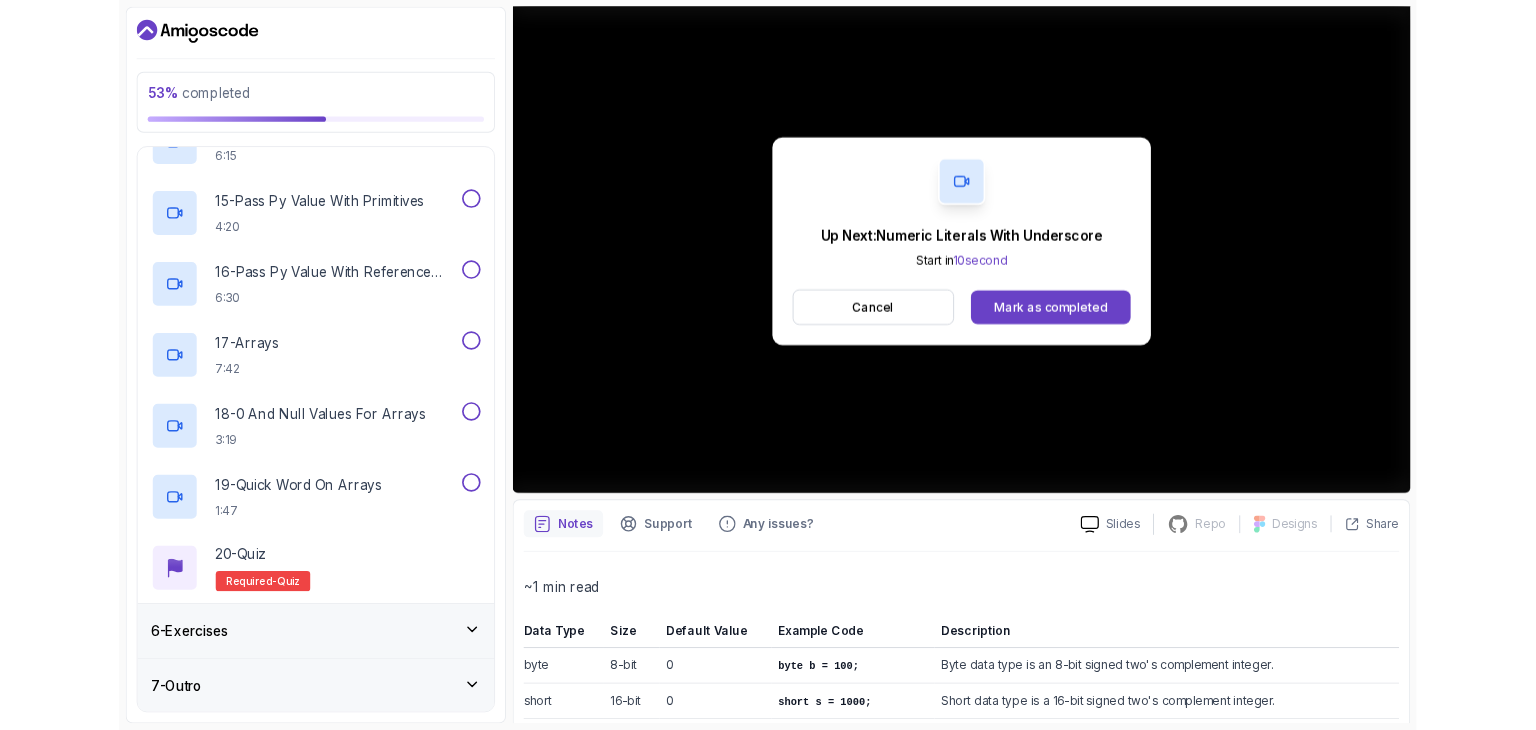scroll, scrollTop: 1598, scrollLeft: 0, axis: vertical 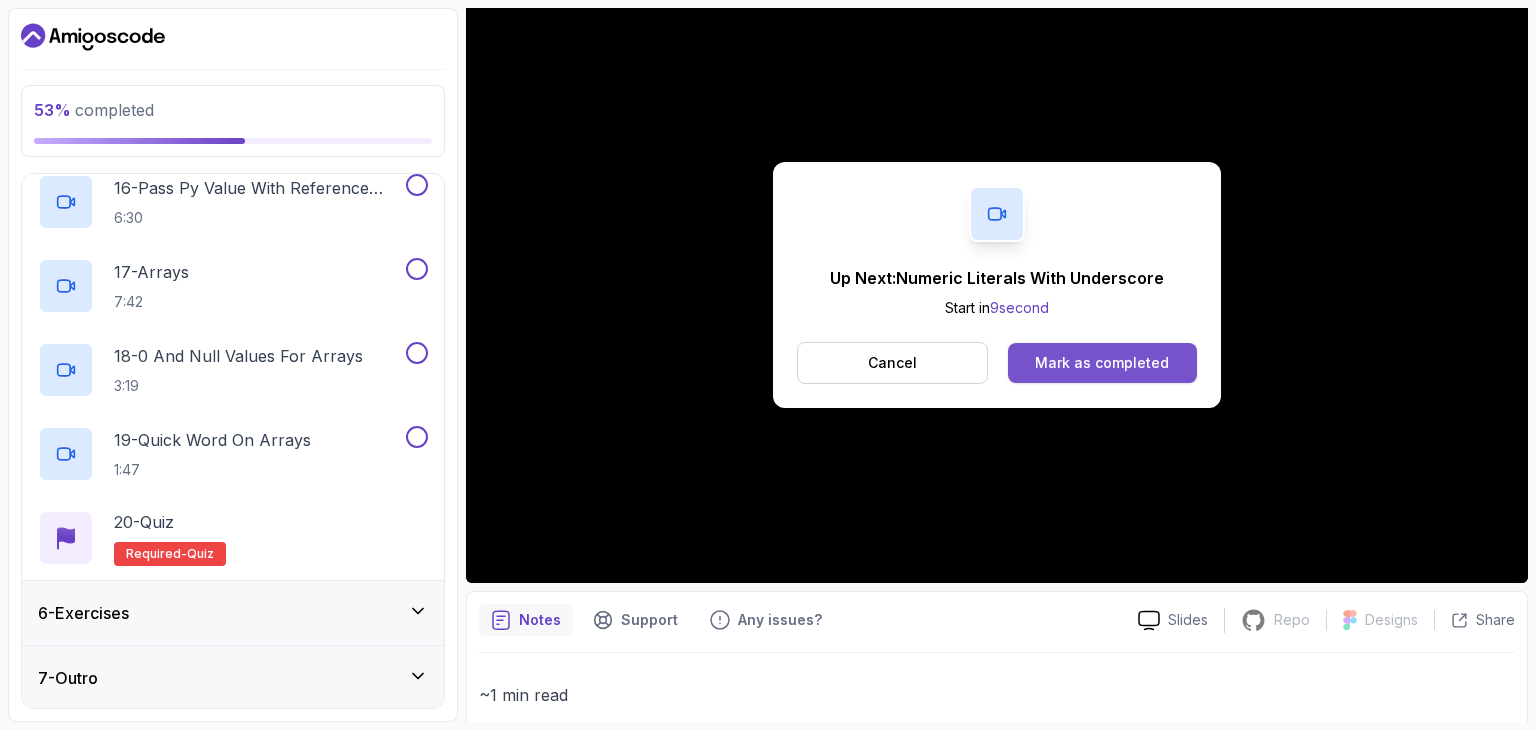 click on "Mark as completed" at bounding box center [1102, 363] 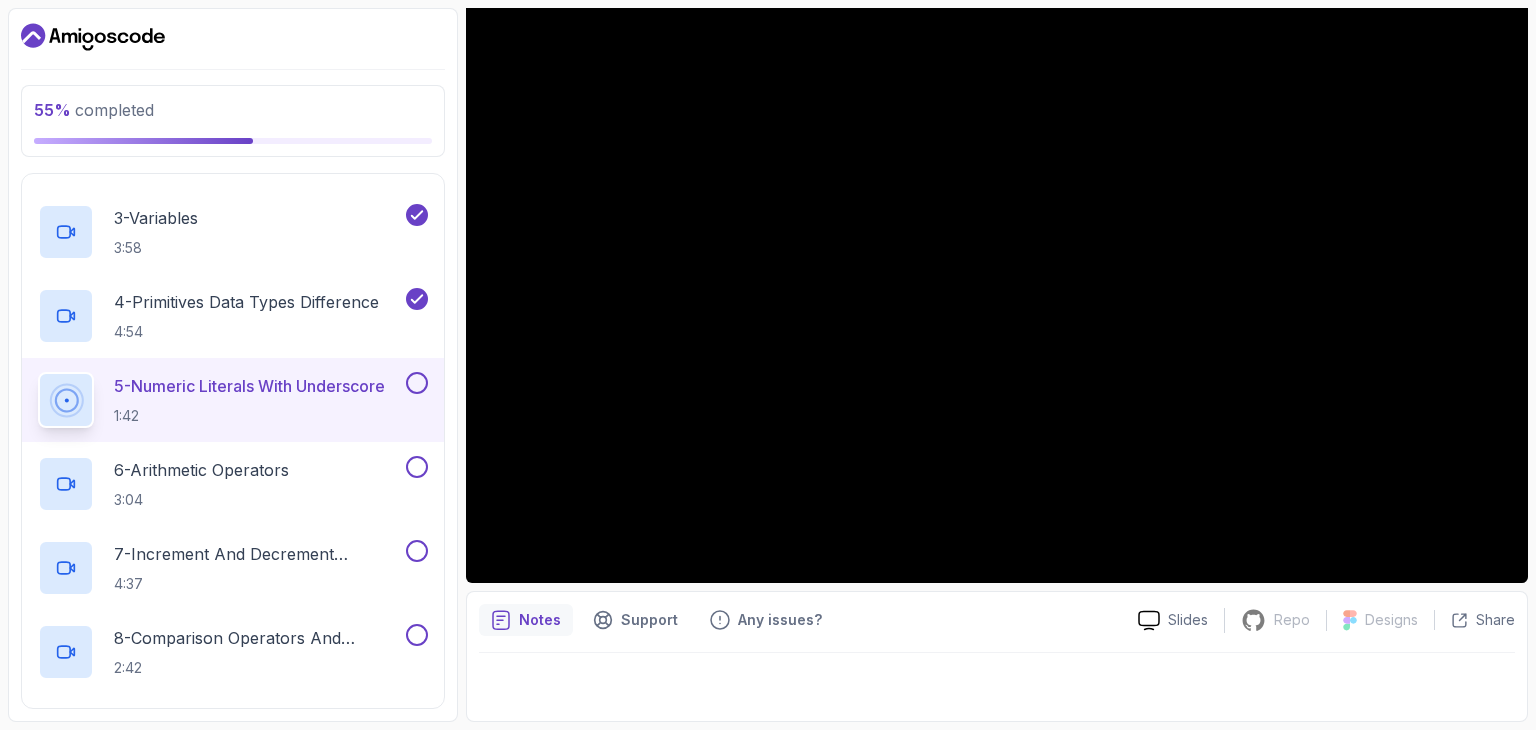 scroll, scrollTop: 474, scrollLeft: 0, axis: vertical 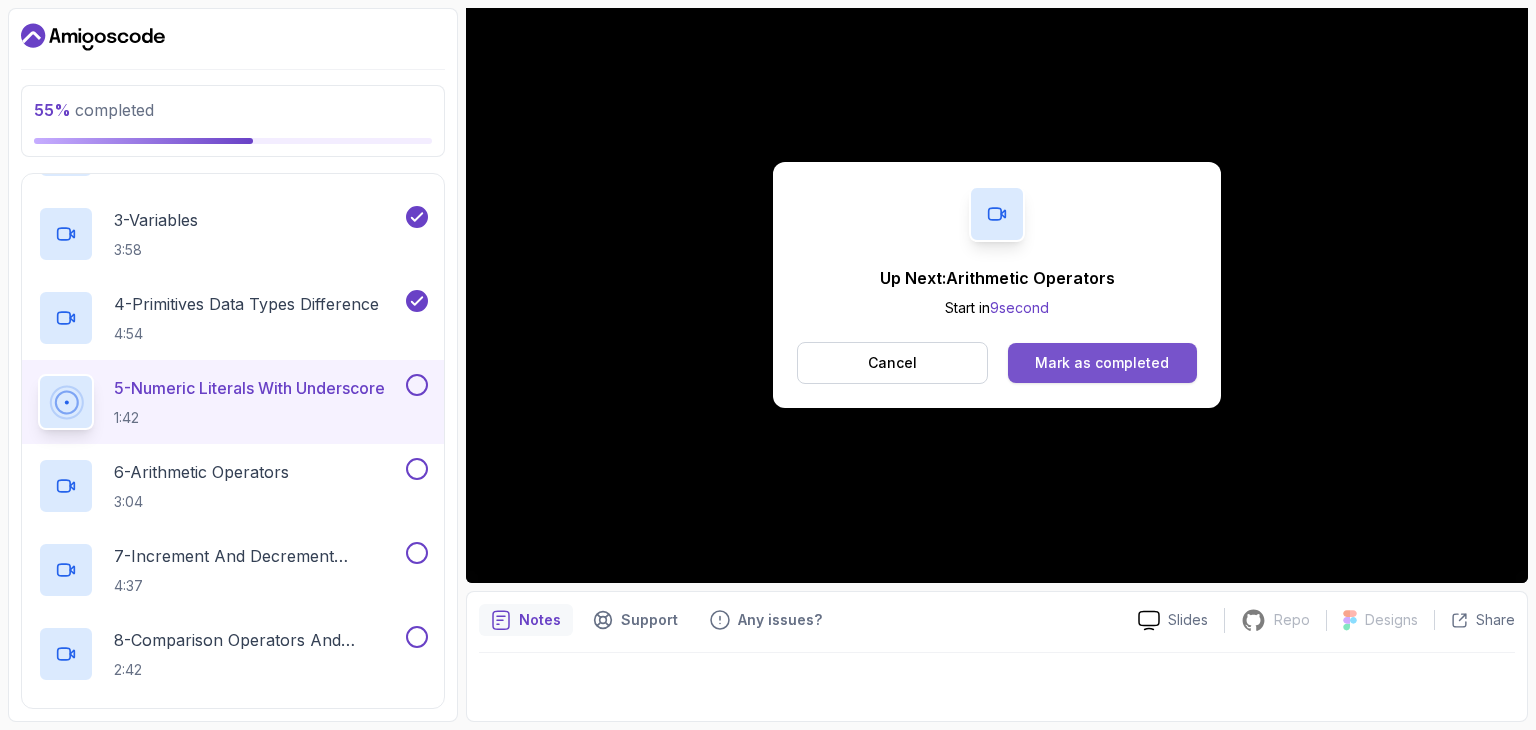 click on "Mark as completed" at bounding box center [1102, 363] 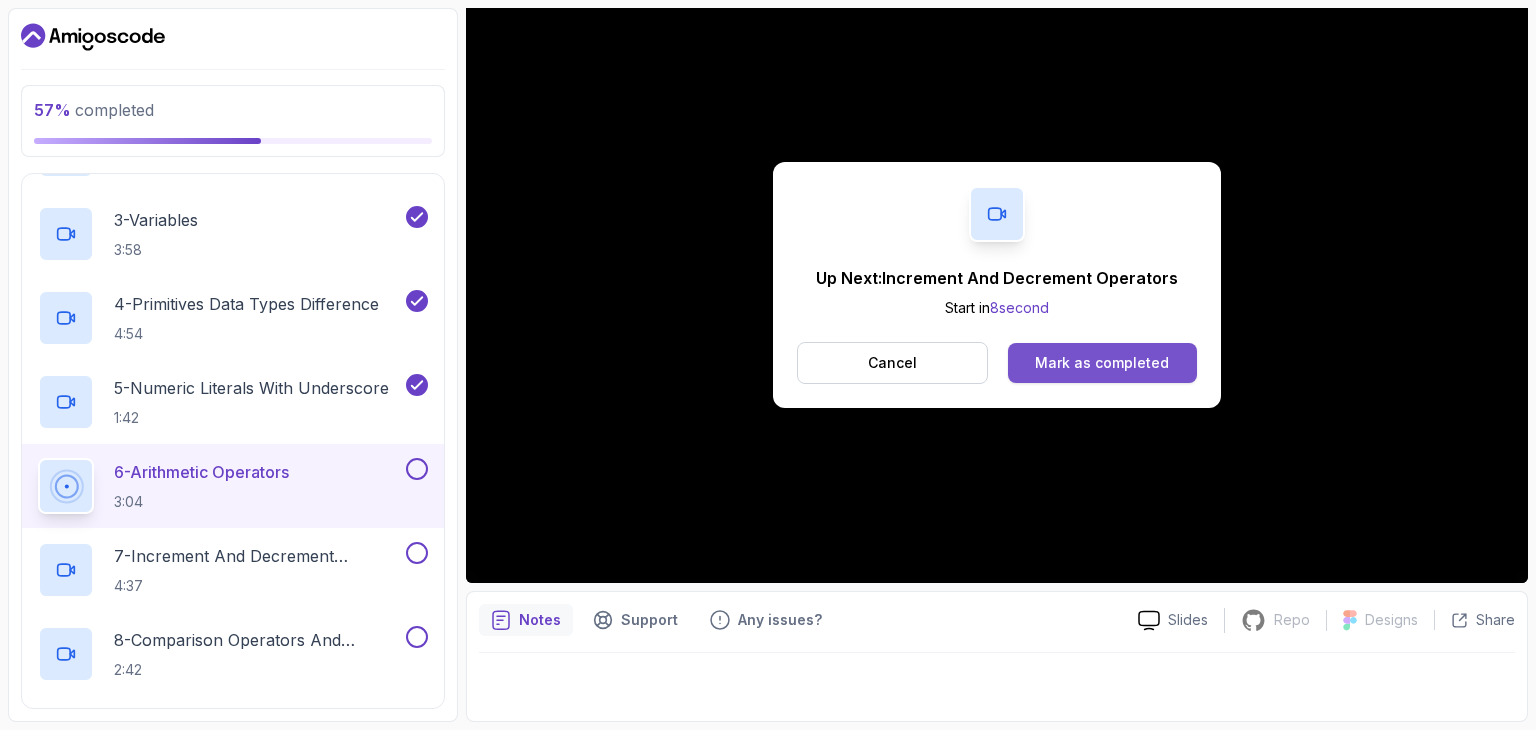 click on "Mark as completed" at bounding box center [1102, 363] 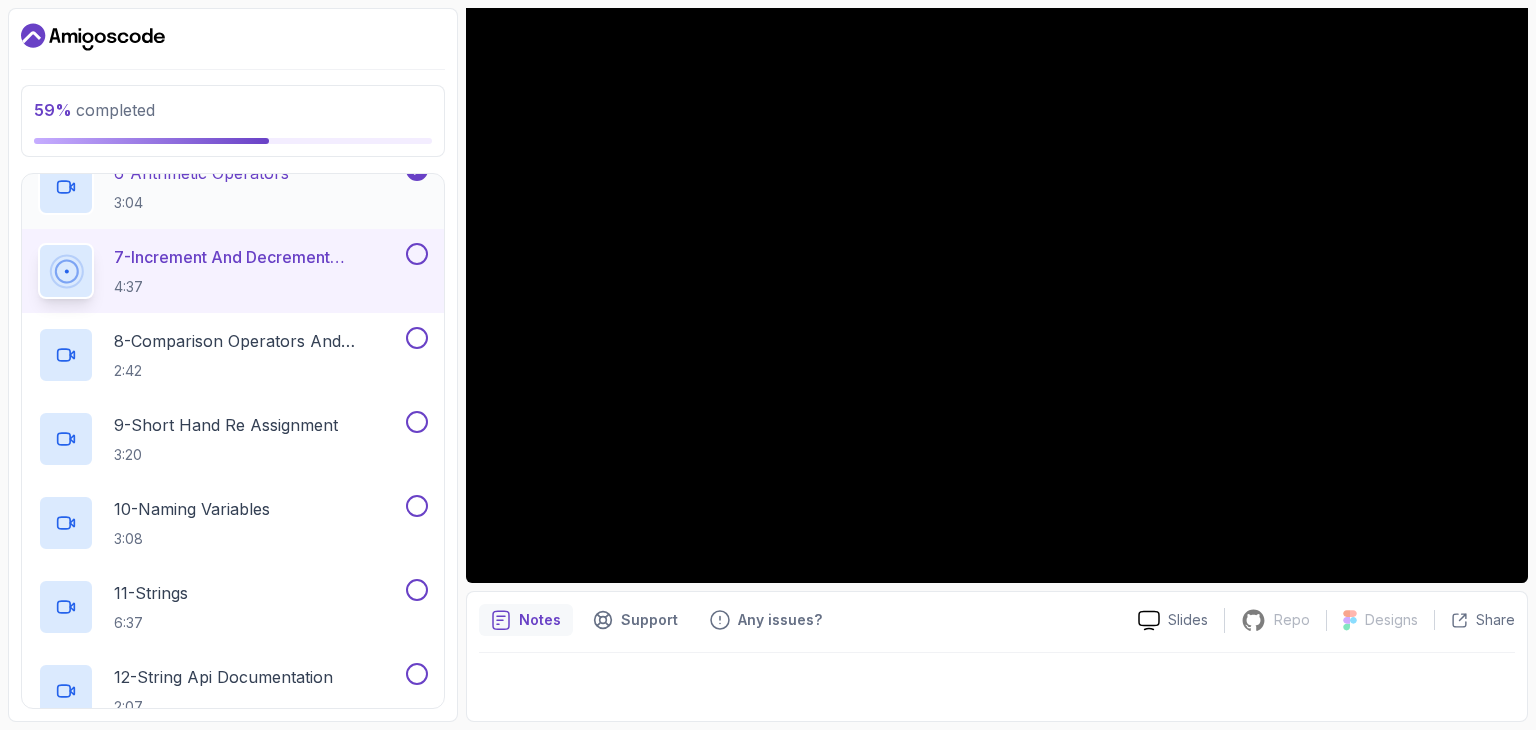 scroll, scrollTop: 778, scrollLeft: 0, axis: vertical 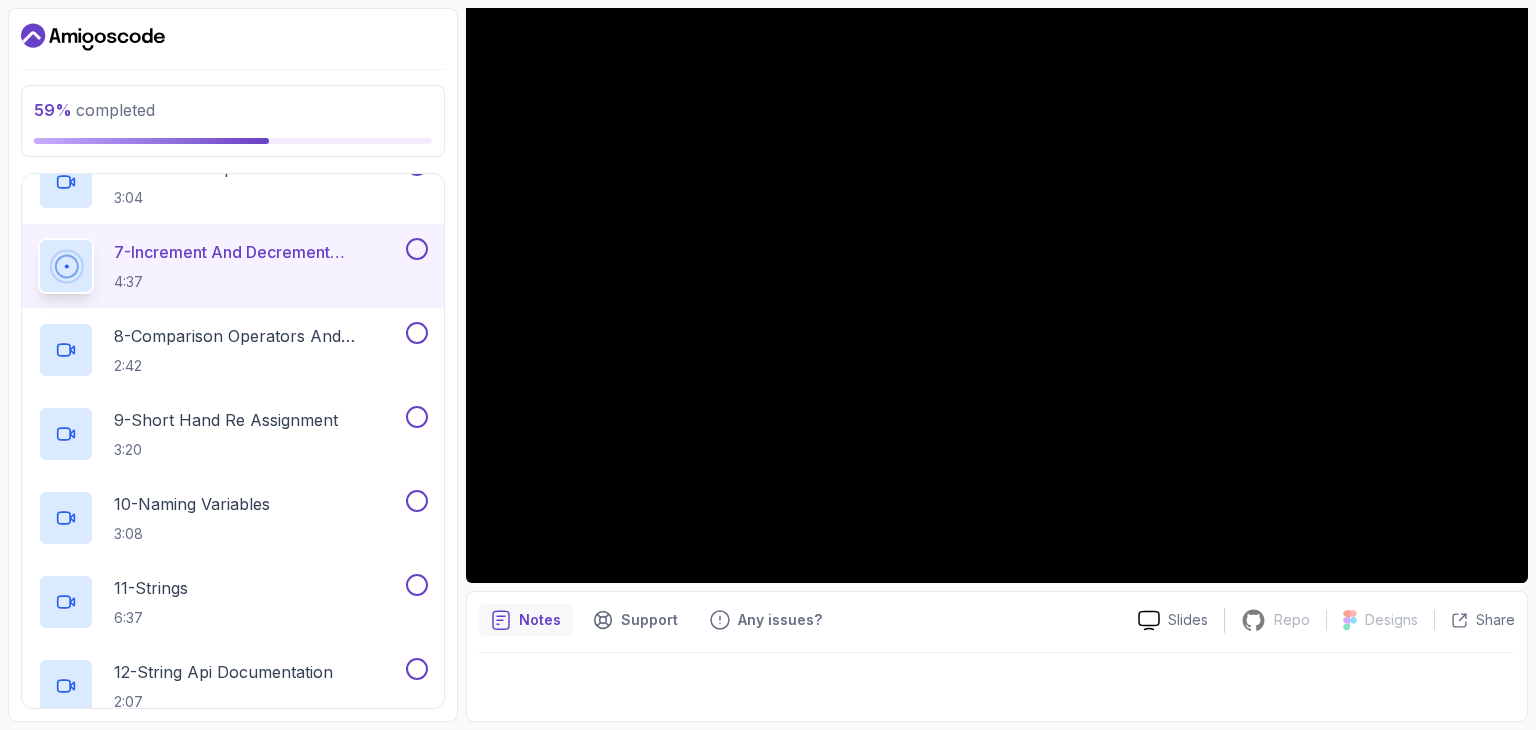 click at bounding box center [997, 681] 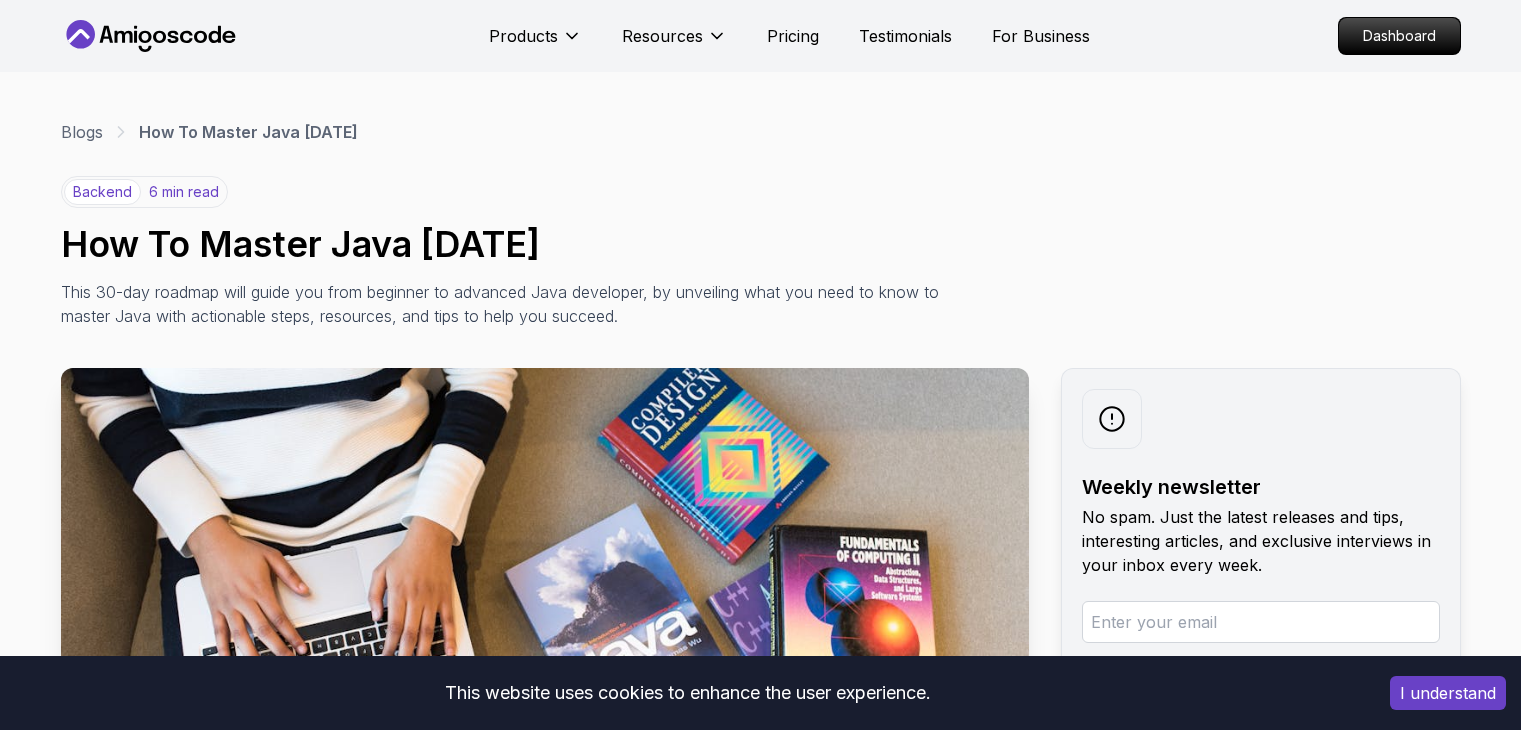 scroll, scrollTop: 0, scrollLeft: 0, axis: both 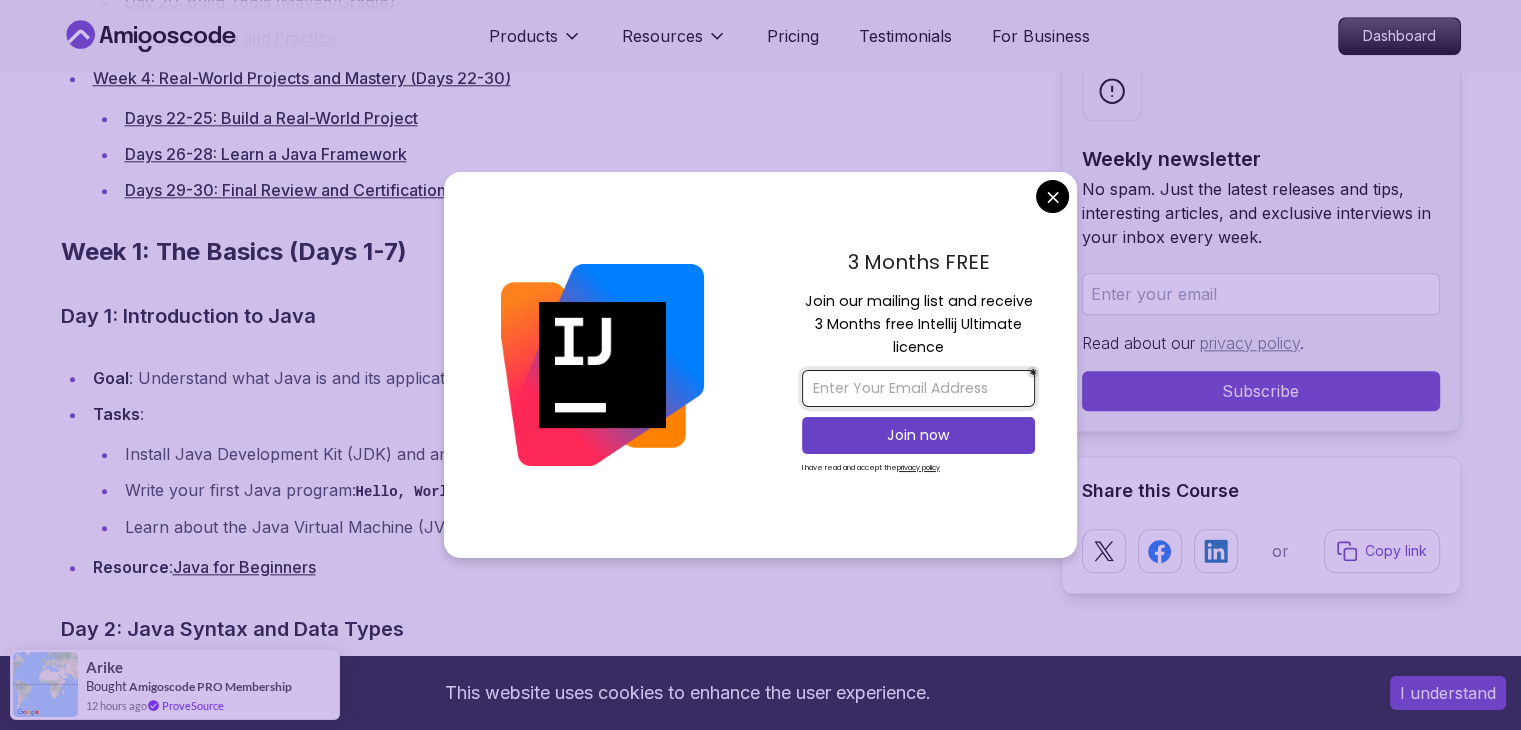 click at bounding box center (918, 388) 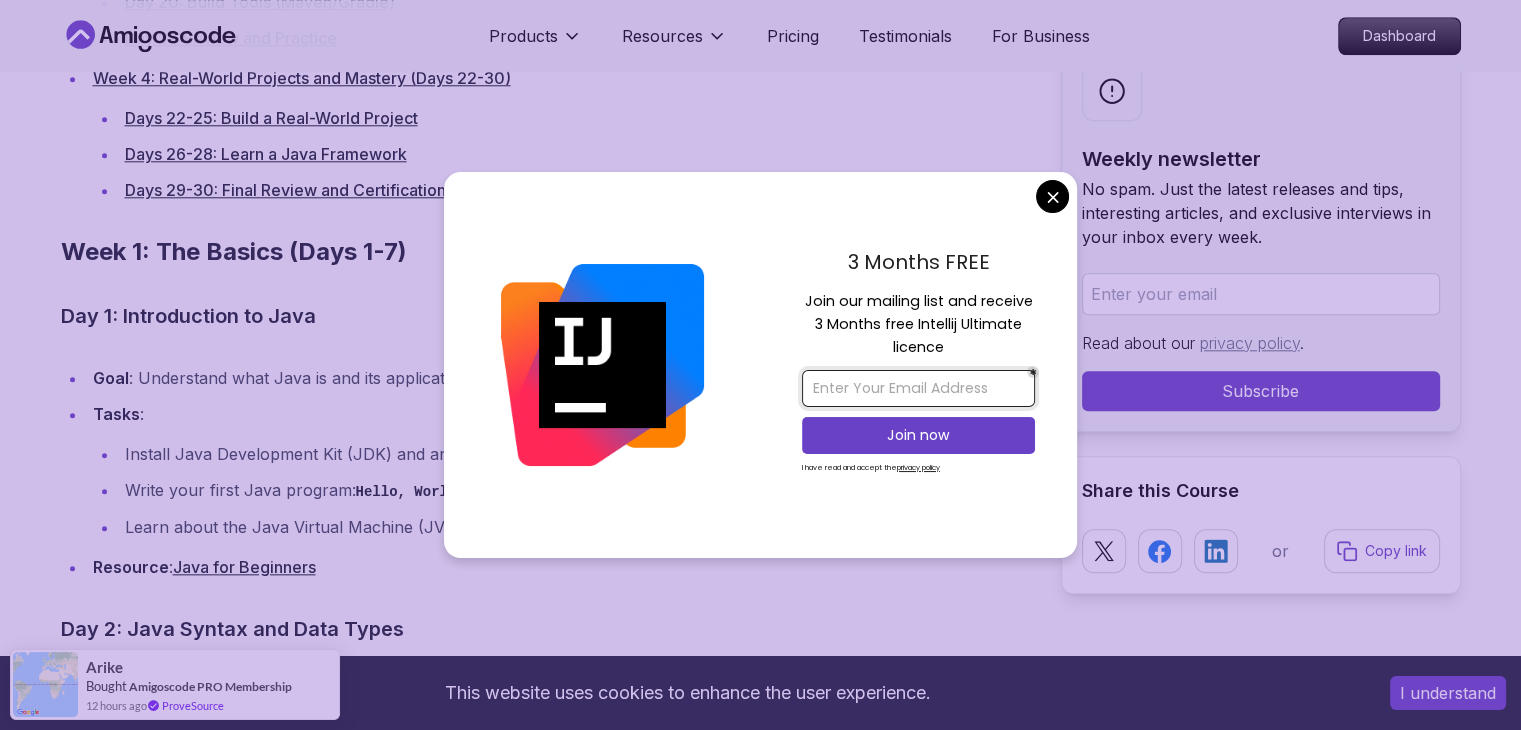 type on "monish.m88456@gmail.com" 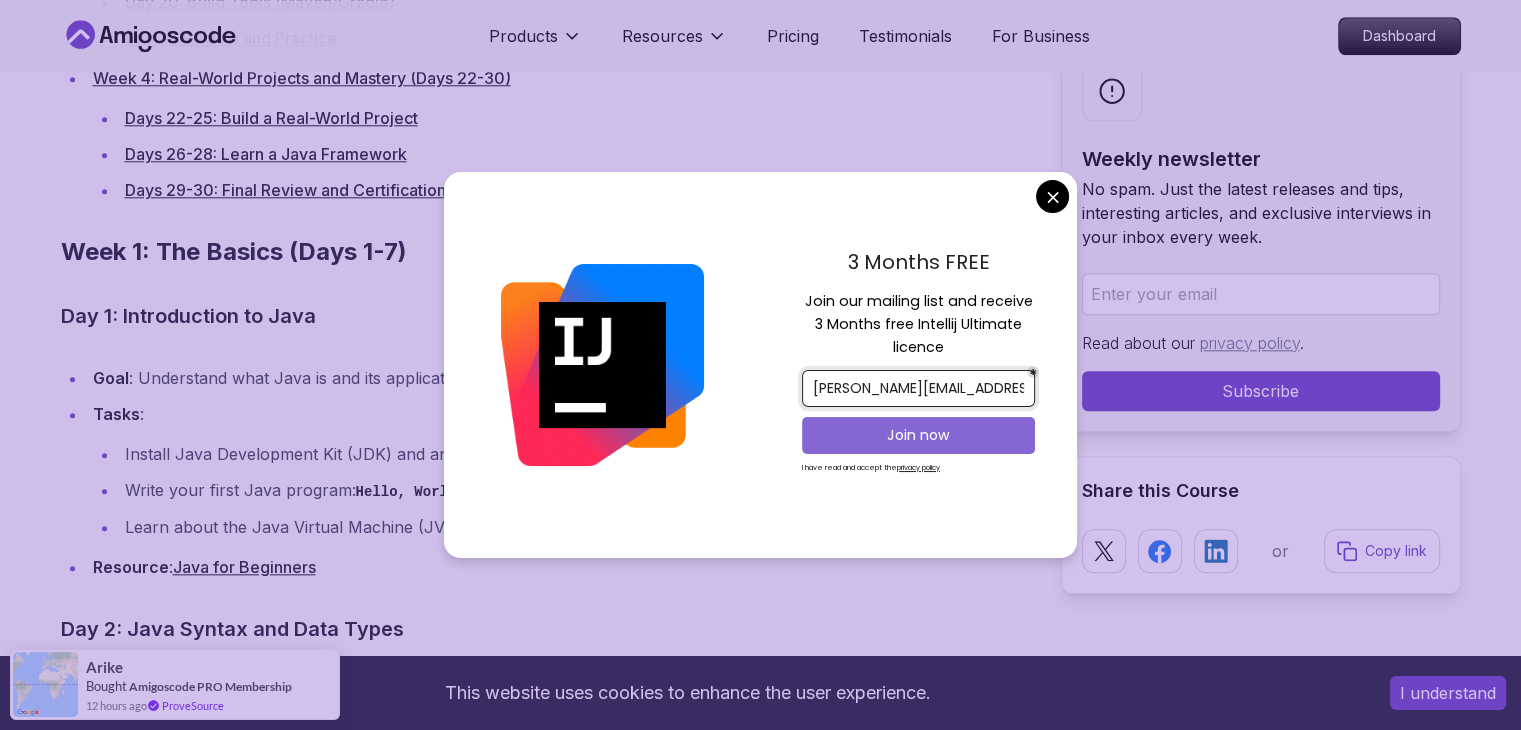 click on "Join now" at bounding box center [918, 435] 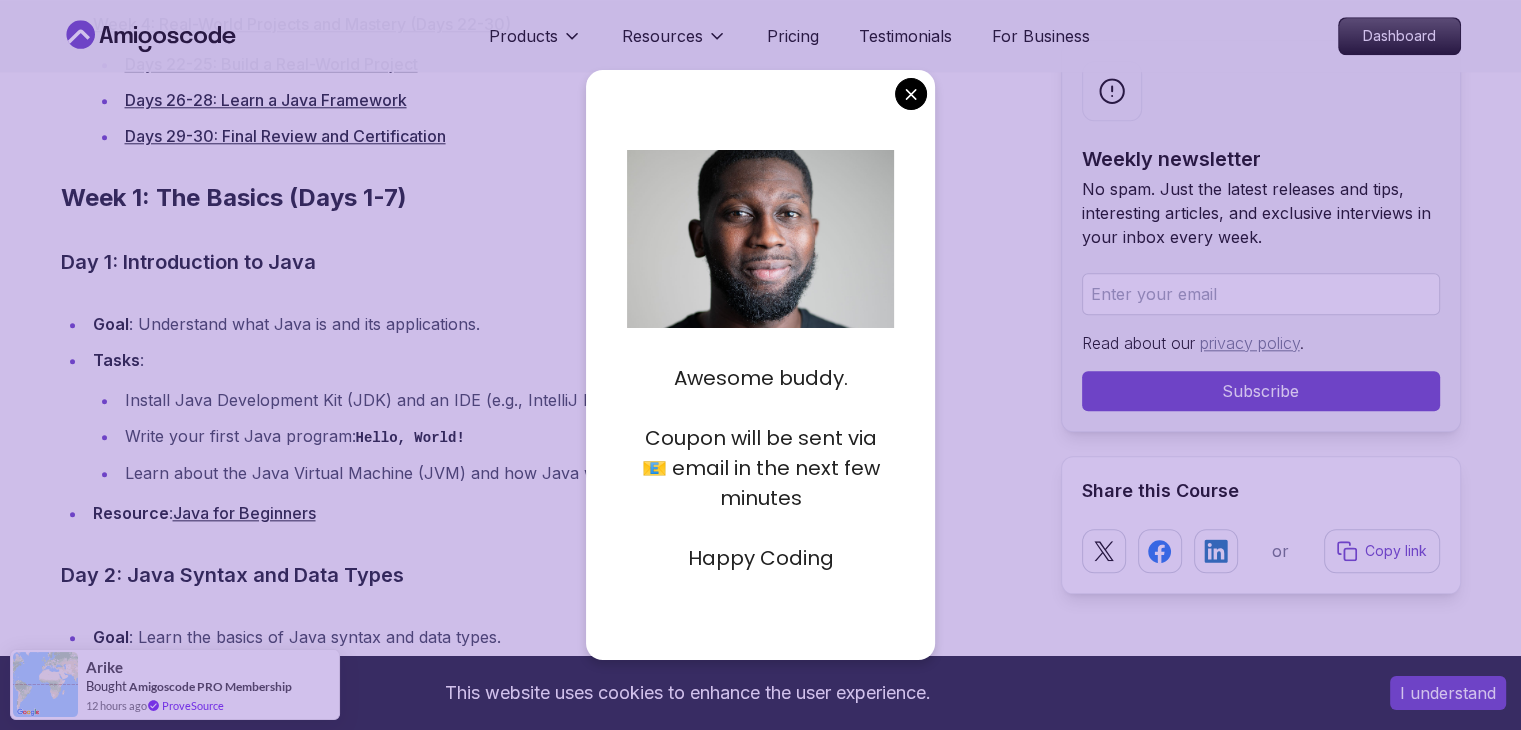 scroll, scrollTop: 2064, scrollLeft: 0, axis: vertical 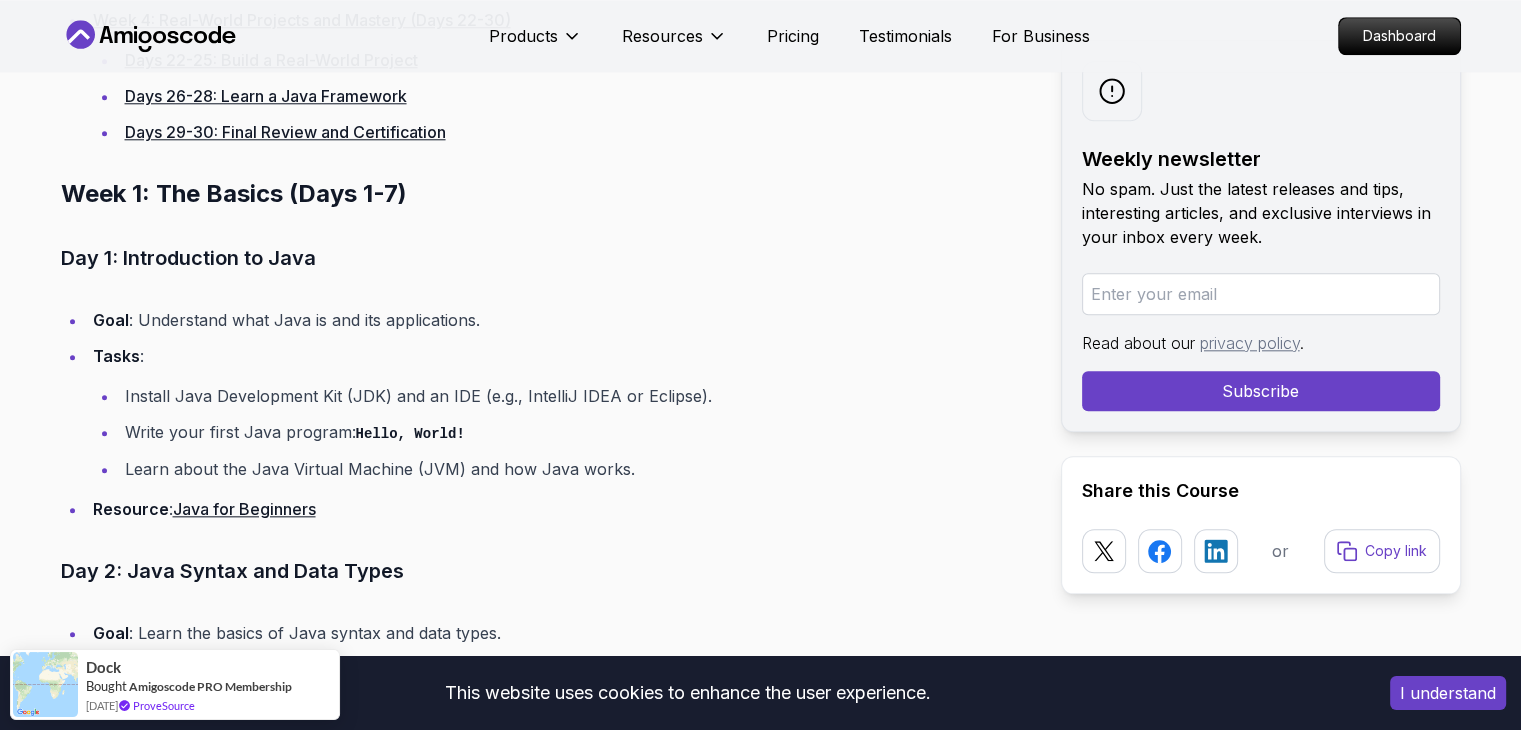 click on "This website uses cookies to enhance the user experience. I understand Products Resources Pricing Testimonials For Business Dashboard Products Resources Pricing Testimonials For Business Dashboard Blogs How To Master Java in 30 Days backend 6 min read How To Master Java in 30 Days This 30-day roadmap will guide you from beginner to advanced Java developer, by unveiling what you need to know to master Java with actionable steps, resources, and tips to help you succeed. Weekly newsletter No spam. Just the latest releases and tips, interesting articles, and exclusive interviews in your inbox every week. Read about our   privacy policy . Subscribe Share this Course or Copy link Published By:  Nelson Djalo  |   Date:  December 20, 2024 Introduction
day-by-day roadmap  will guide you from beginner to advanced, with actionable steps, resources, and tips to help you succeed.
Table of Contents
Week 1: The Basics (Days 1-7)
Day 1: Introduction to Java
Day 2: Java Syntax and Data Types" at bounding box center (760, 3129) 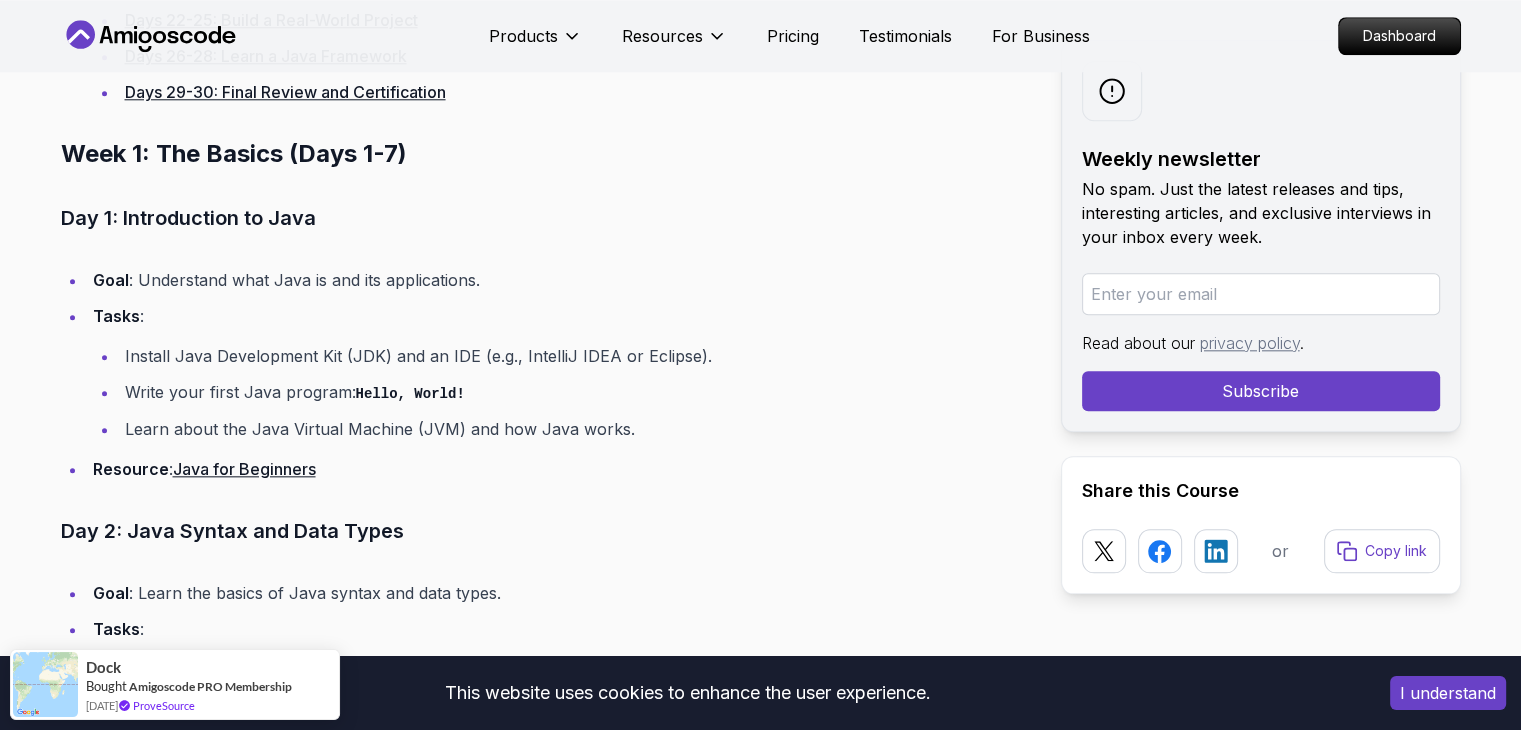 scroll, scrollTop: 2098, scrollLeft: 0, axis: vertical 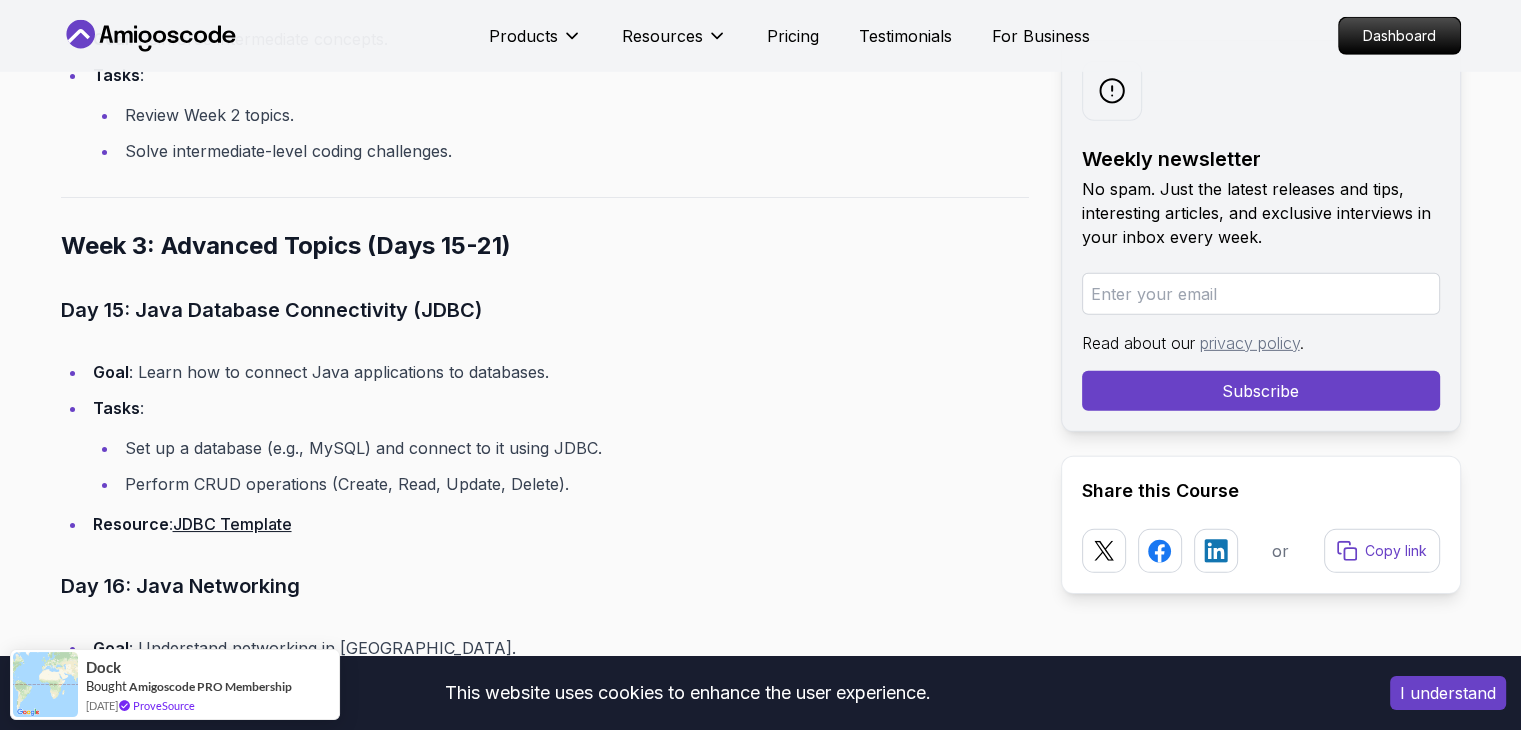 click on "Set up a database (e.g., MySQL) and connect to it using JDBC." at bounding box center [574, 448] 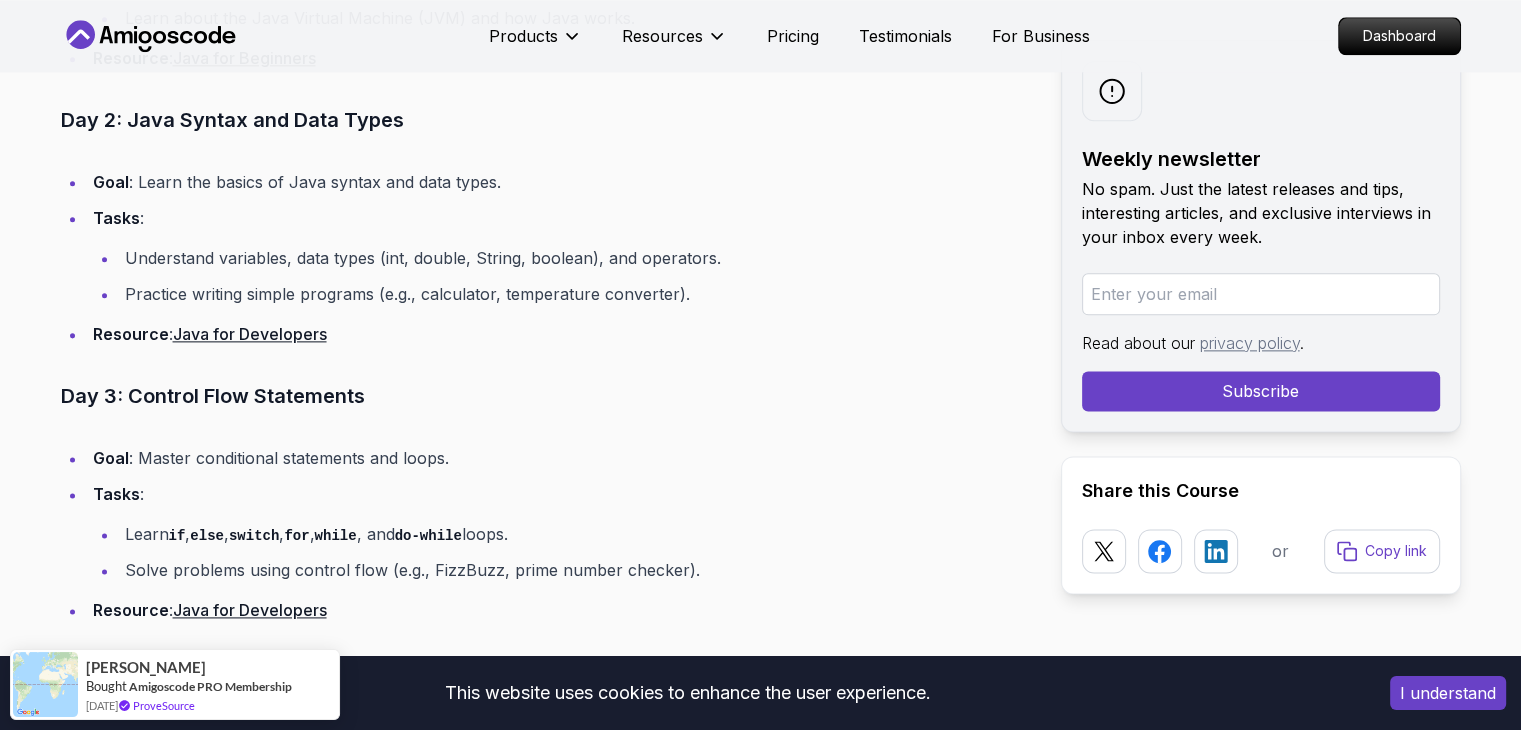 scroll, scrollTop: 2516, scrollLeft: 0, axis: vertical 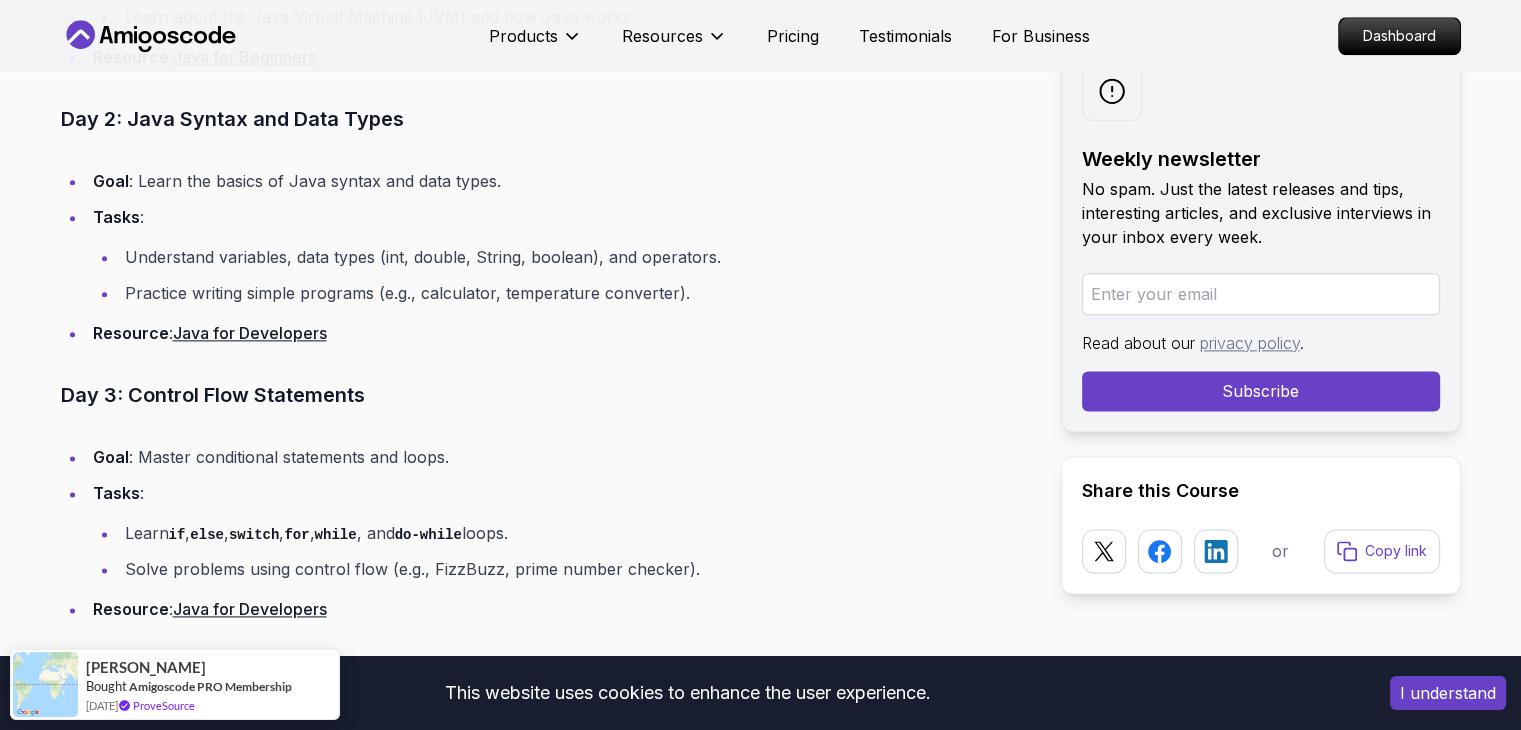 click on "Java for Developers" at bounding box center [250, 333] 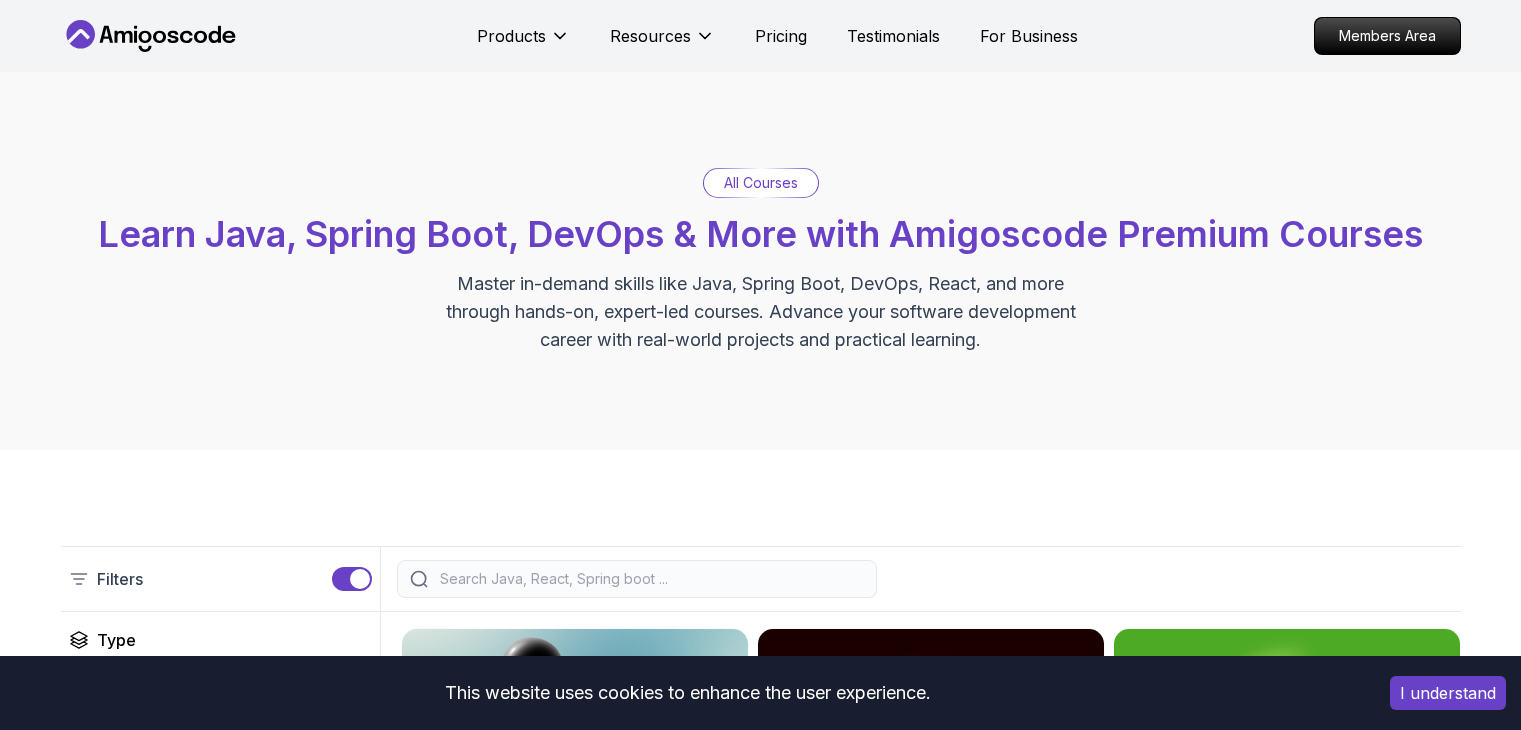 scroll, scrollTop: 330, scrollLeft: 0, axis: vertical 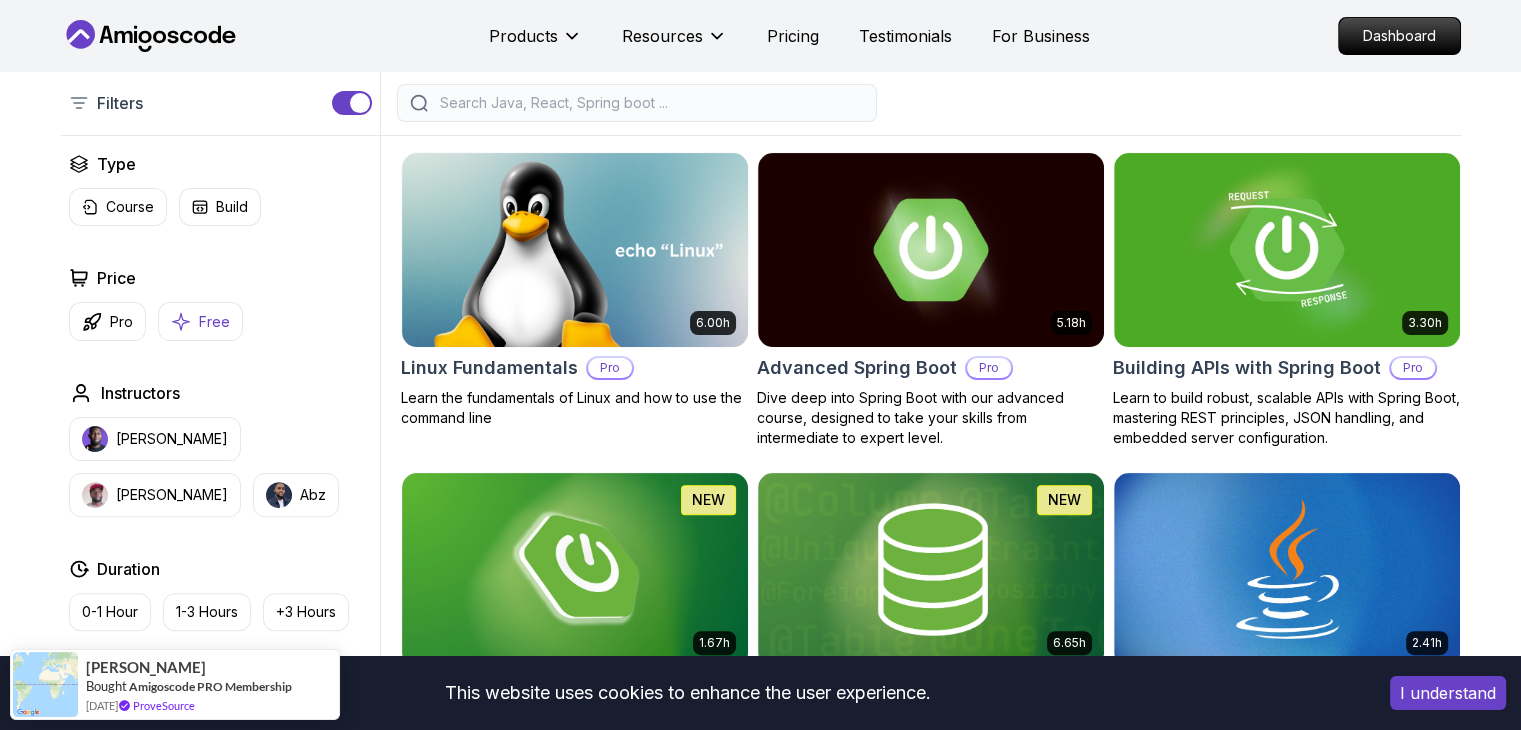 click on "Free" at bounding box center [214, 322] 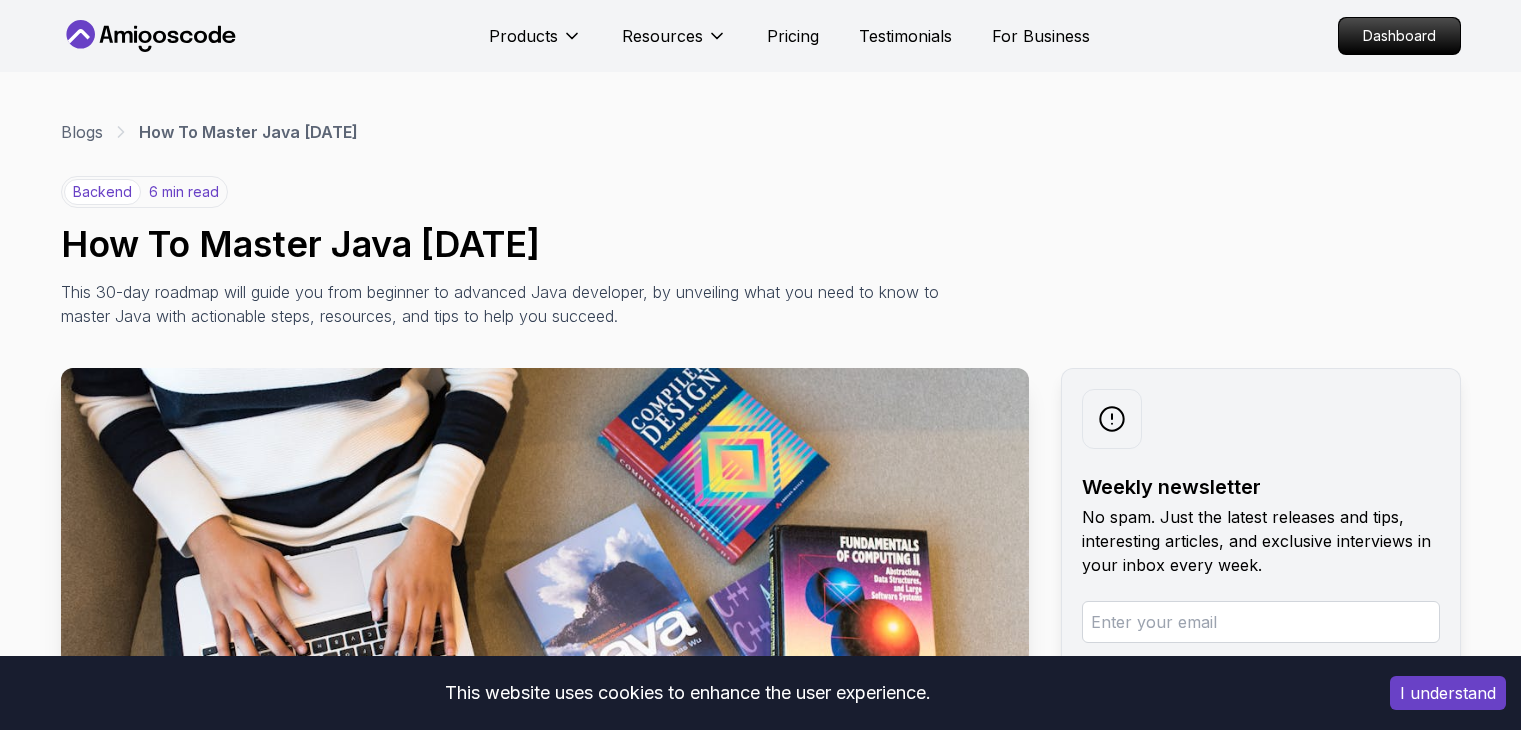 scroll, scrollTop: 2516, scrollLeft: 0, axis: vertical 